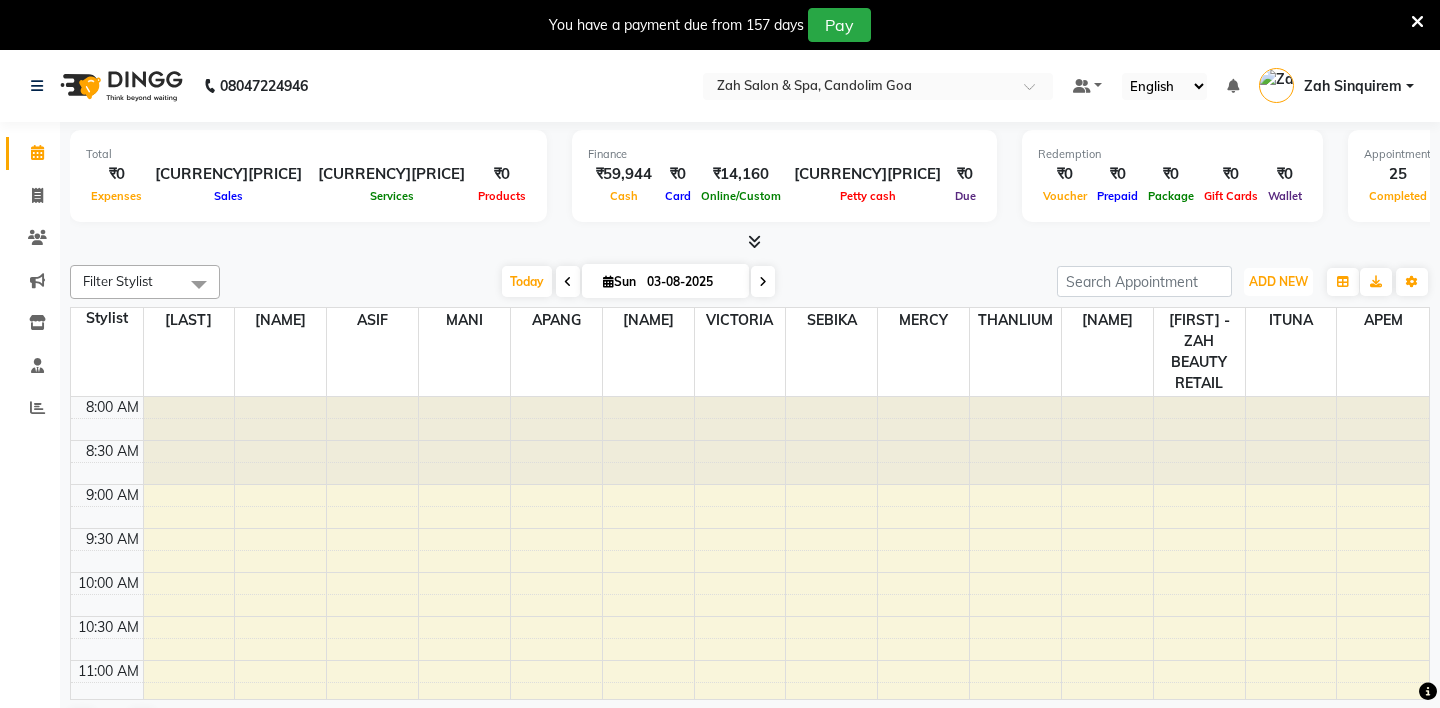 click on "ADD NEW" at bounding box center (1278, 281) 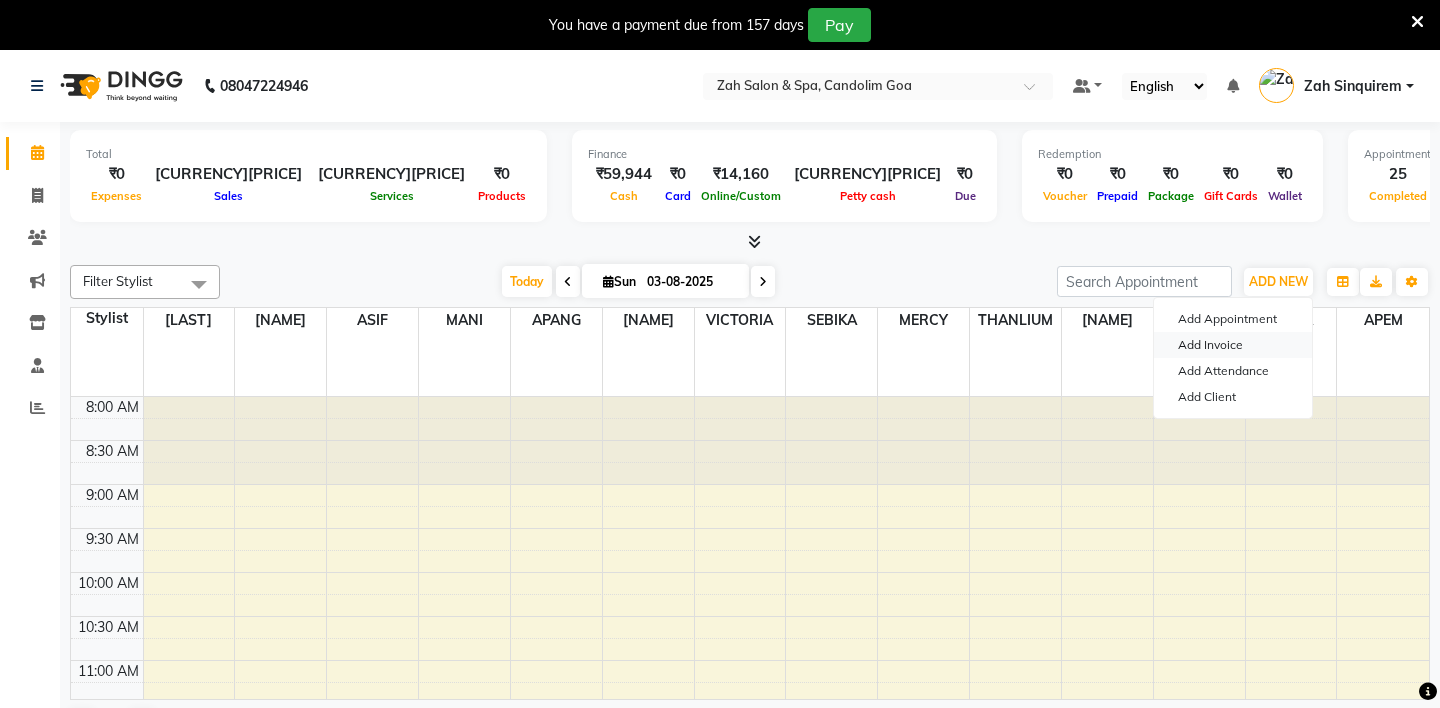 click on "Add Invoice" at bounding box center (1233, 345) 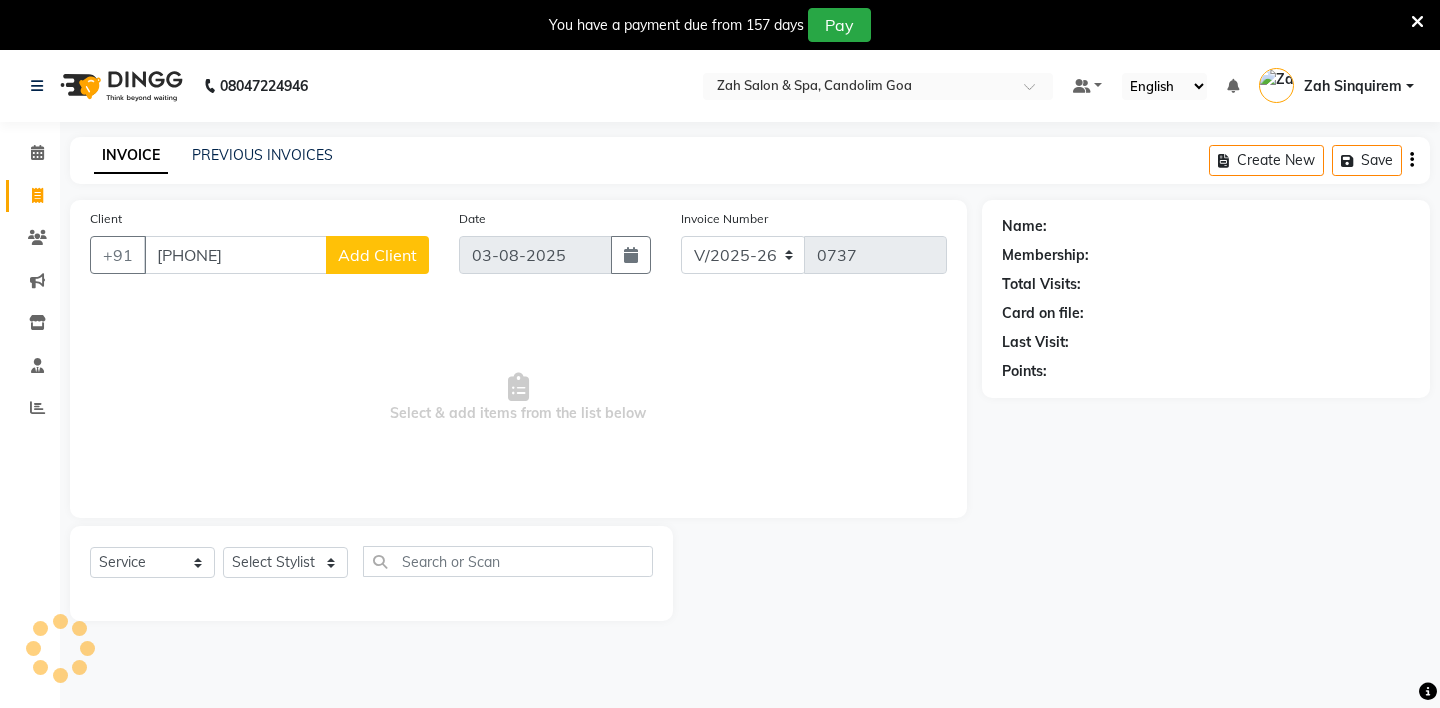 type on "9899250859" 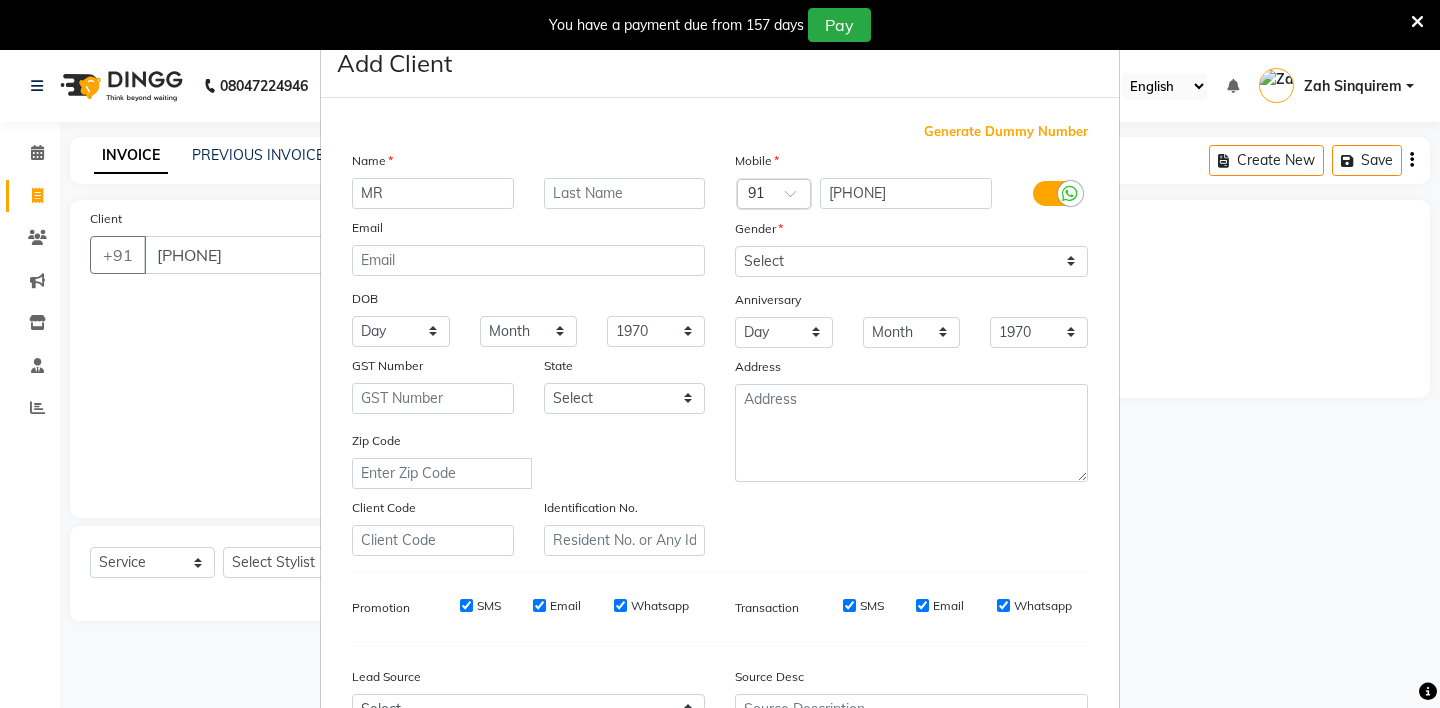 type on "MR" 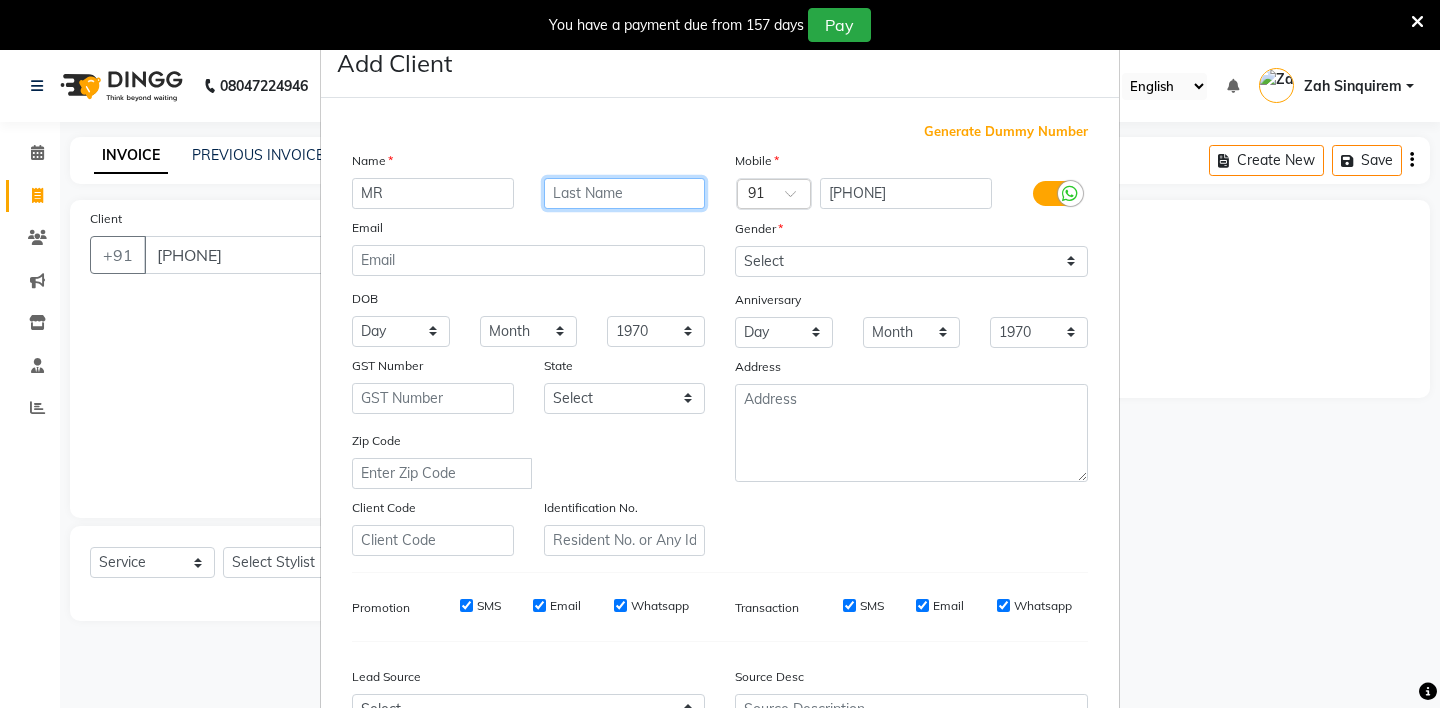 click at bounding box center [625, 193] 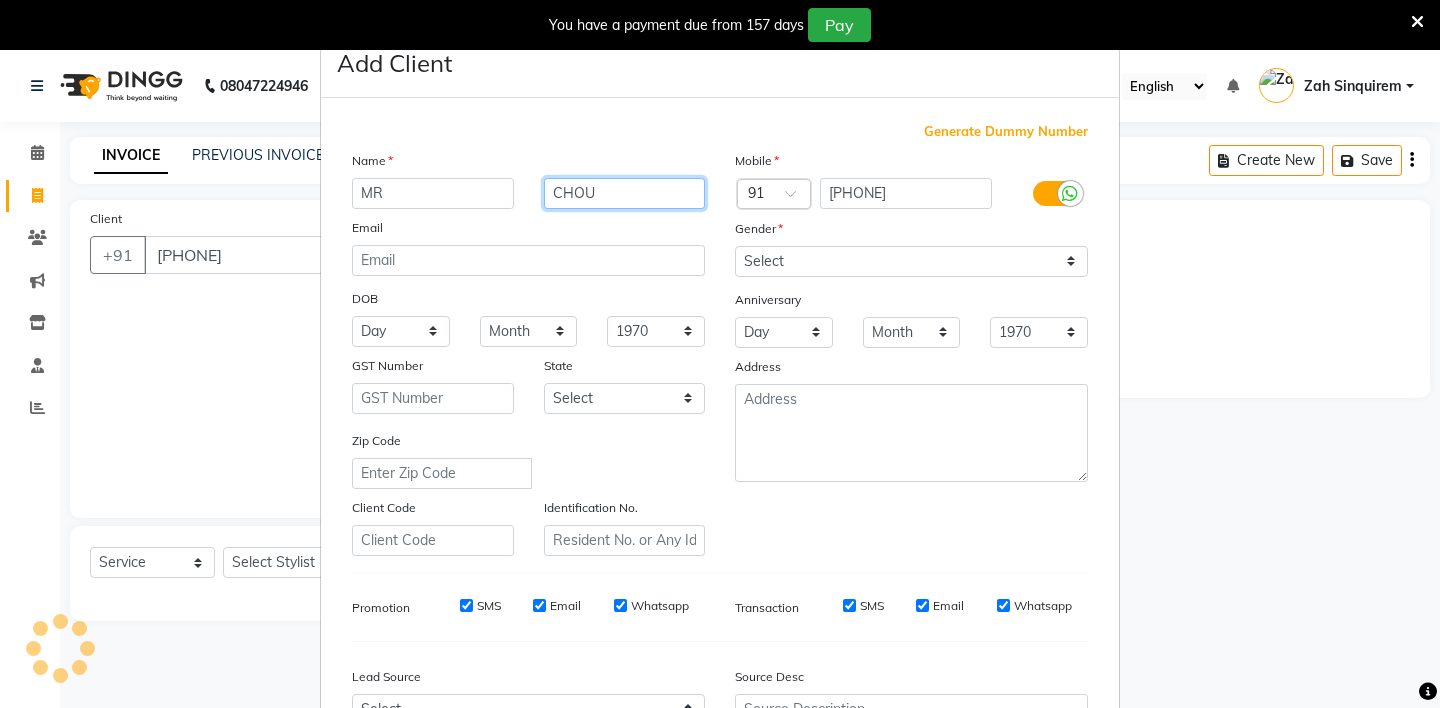 type on "CHOU" 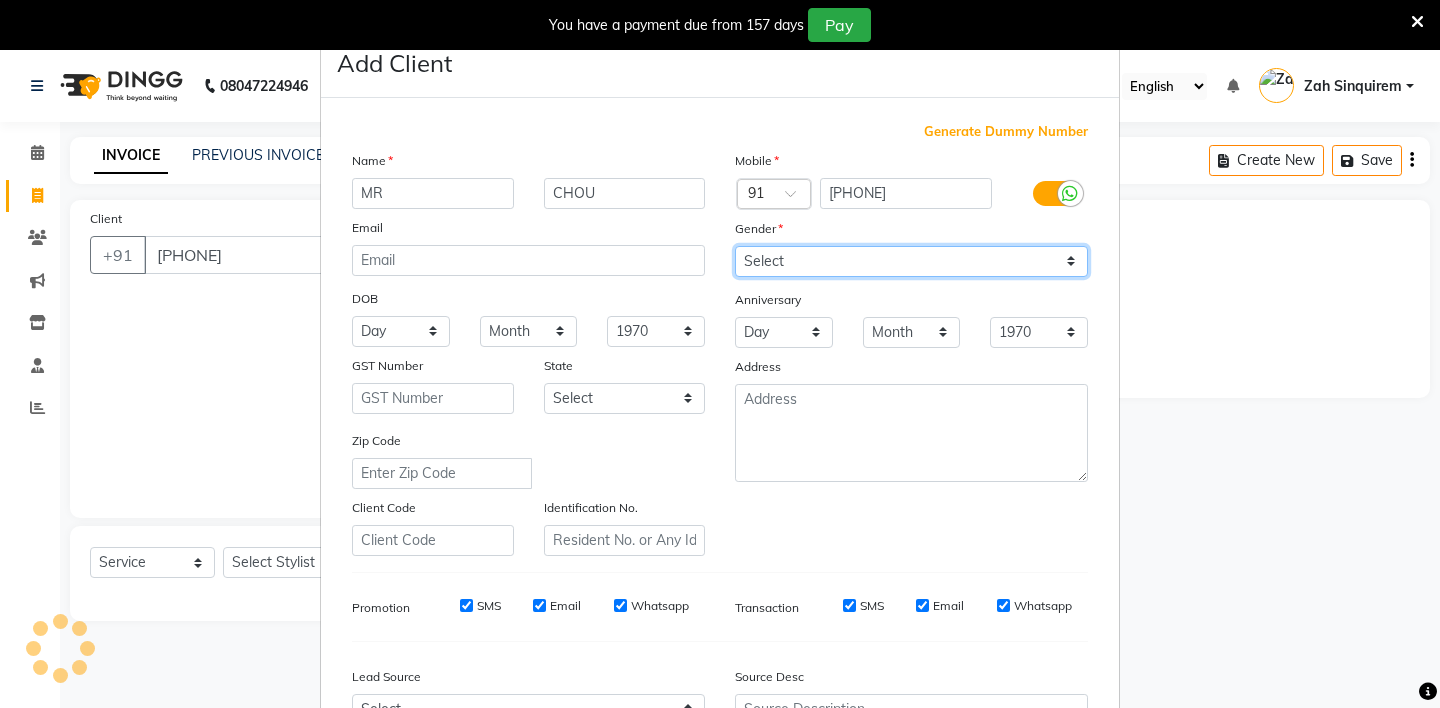 click on "Select Male Female Other Prefer Not To Say" at bounding box center (911, 261) 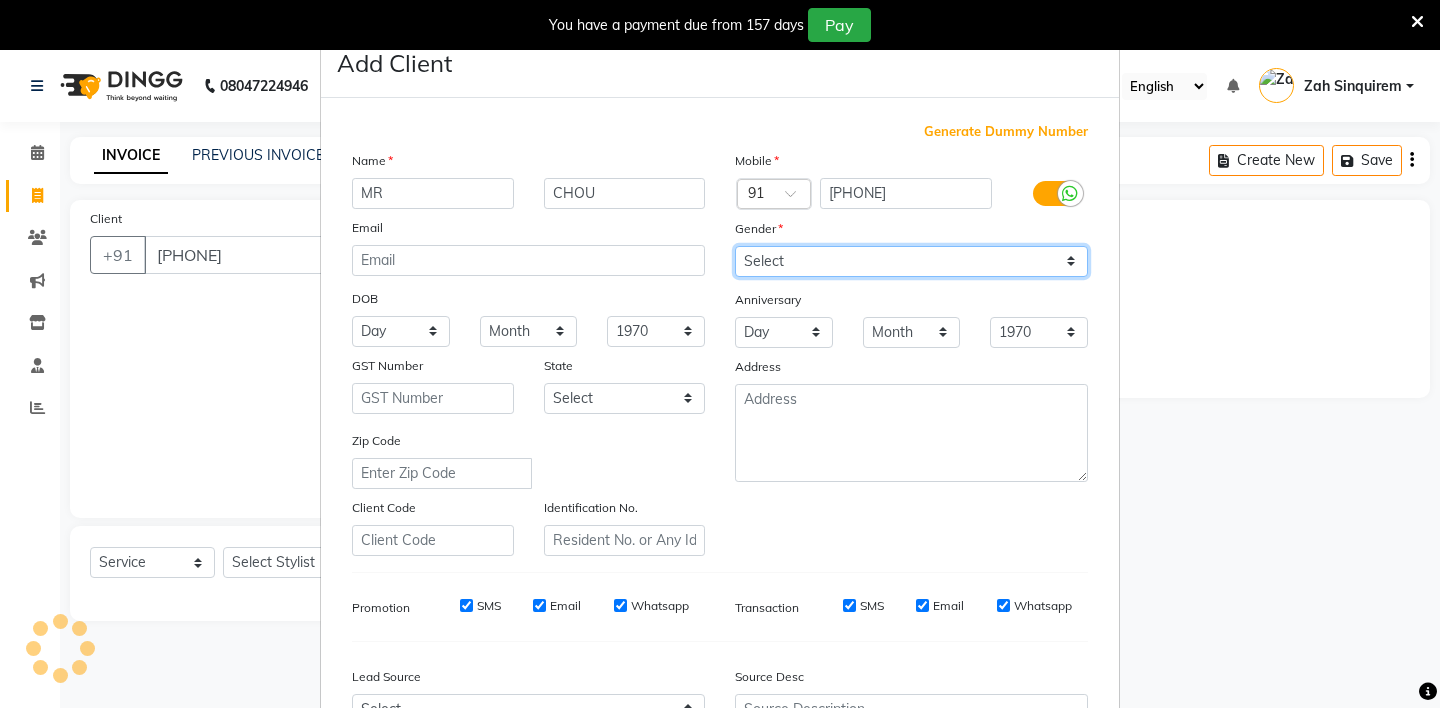 select on "male" 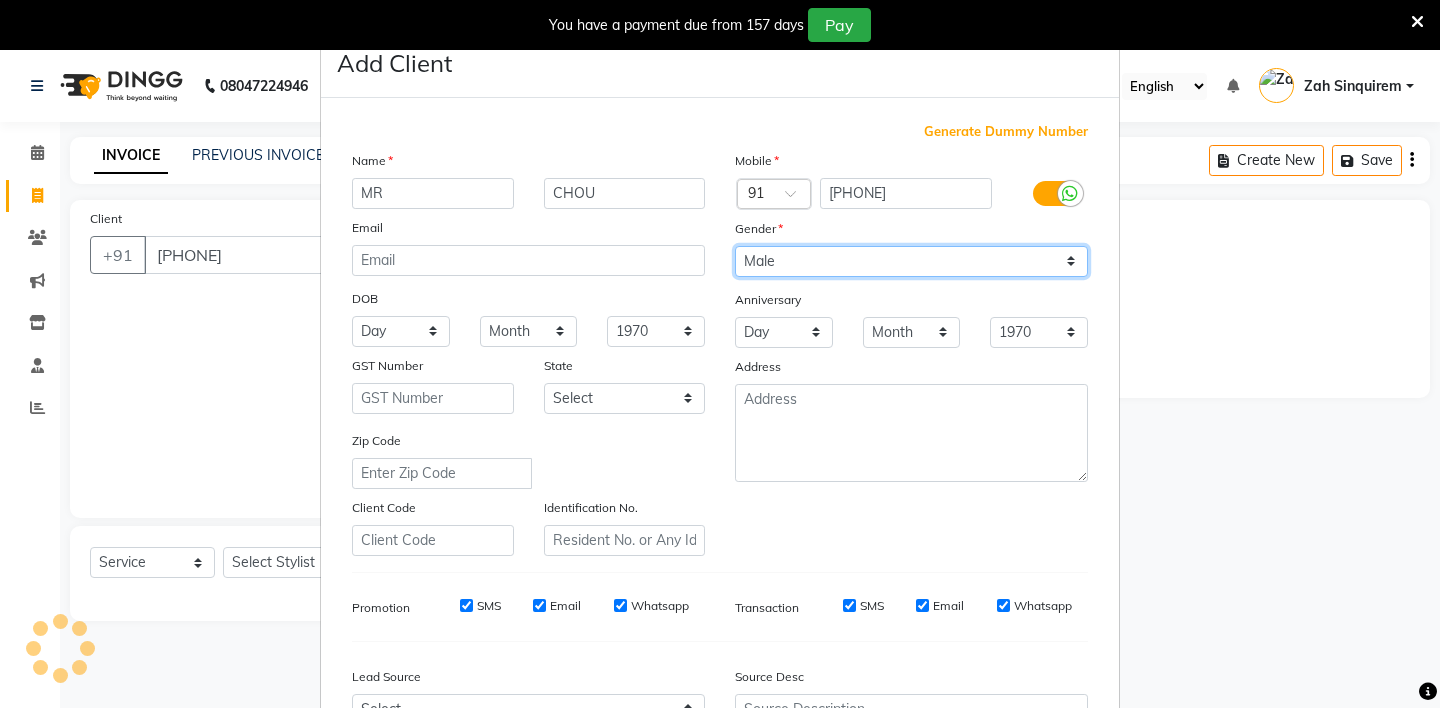 scroll, scrollTop: 214, scrollLeft: 0, axis: vertical 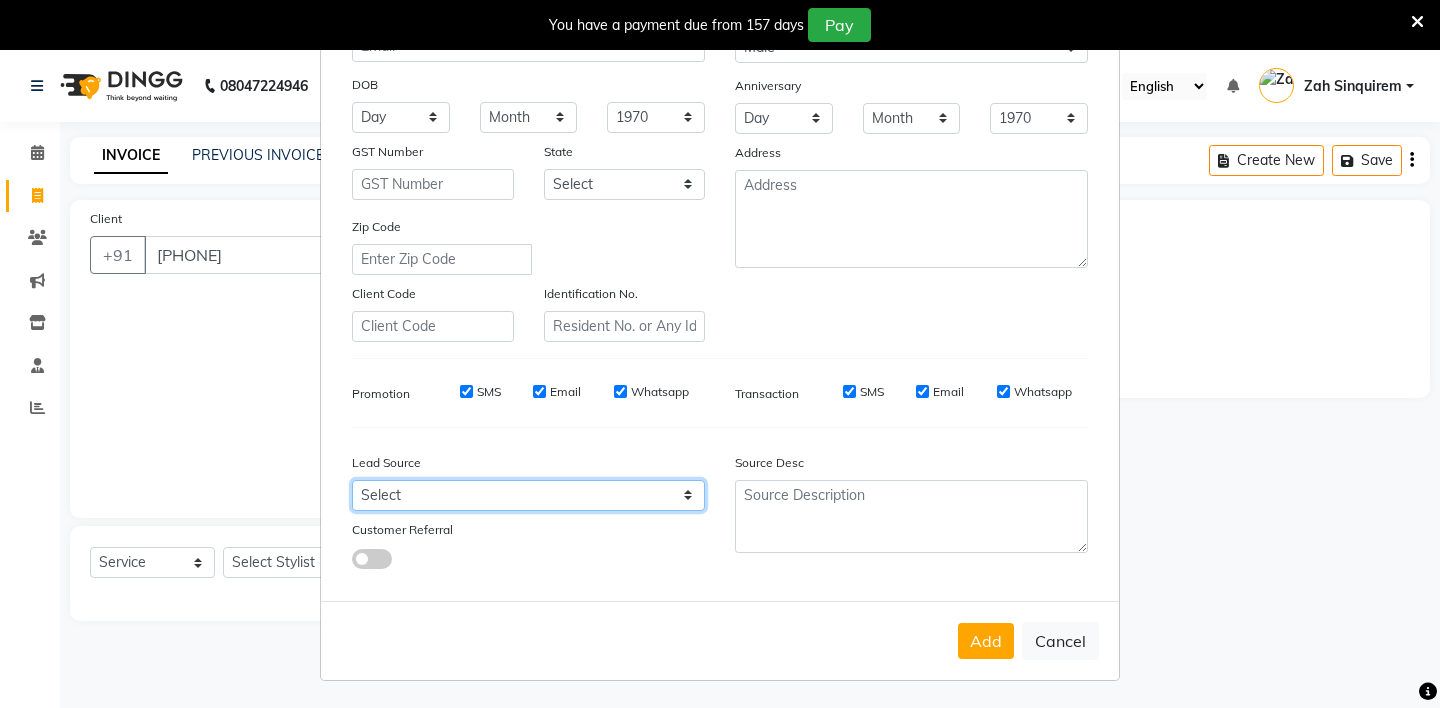 click on "Select Walk-in Referral Internet Friend Word of Mouth Advertisement Facebook JustDial Google Other Instagram  YouTube  WhatsApp" at bounding box center (528, 495) 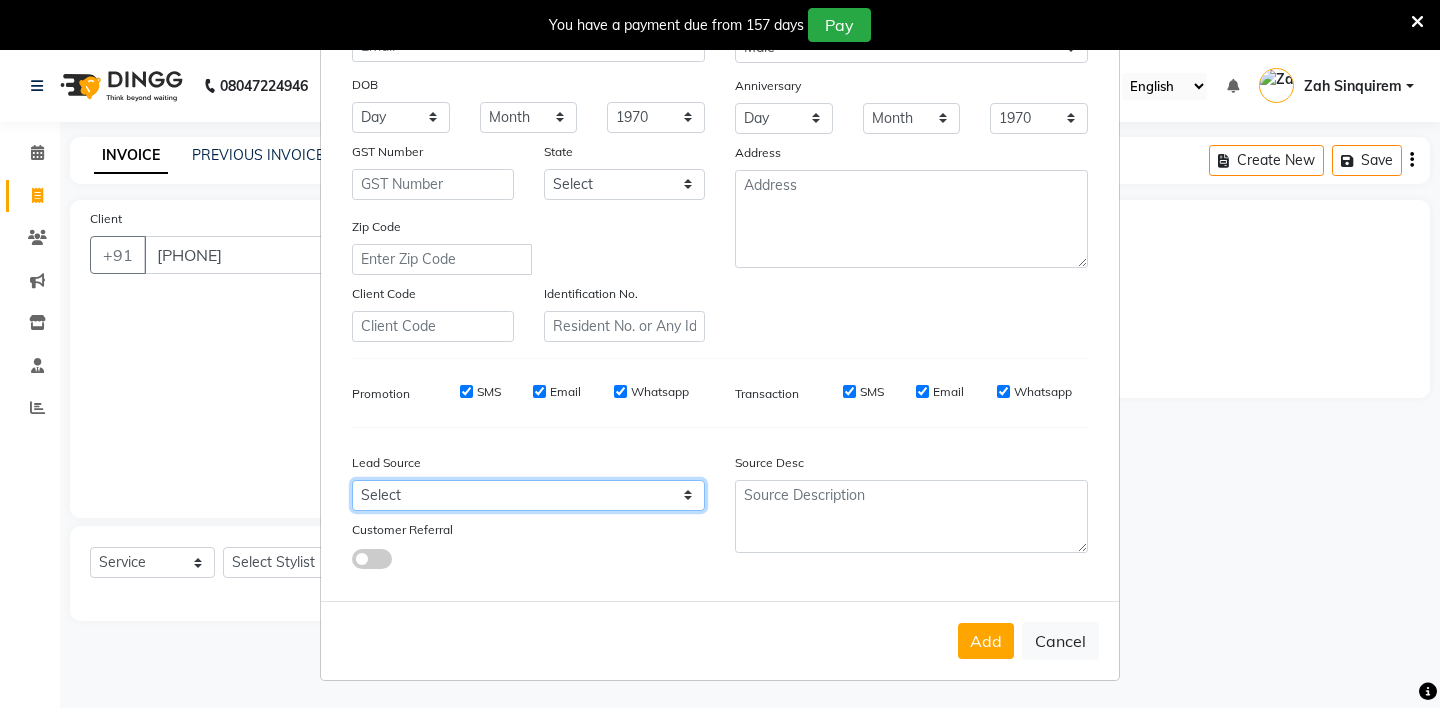 select on "36148" 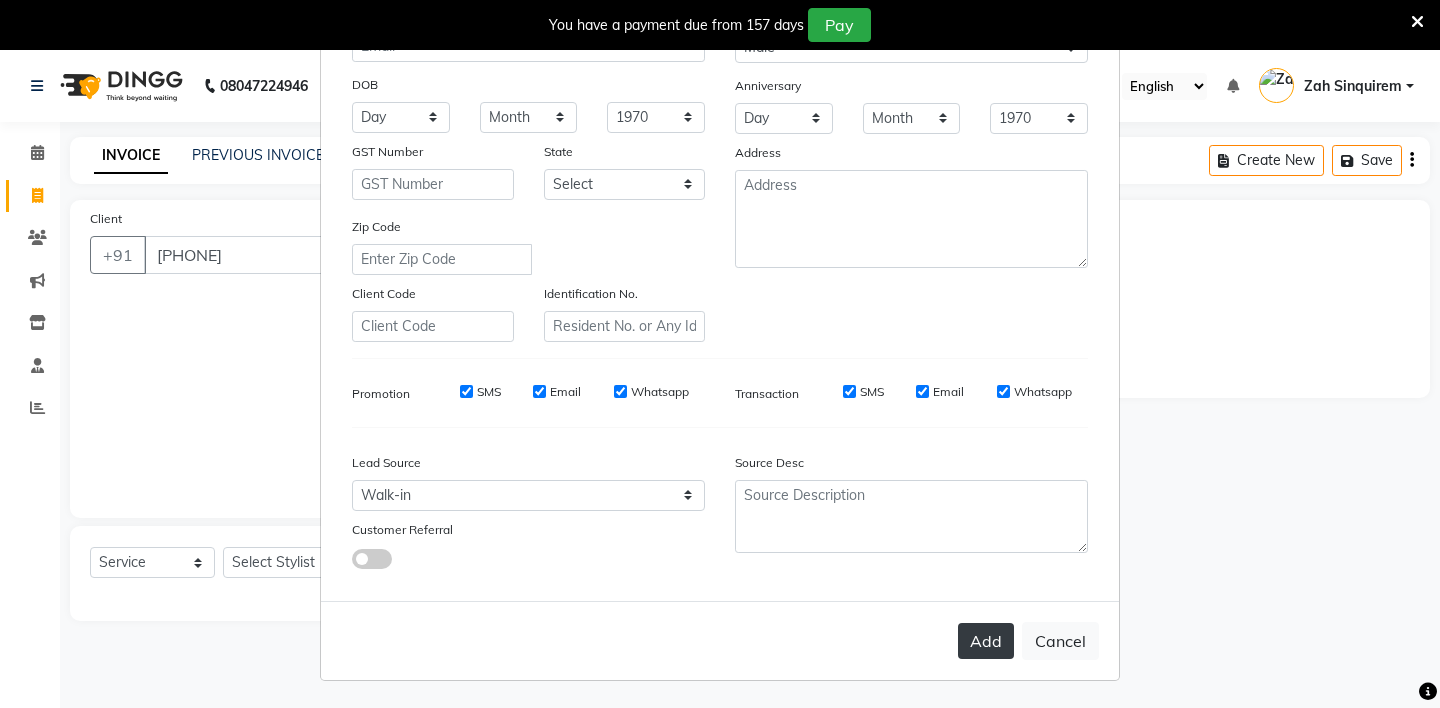 click on "Add" at bounding box center [986, 641] 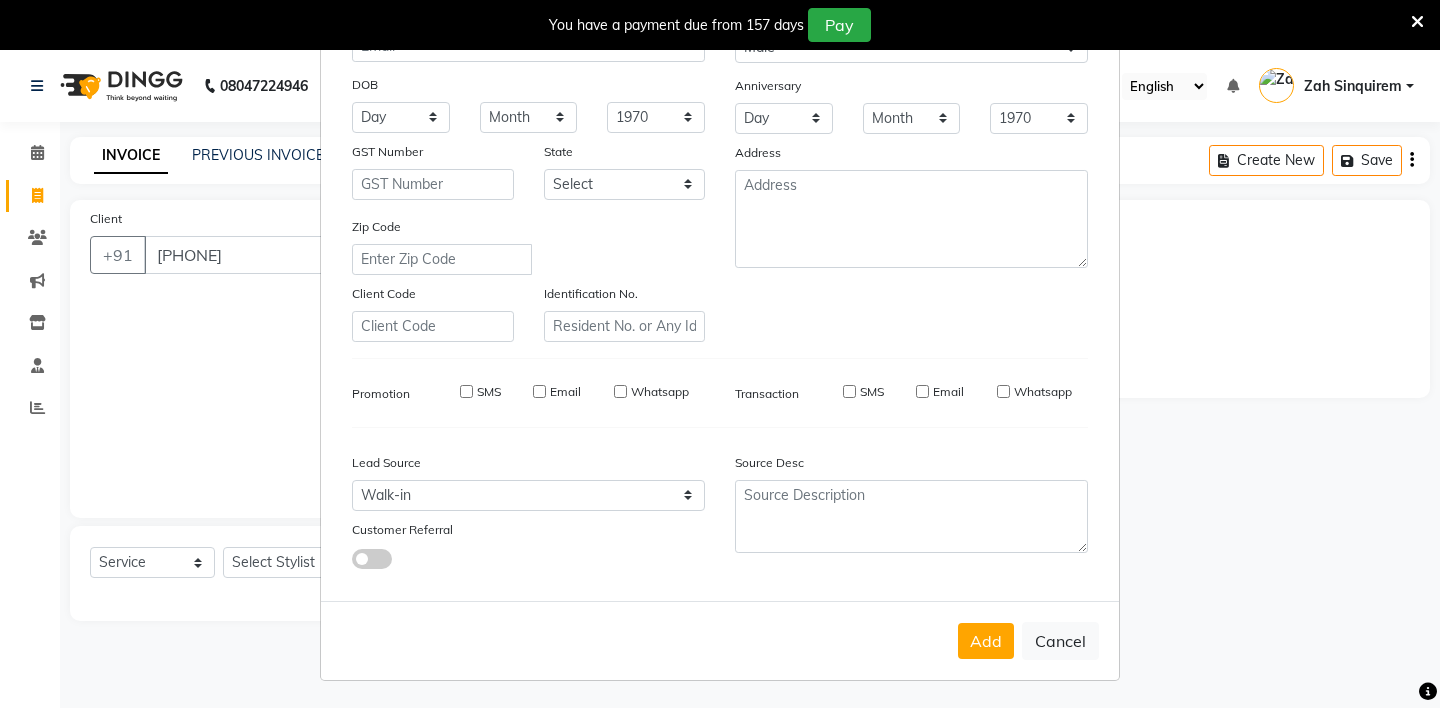 type on "98******59" 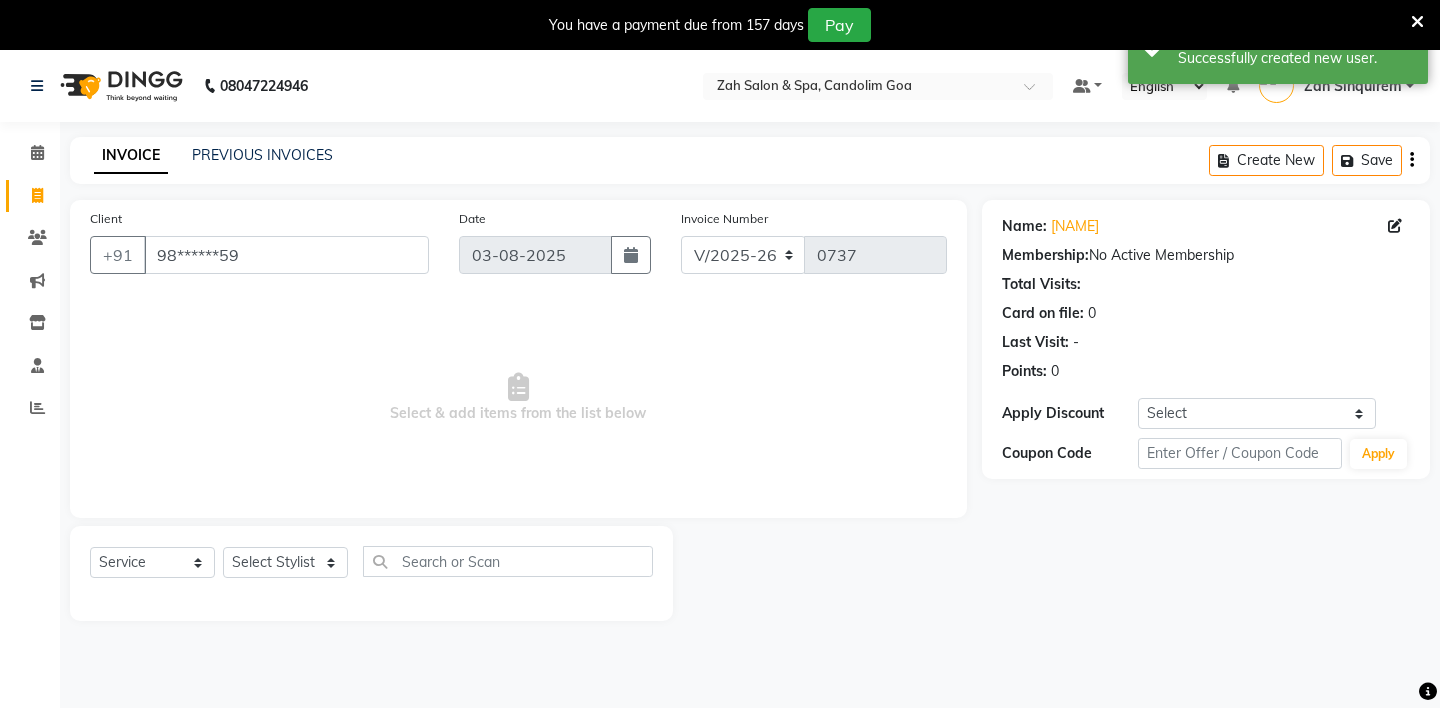 scroll, scrollTop: 50, scrollLeft: 0, axis: vertical 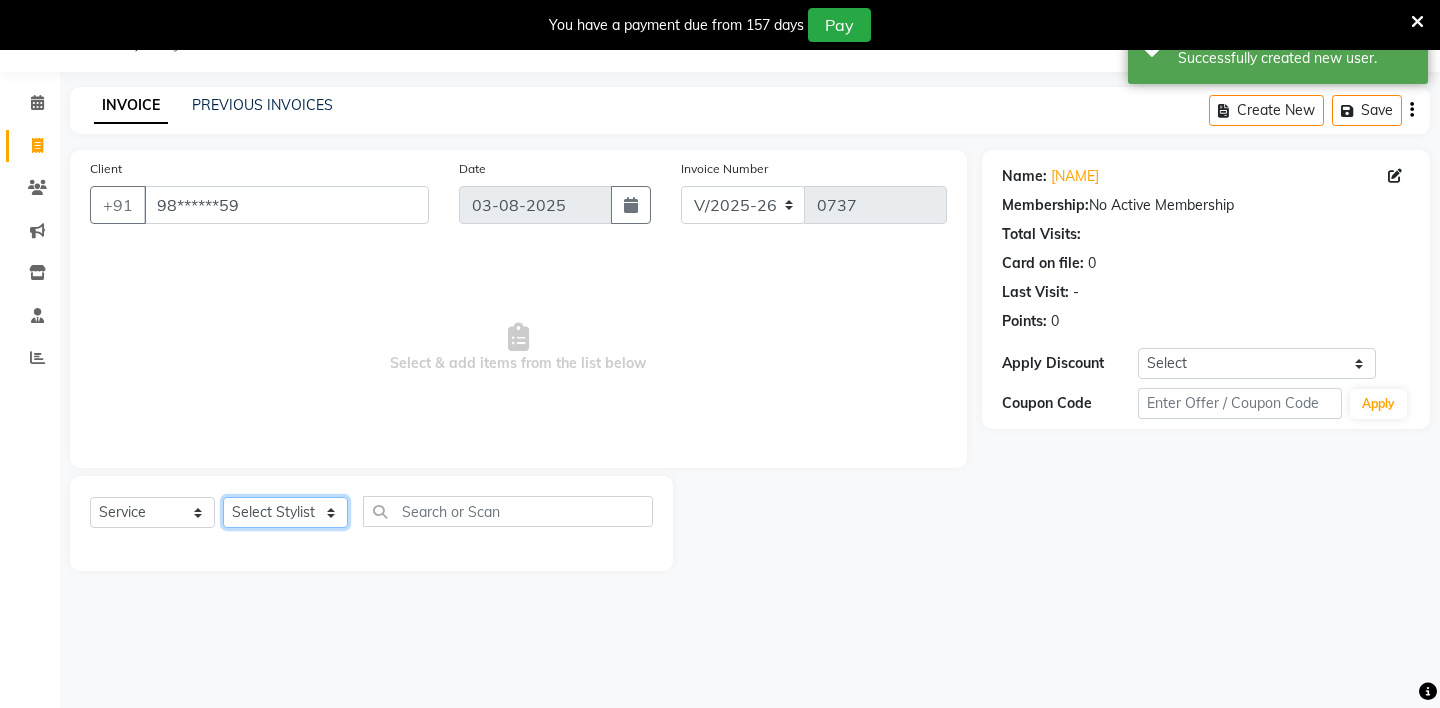 click on "Select Stylist ABHIJEET - ZAH BEAUTY RETAIL APANG APEM ASIF ITUNA MANI MERCY MOMOI NIUTOLI SEBIKA SHOM SUMSUM THANLIUM VICTORIA" 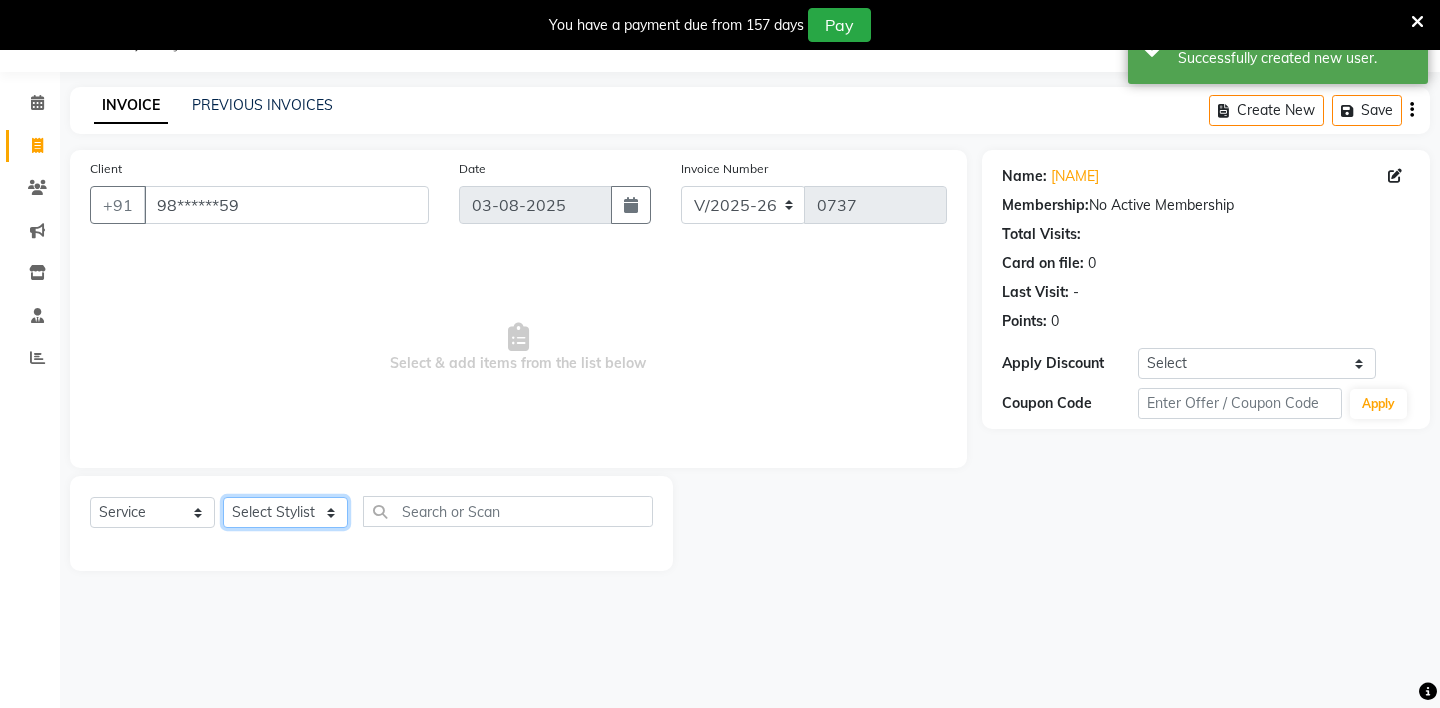 select on "46424" 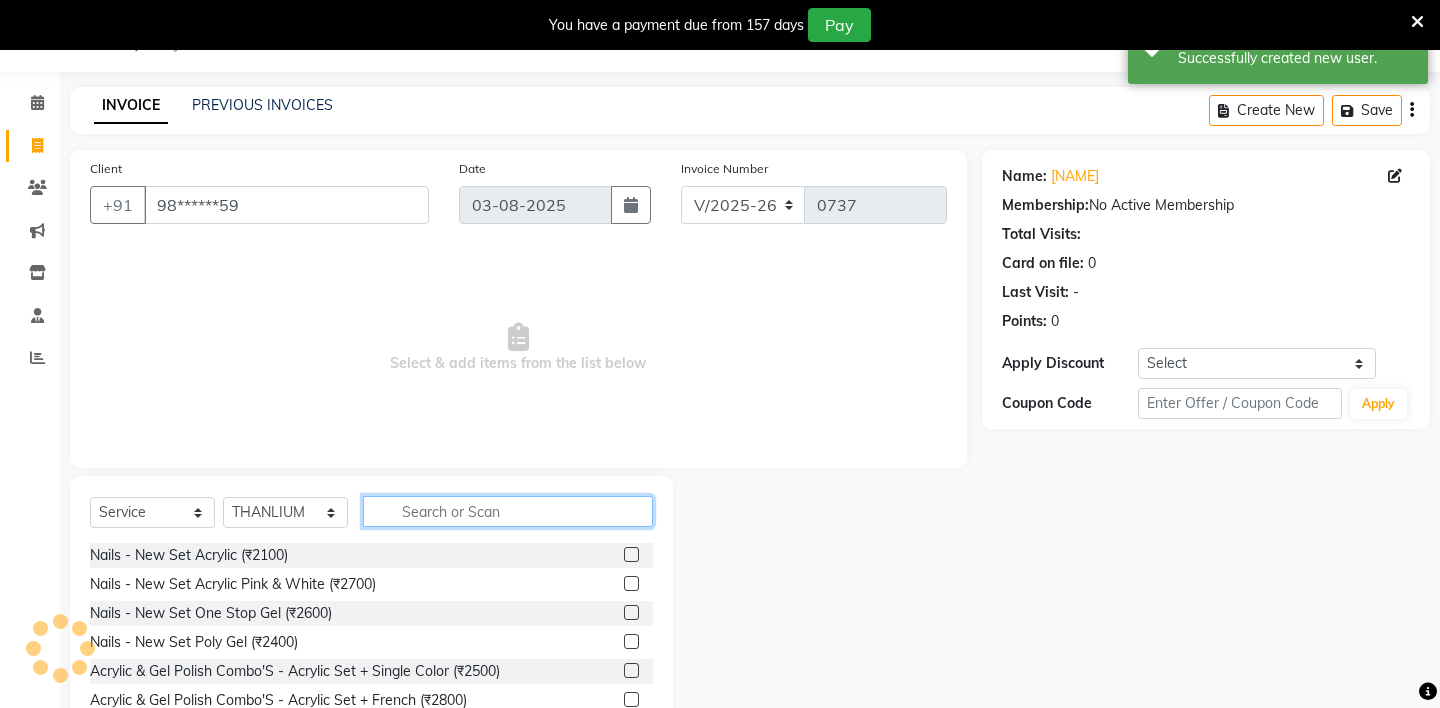 click 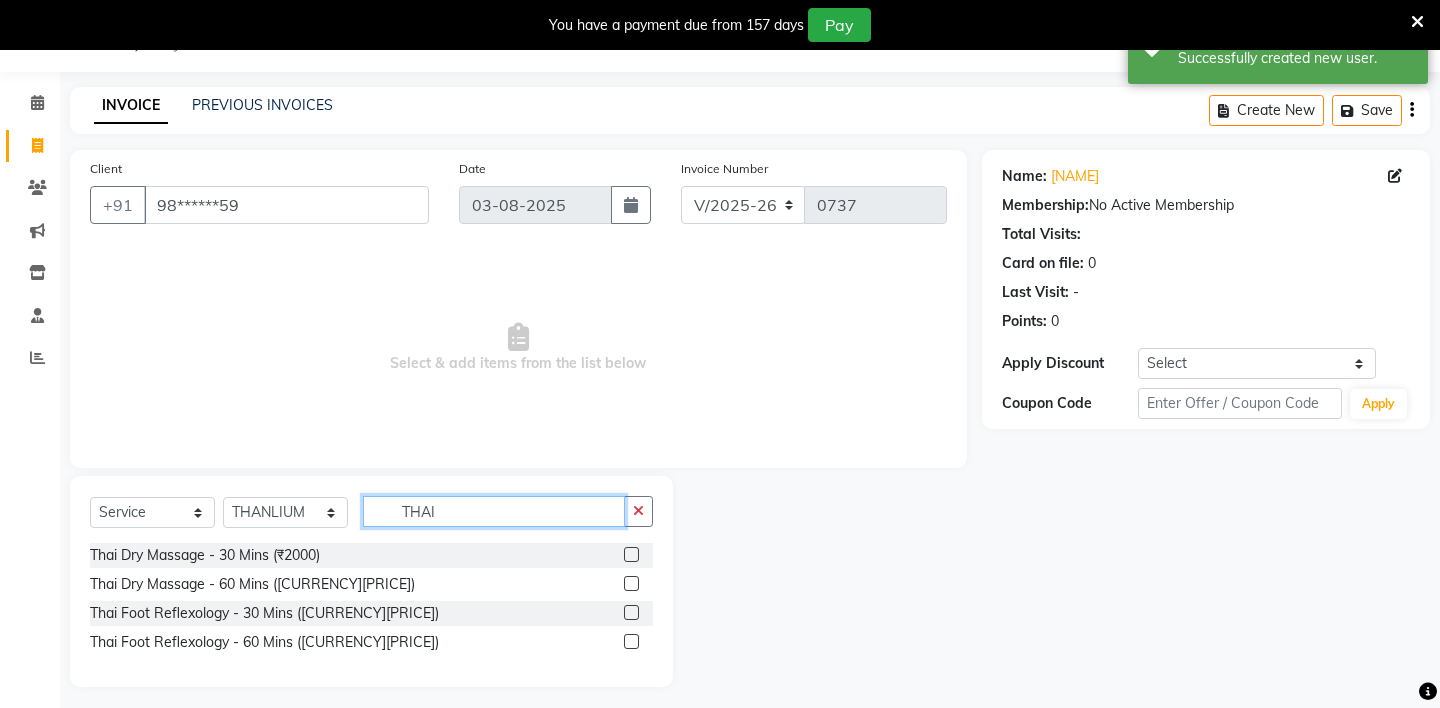 type on "THAI" 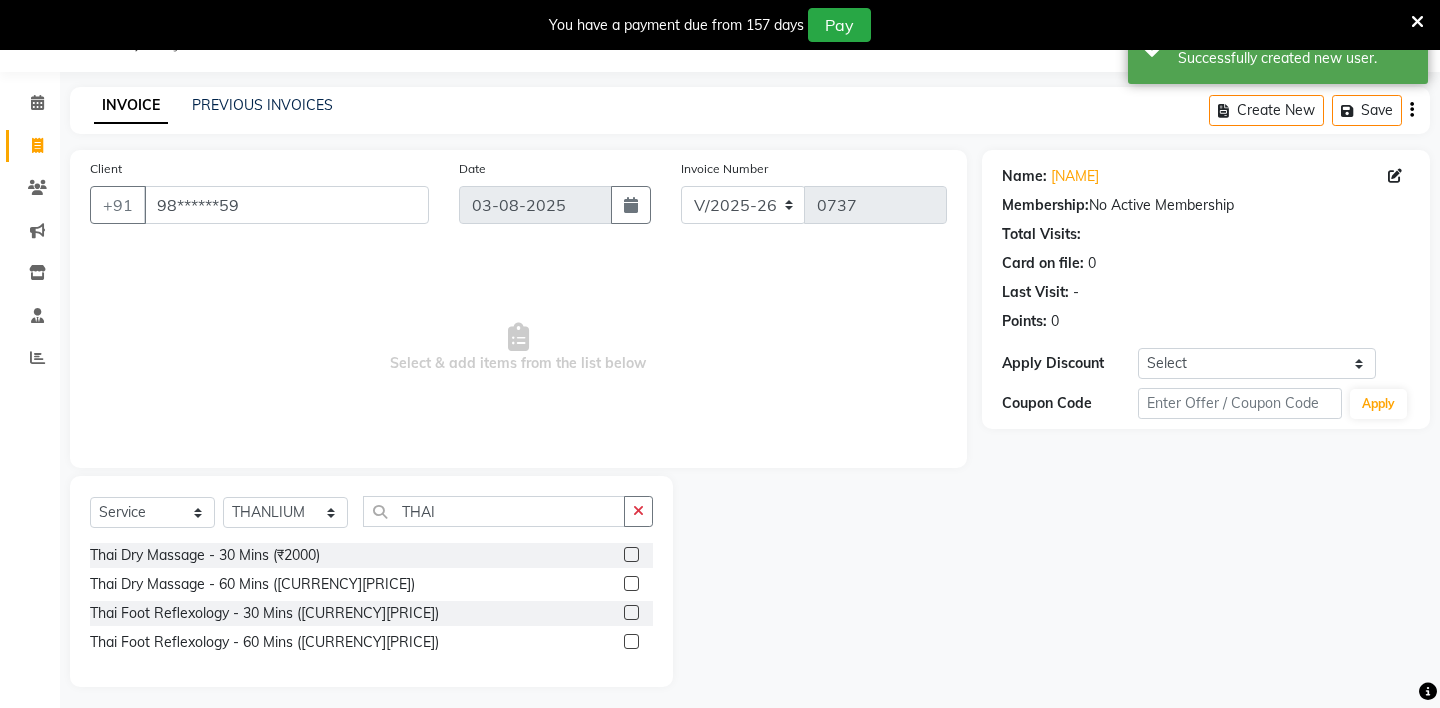 click 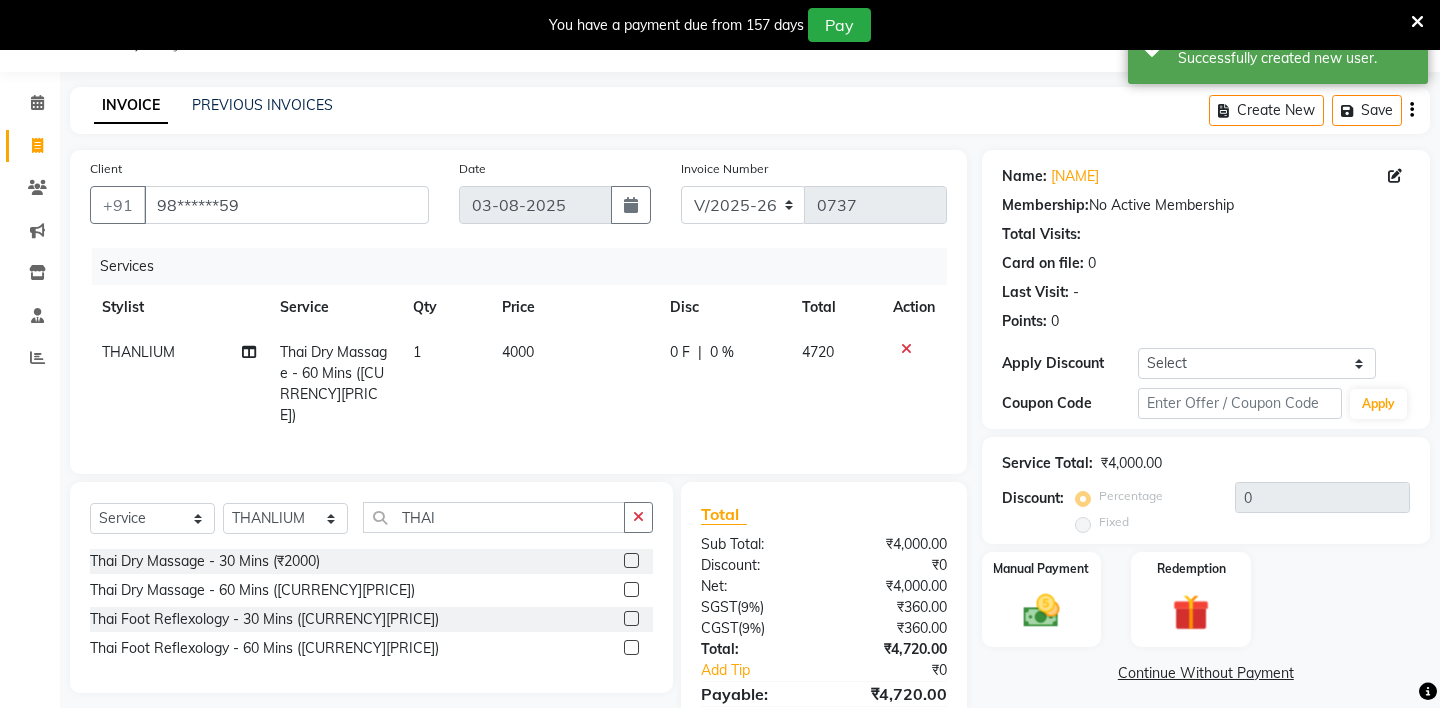 click 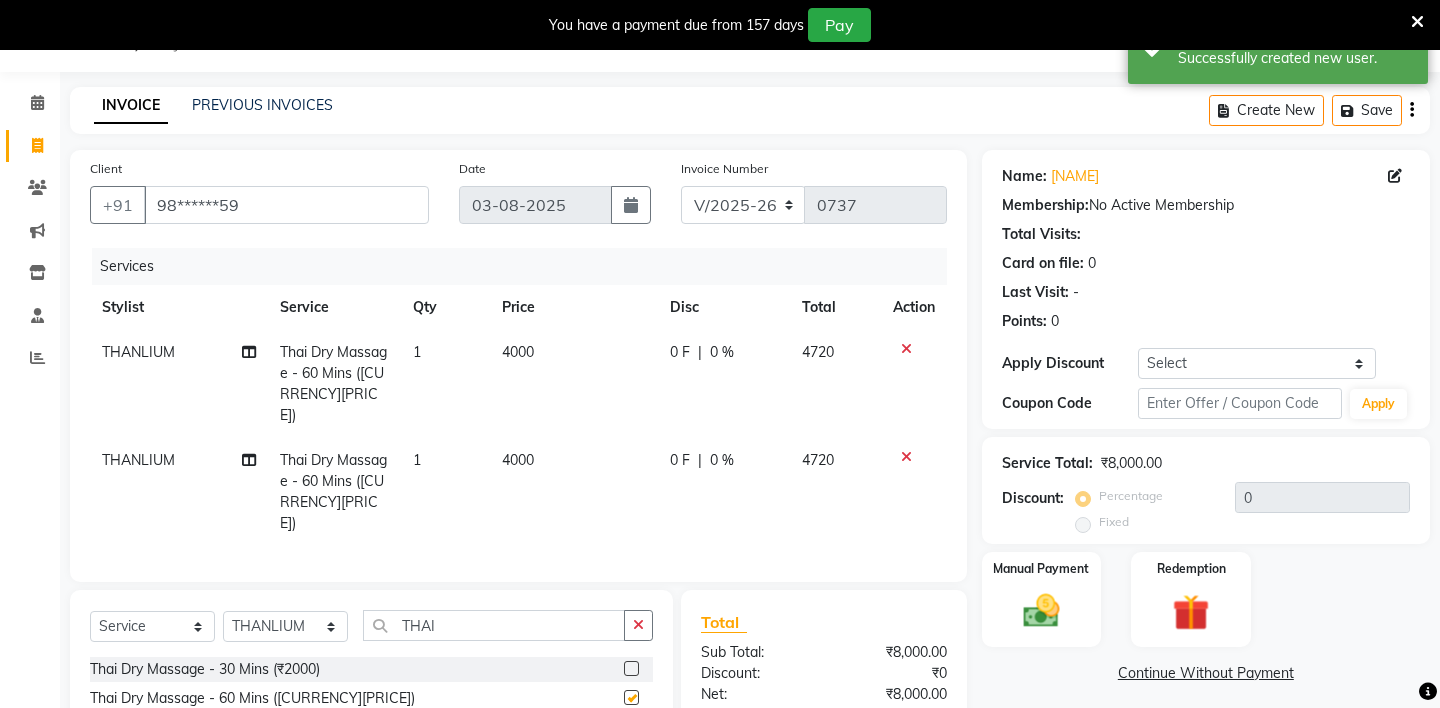 checkbox on "false" 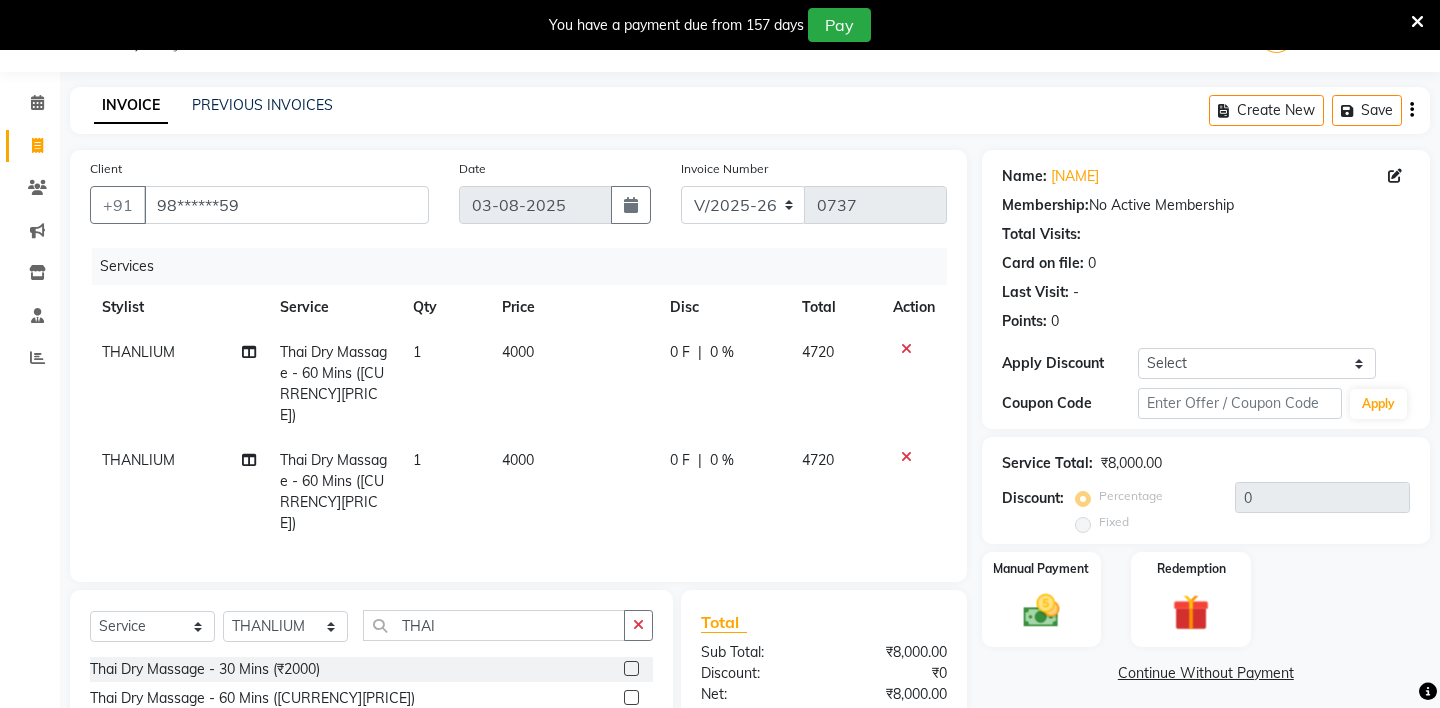 click on "THANLIUM" 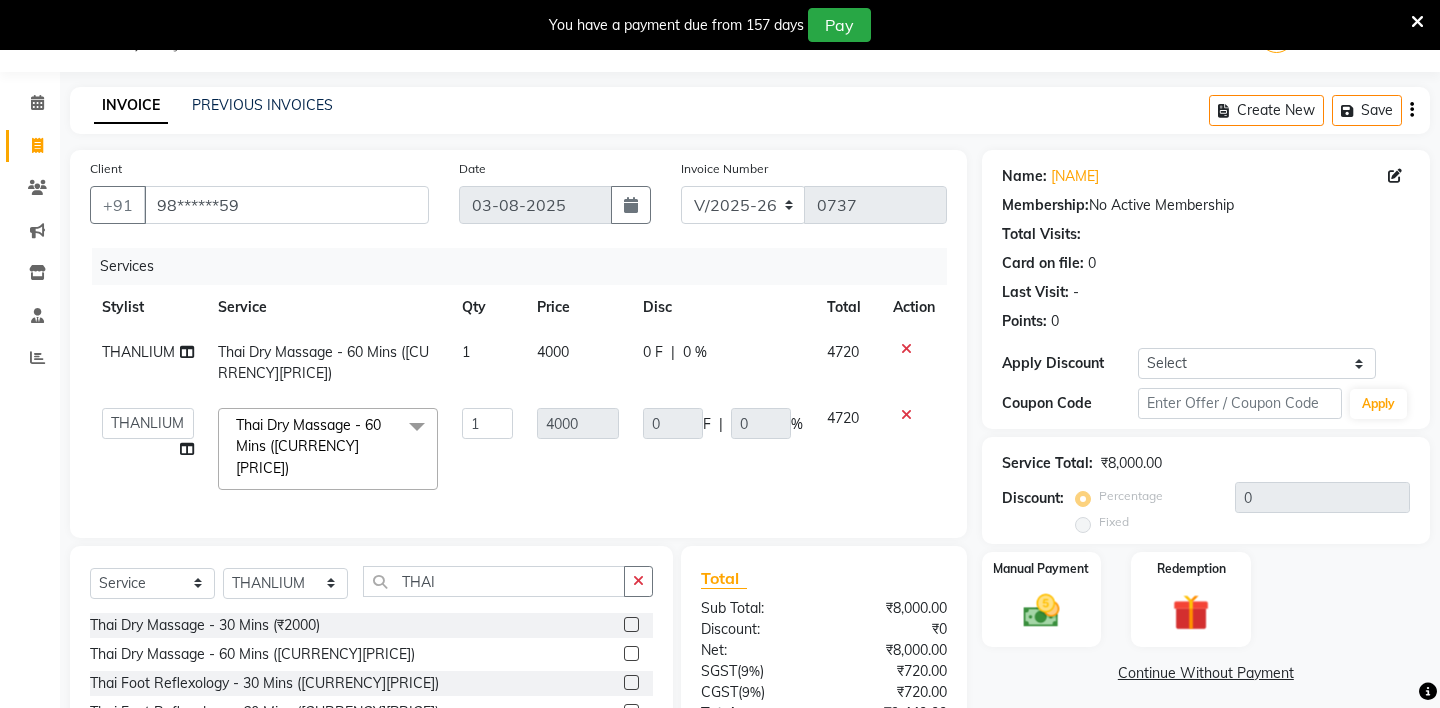 click on "ABHIJEET - ZAH BEAUTY RETAIL   APANG   APEM   ASIF   ITUNA   MANI   MERCY   MOMOI   NIUTOLI   SEBIKA   SHOM   SUMSUM   THANLIUM   VICTORIA" 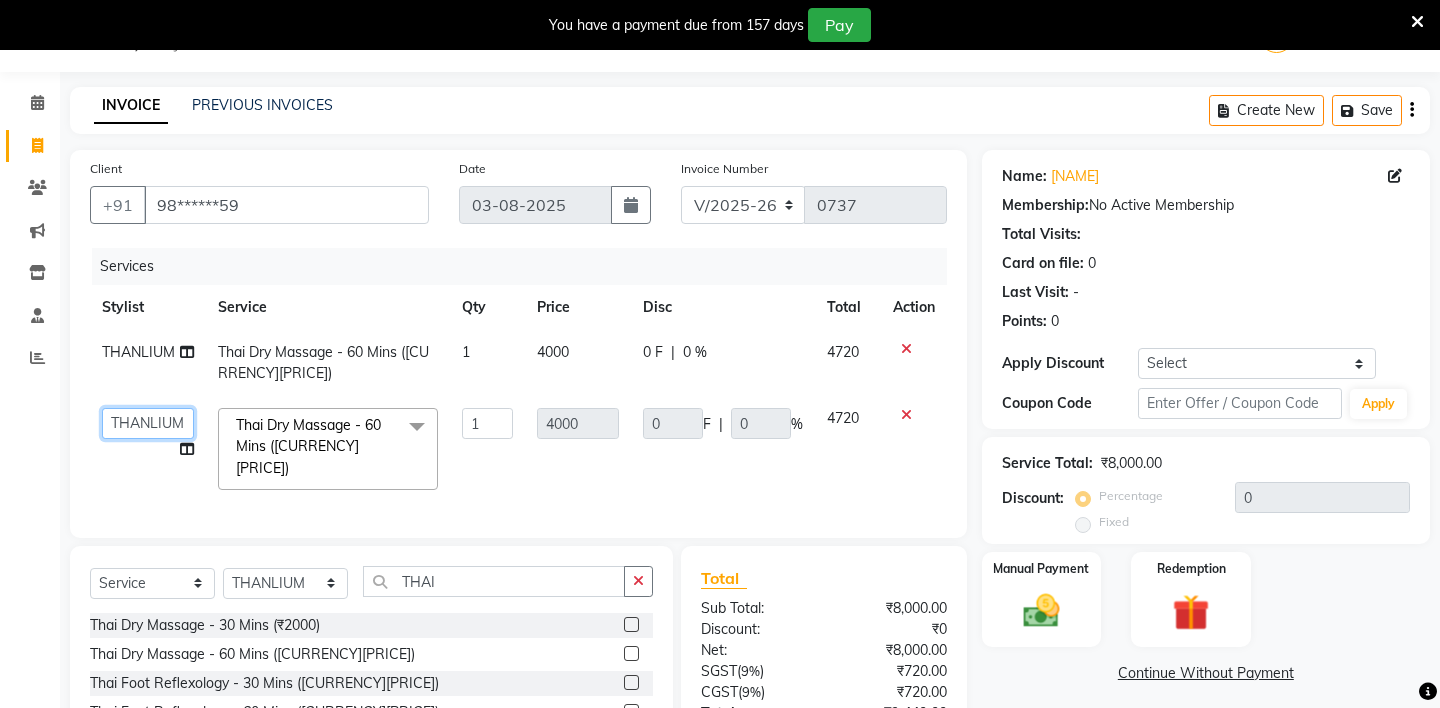 click on "ABHIJEET - ZAH BEAUTY RETAIL   APANG   APEM   ASIF   ITUNA   MANI   MERCY   MOMOI   NIUTOLI   SEBIKA   SHOM   SUMSUM   THANLIUM   VICTORIA" 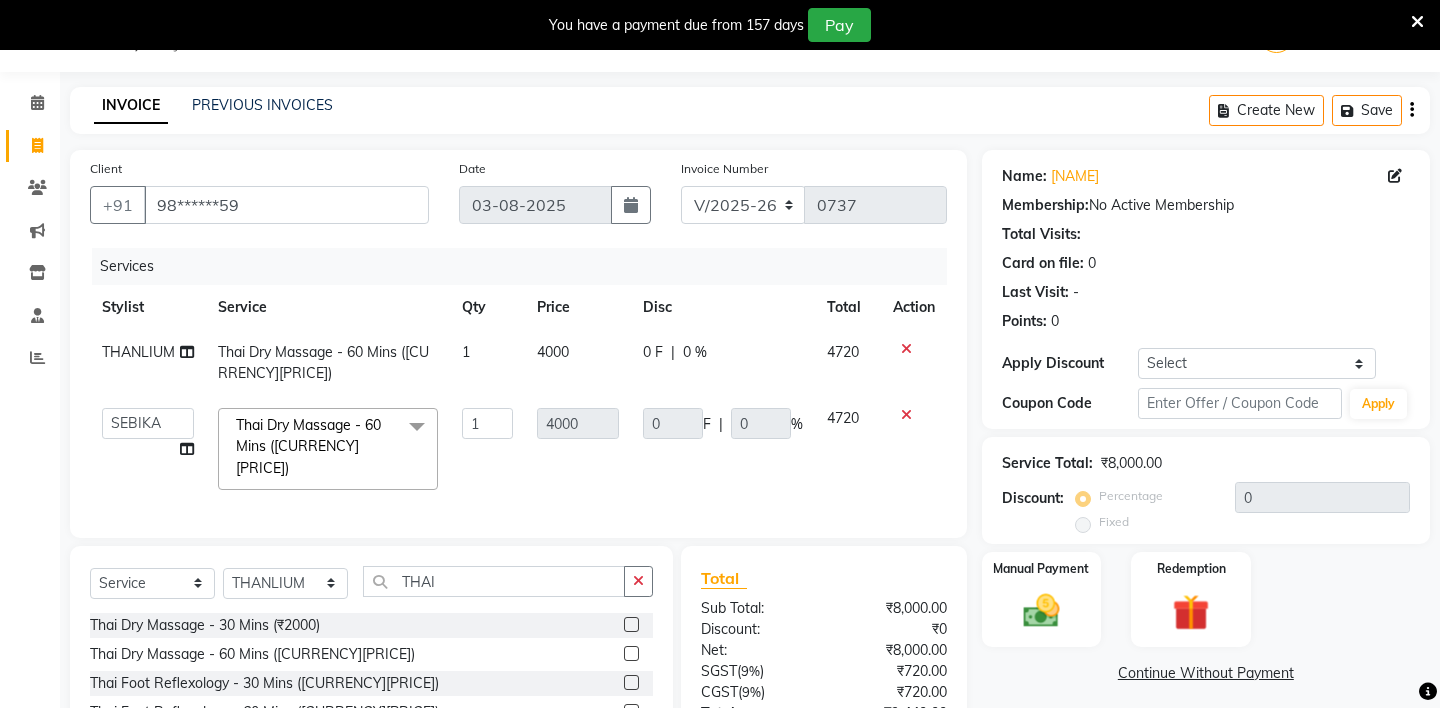 select on "38270" 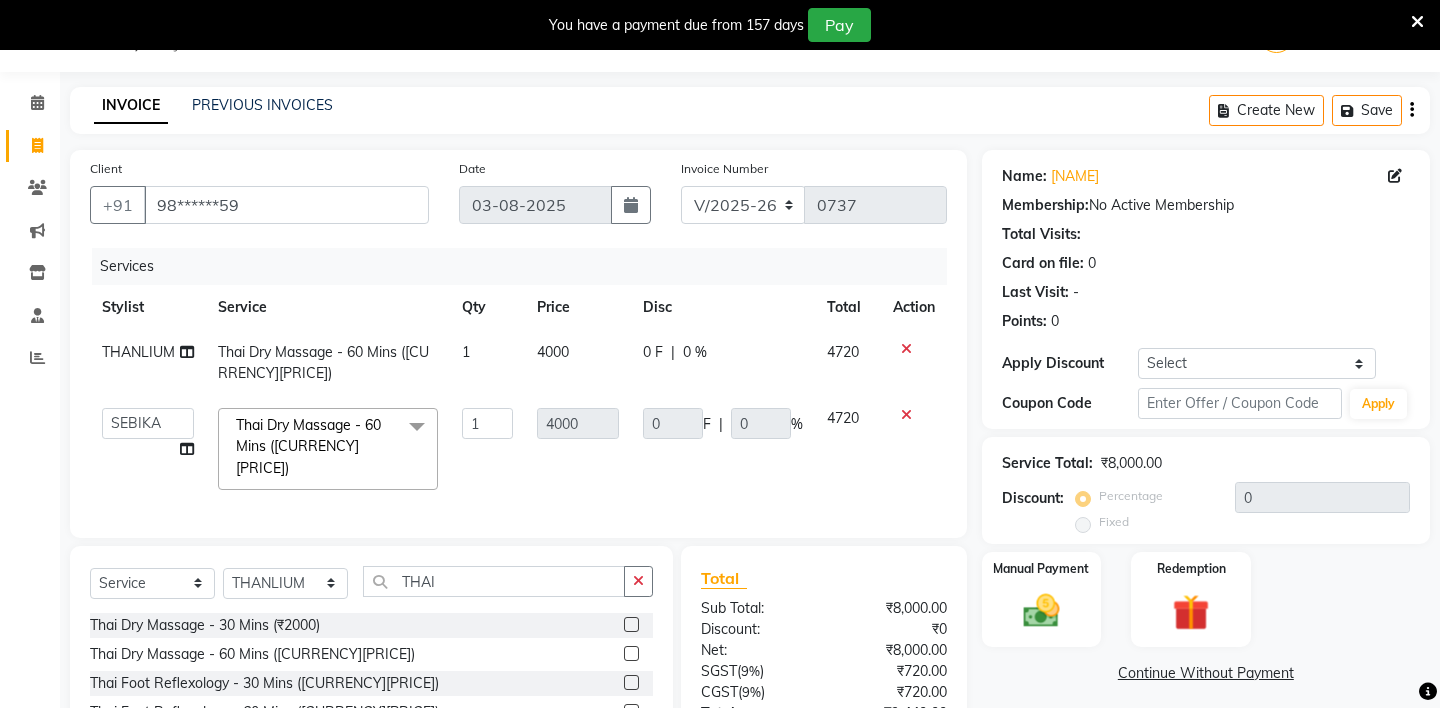scroll, scrollTop: 191, scrollLeft: 0, axis: vertical 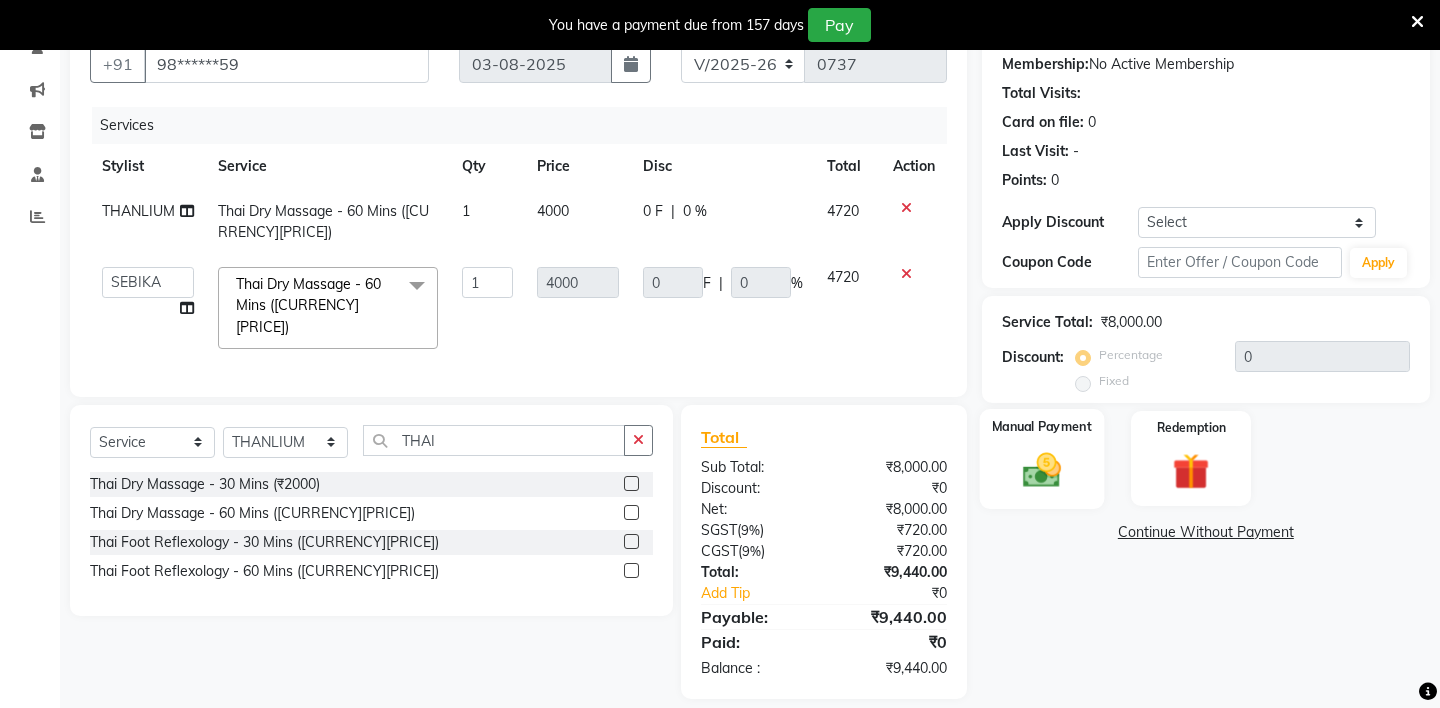 click on "Manual Payment" 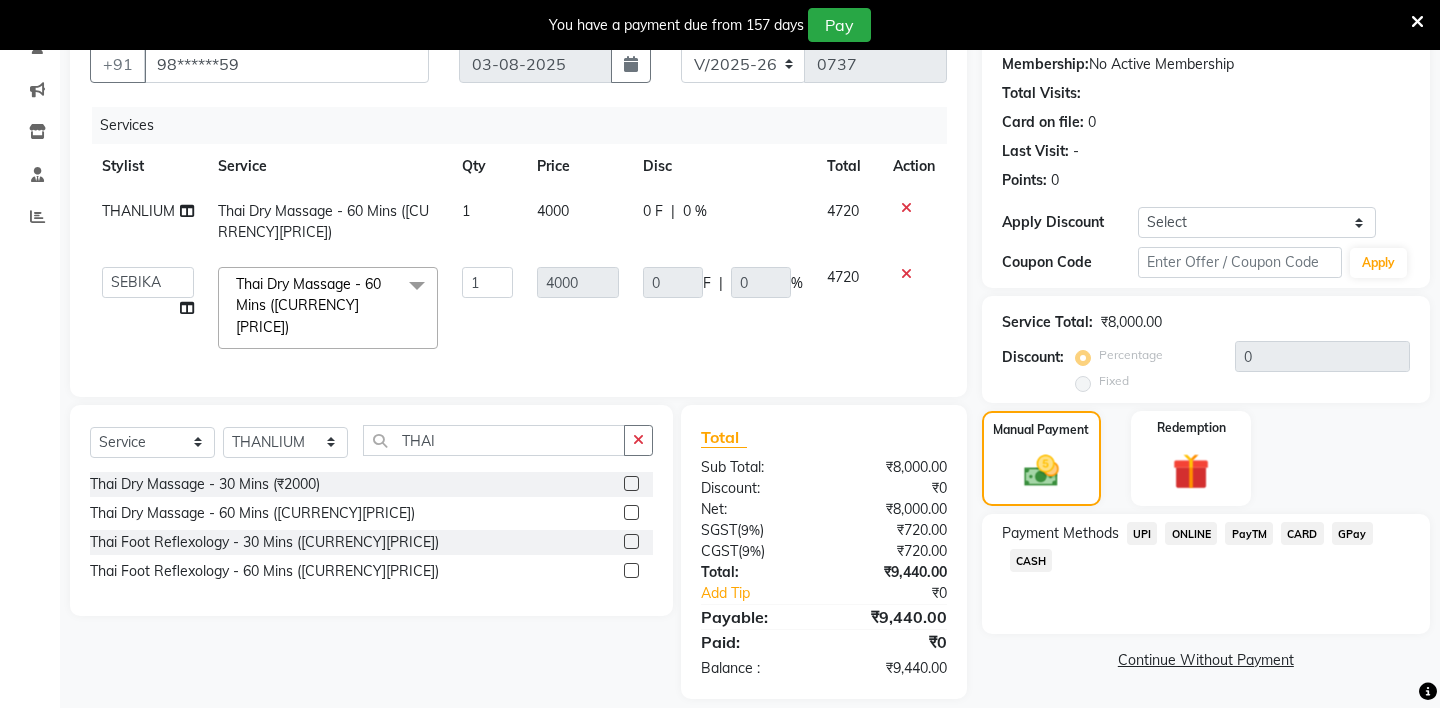click on "CARD" 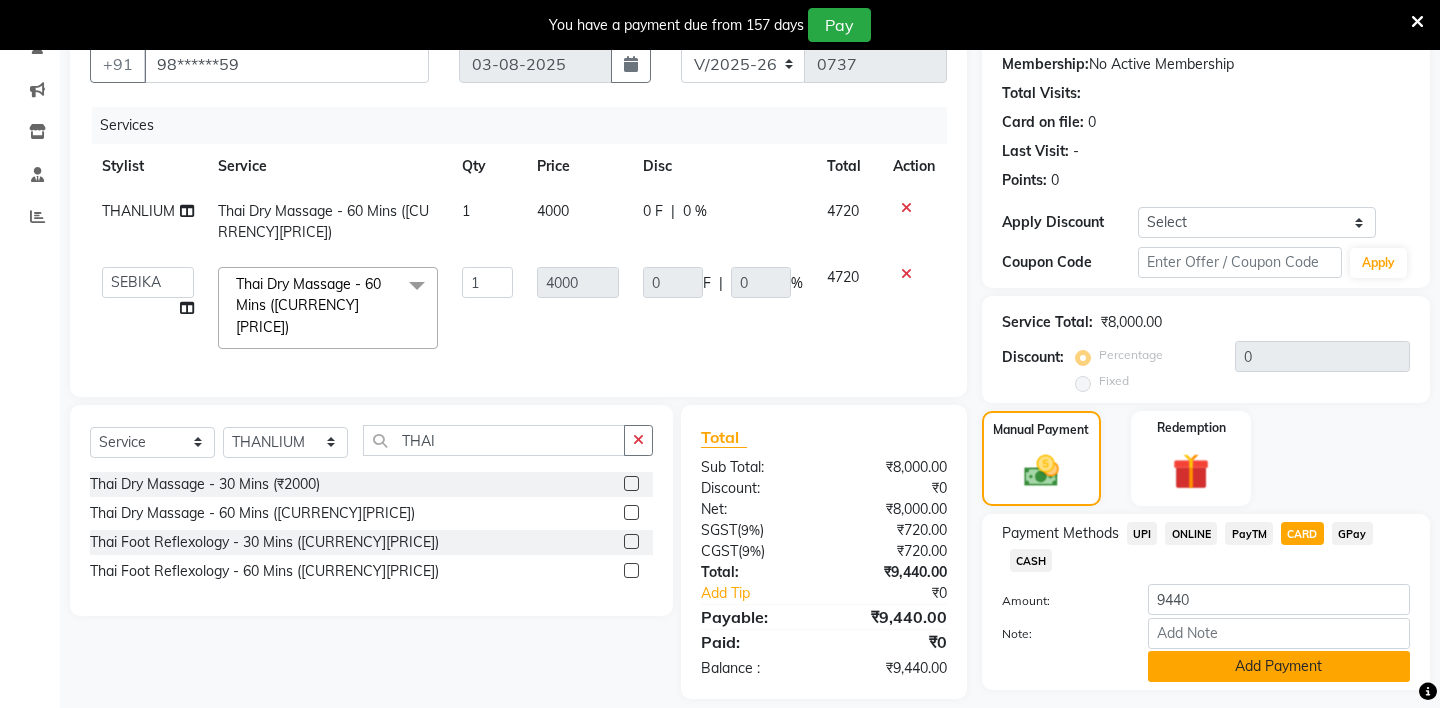 click on "Add Payment" 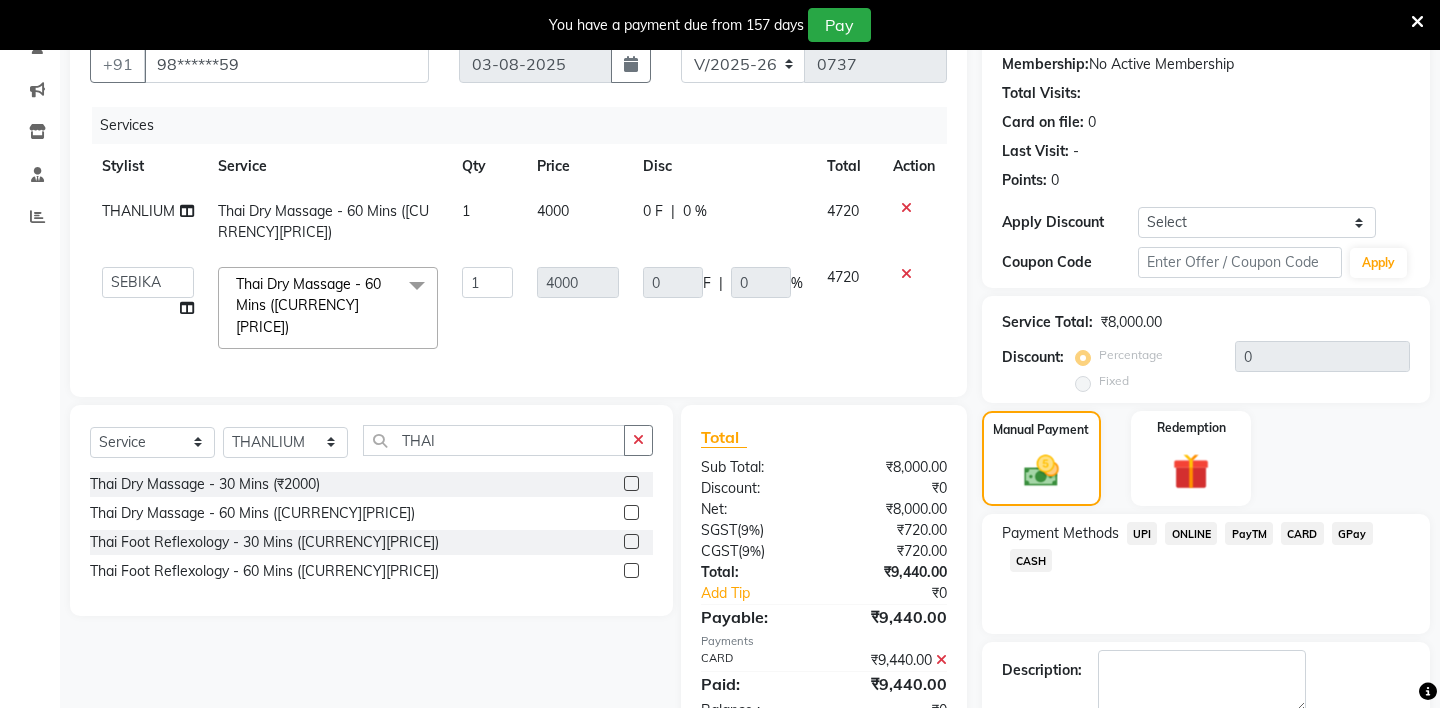 scroll, scrollTop: 278, scrollLeft: 0, axis: vertical 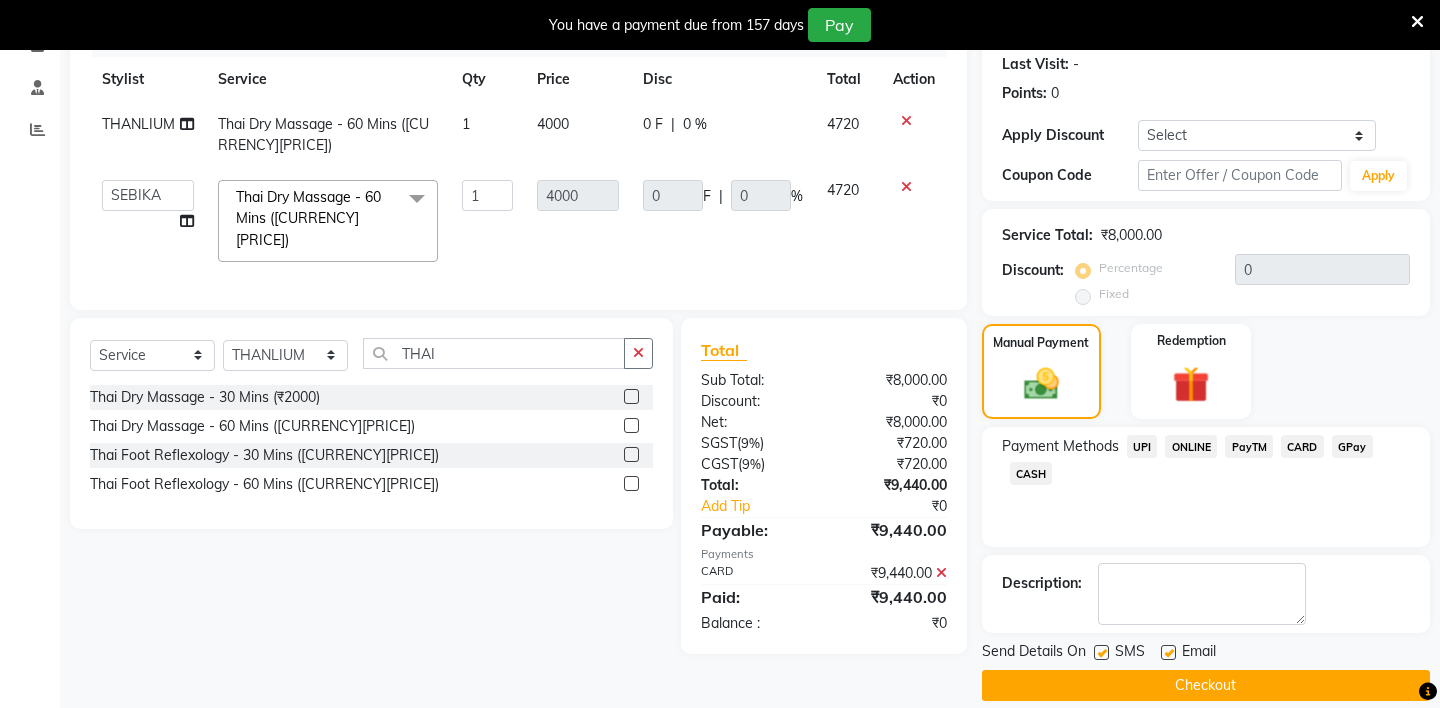 click on "Checkout" 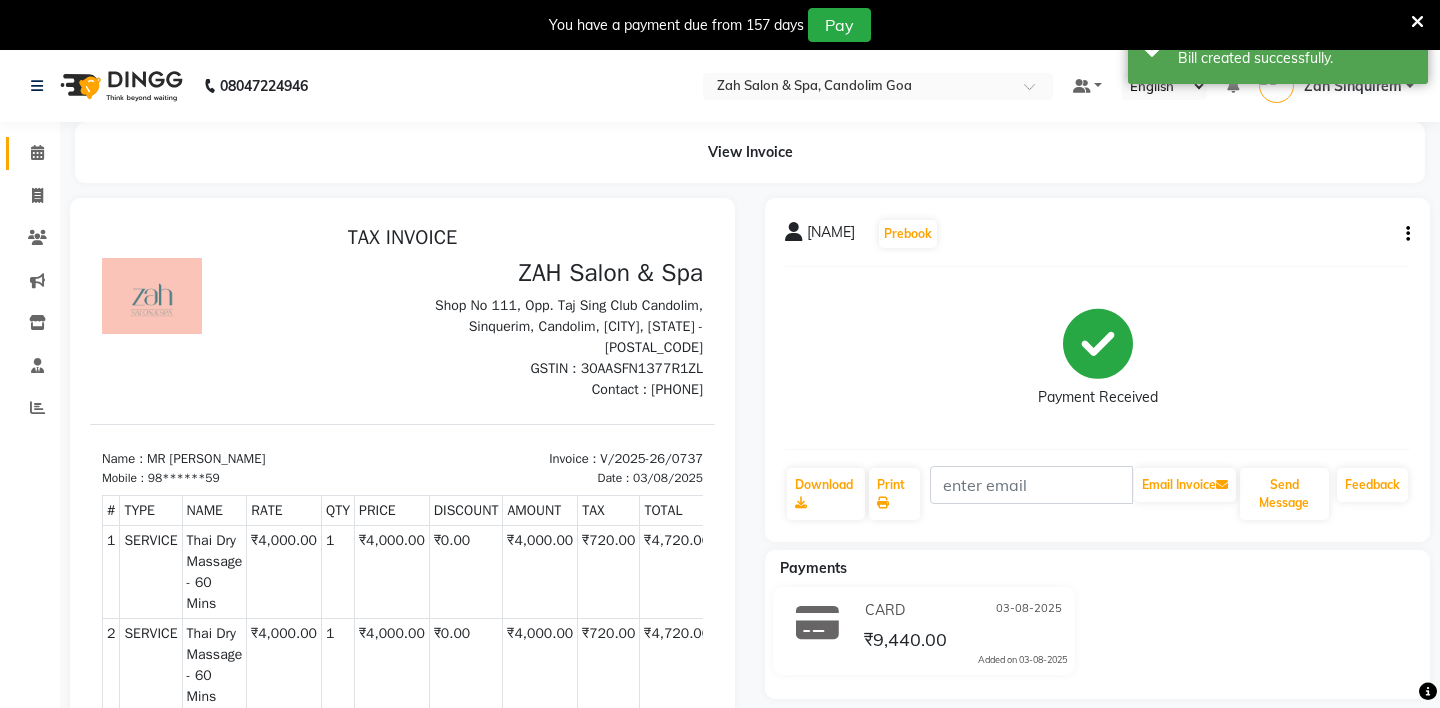 scroll, scrollTop: 0, scrollLeft: 0, axis: both 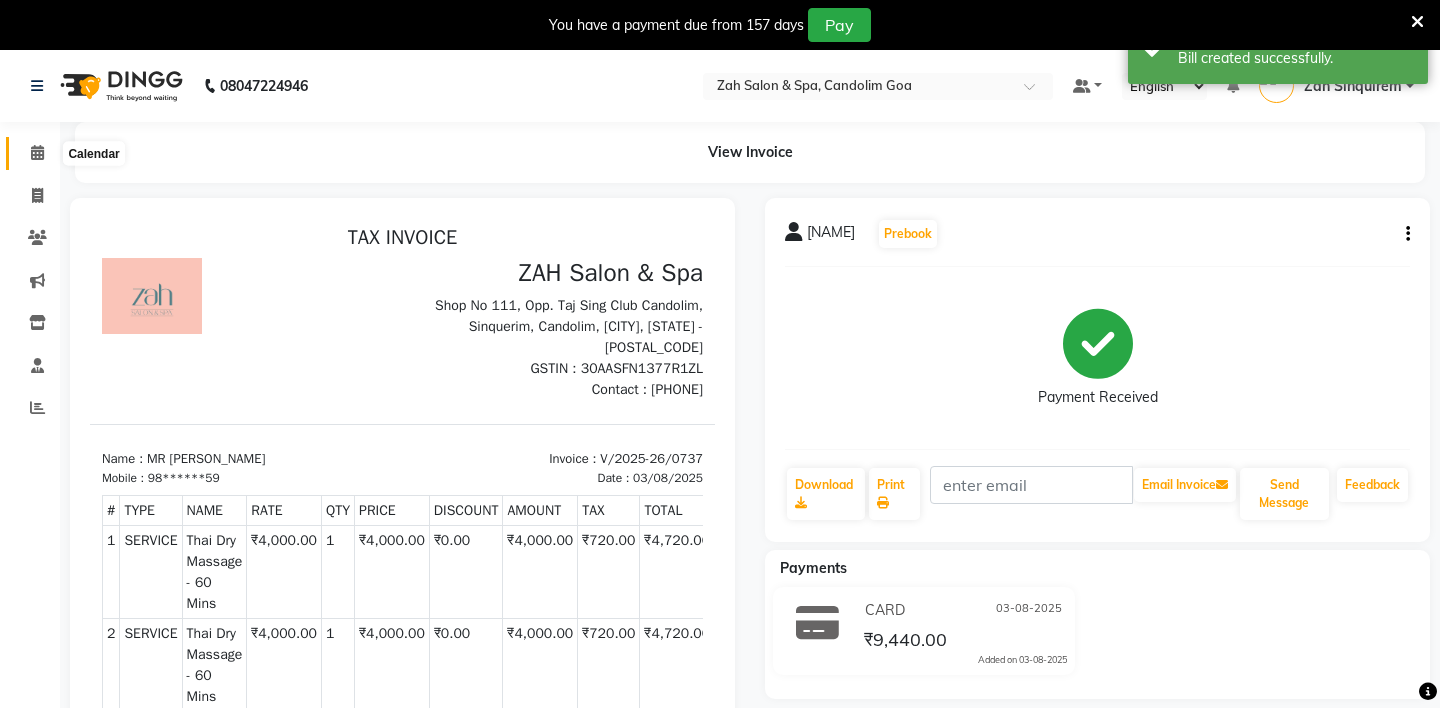 click 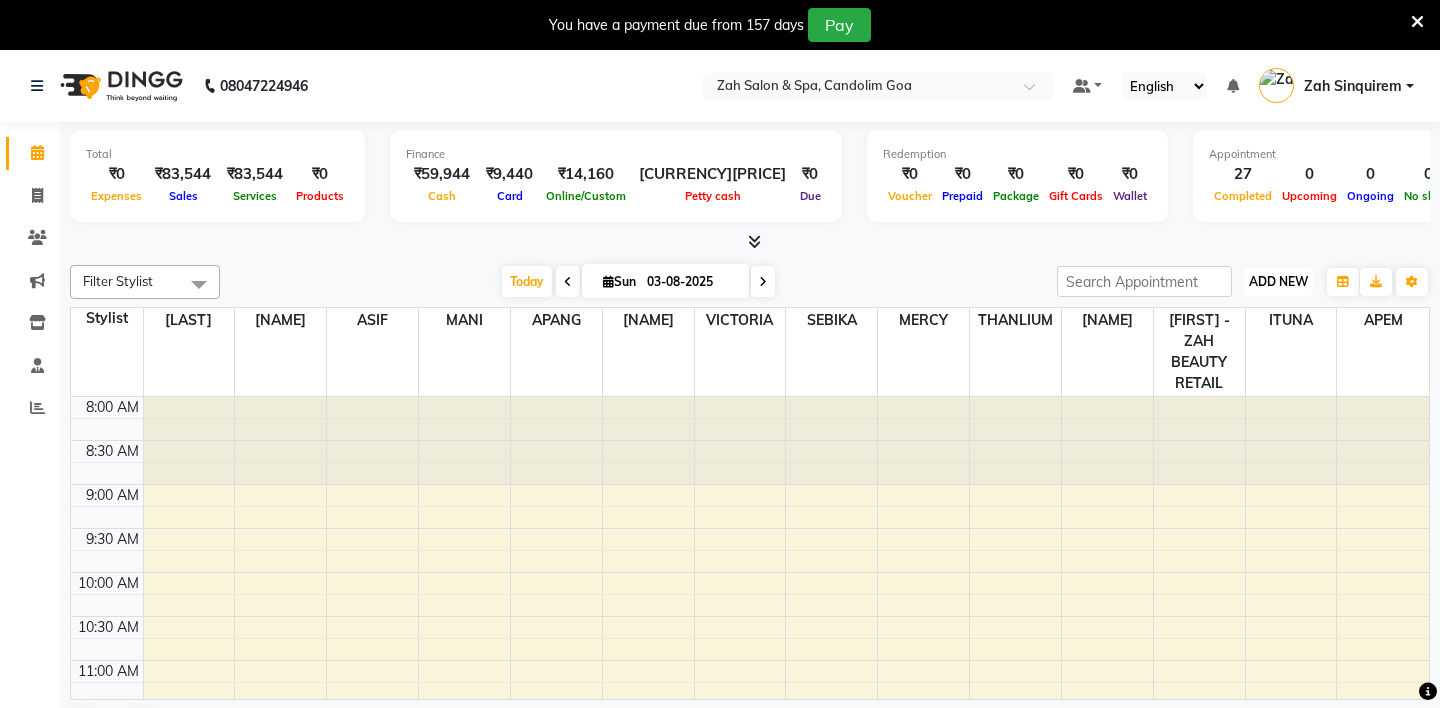click on "ADD NEW" at bounding box center [1278, 281] 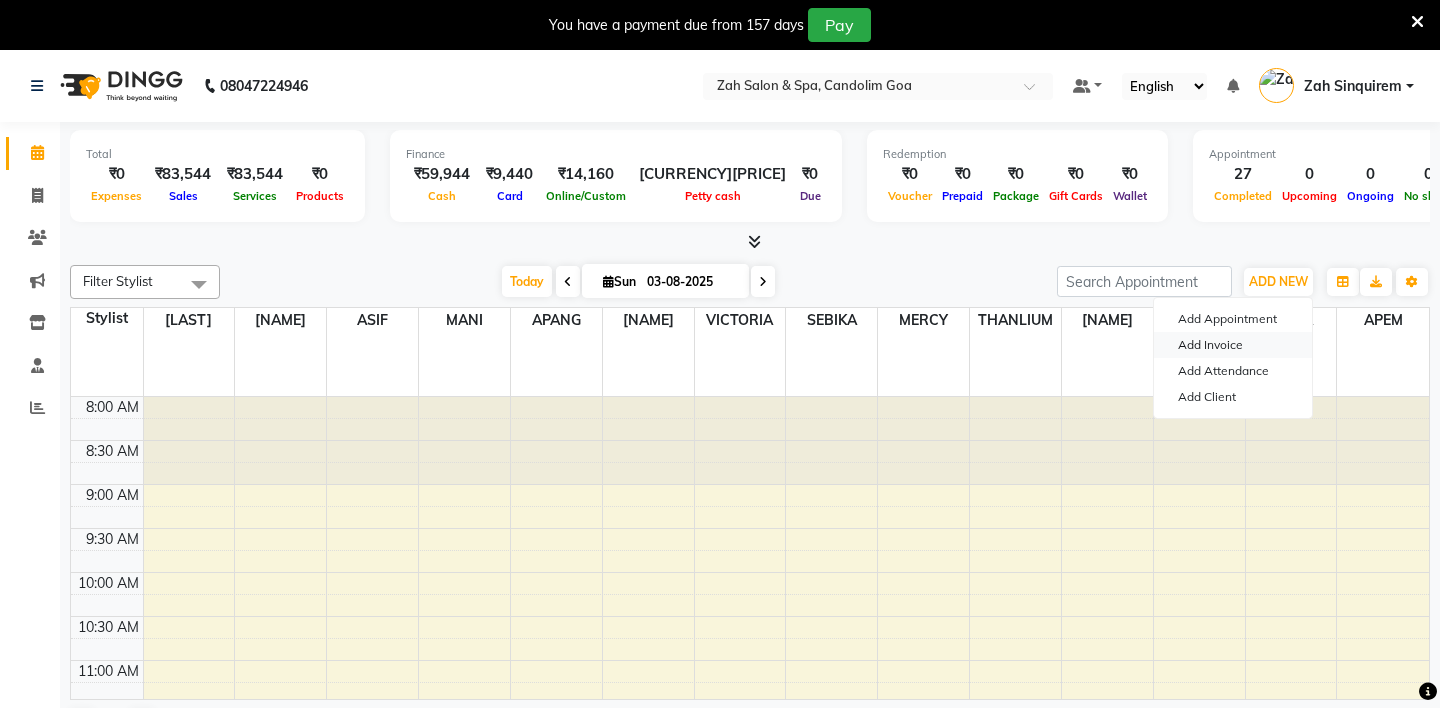 click on "Add Invoice" at bounding box center [1233, 345] 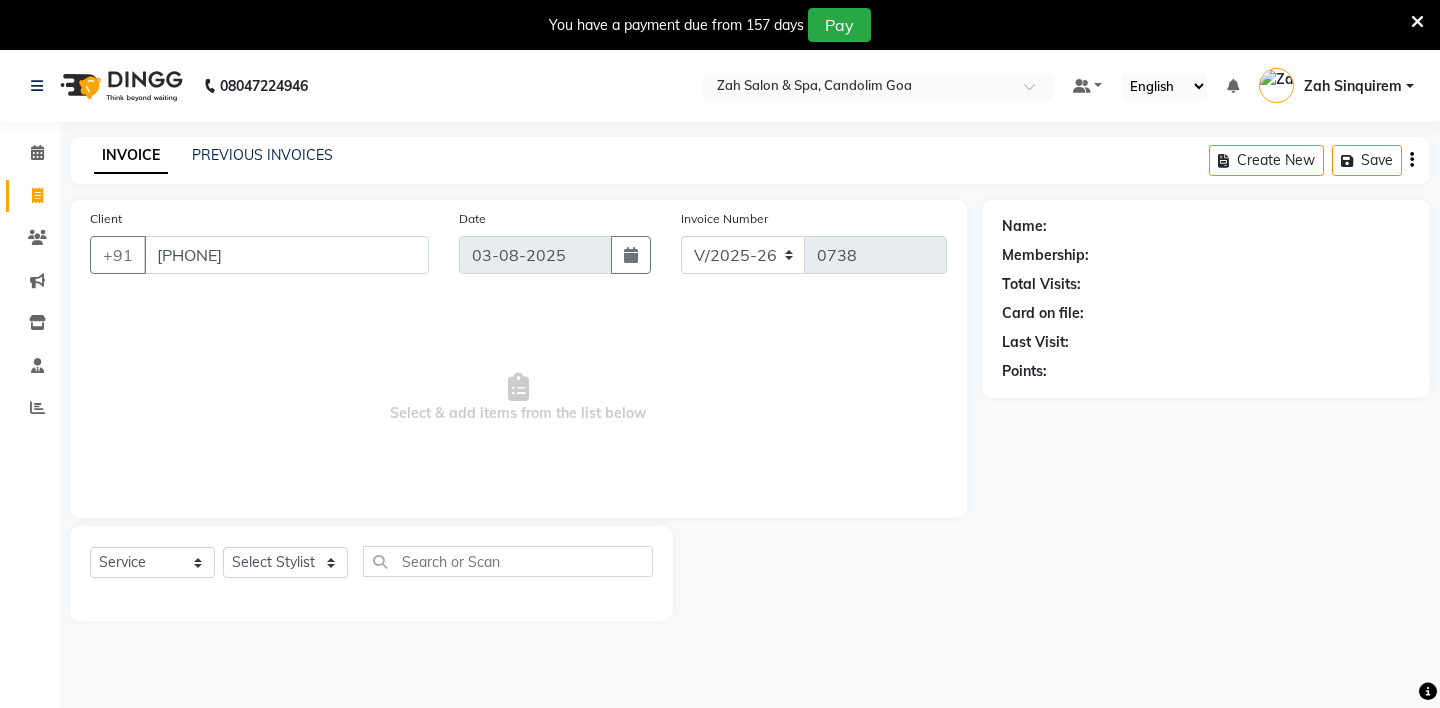 type on "8390500011" 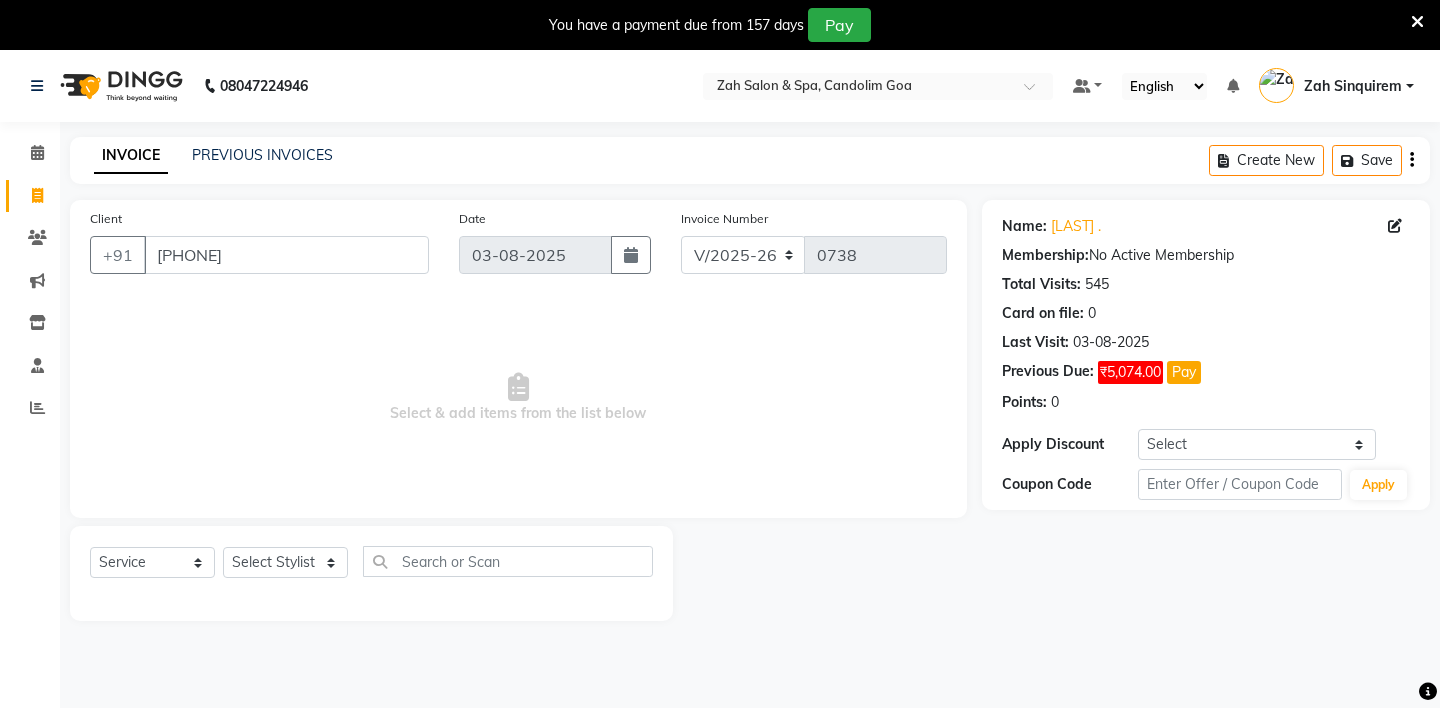 scroll, scrollTop: 50, scrollLeft: 0, axis: vertical 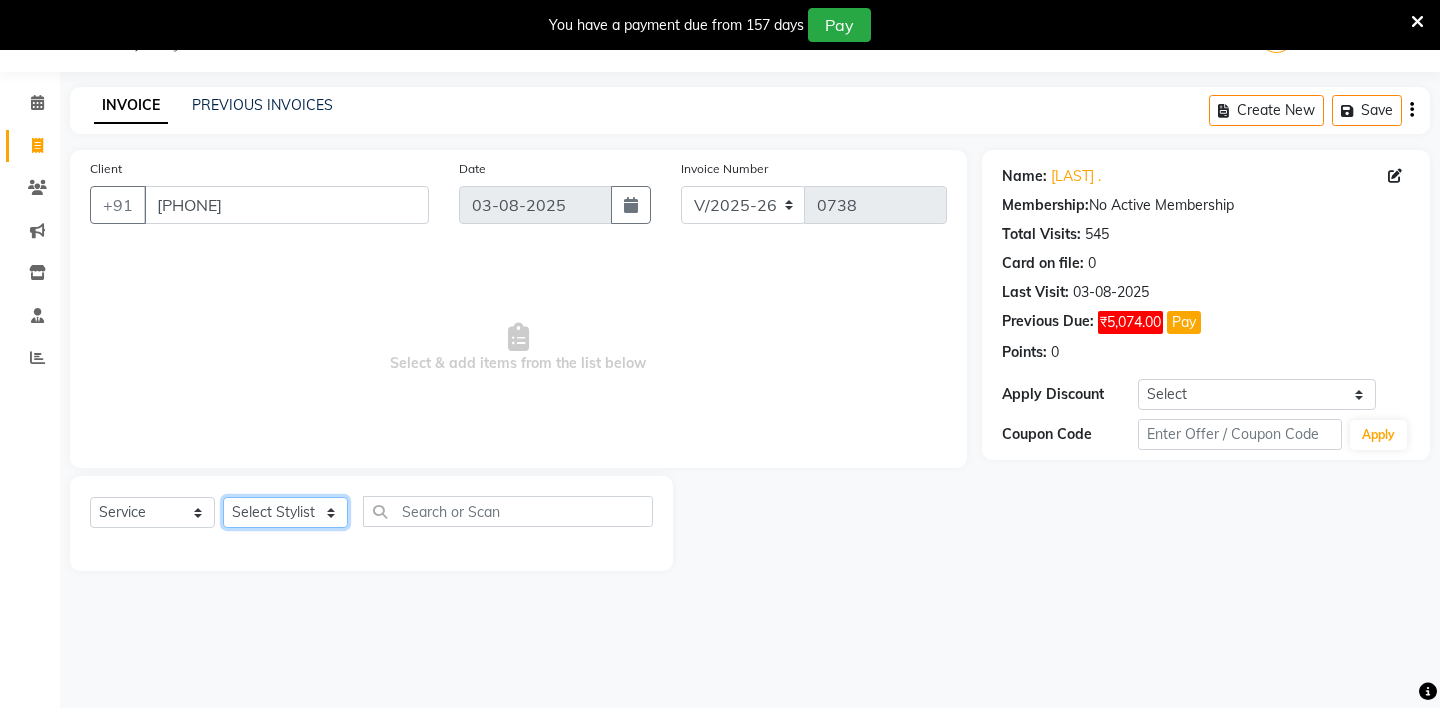 click on "Select Stylist ABHIJEET - ZAH BEAUTY RETAIL APANG APEM ASIF ITUNA MANI MERCY MOMOI NIUTOLI SEBIKA SHOM SUMSUM THANLIUM VICTORIA" 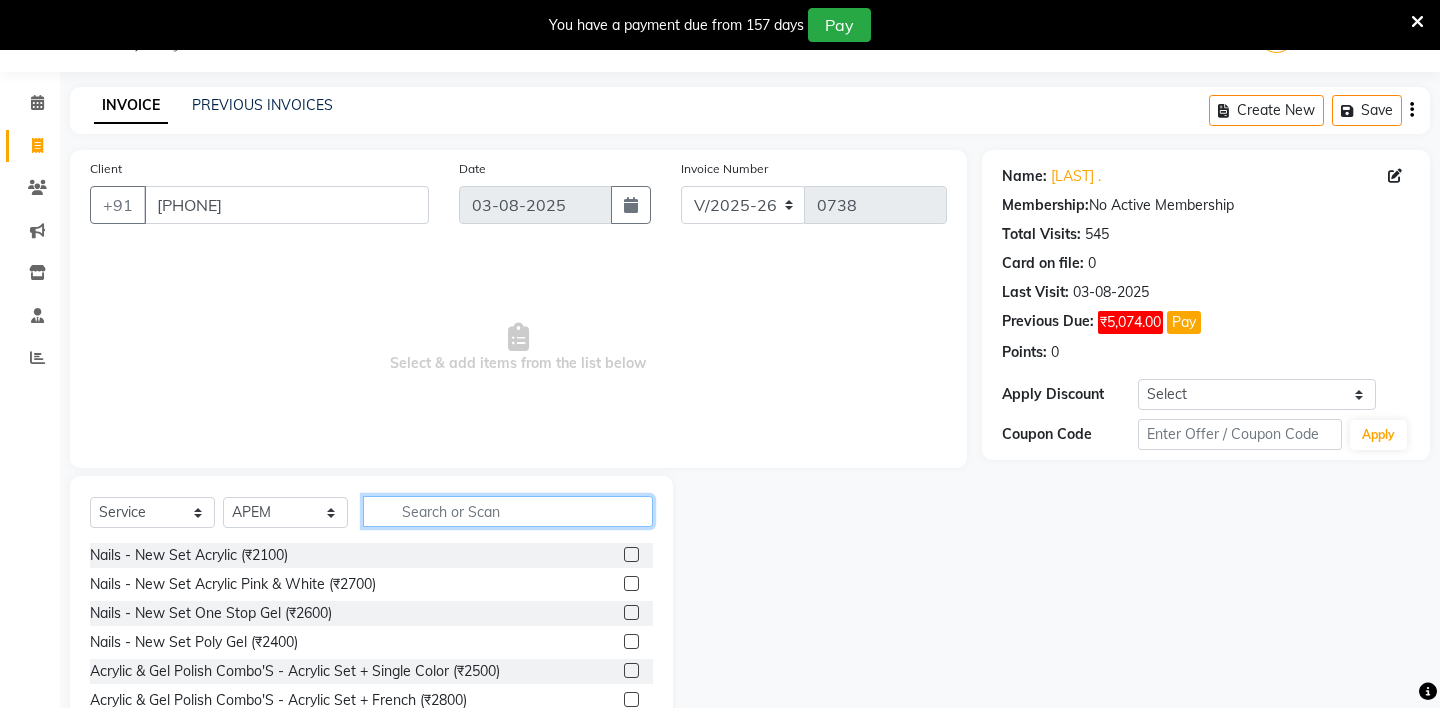 click 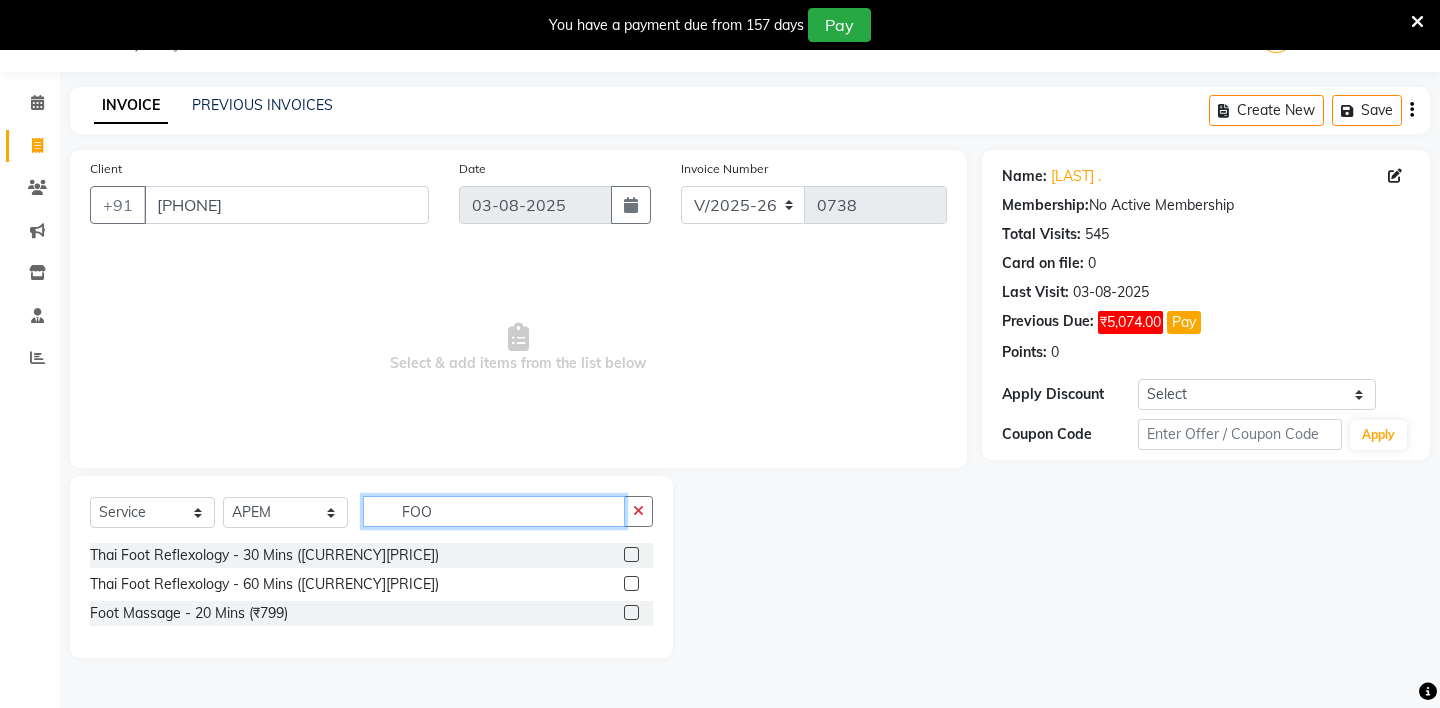 type on "FOO" 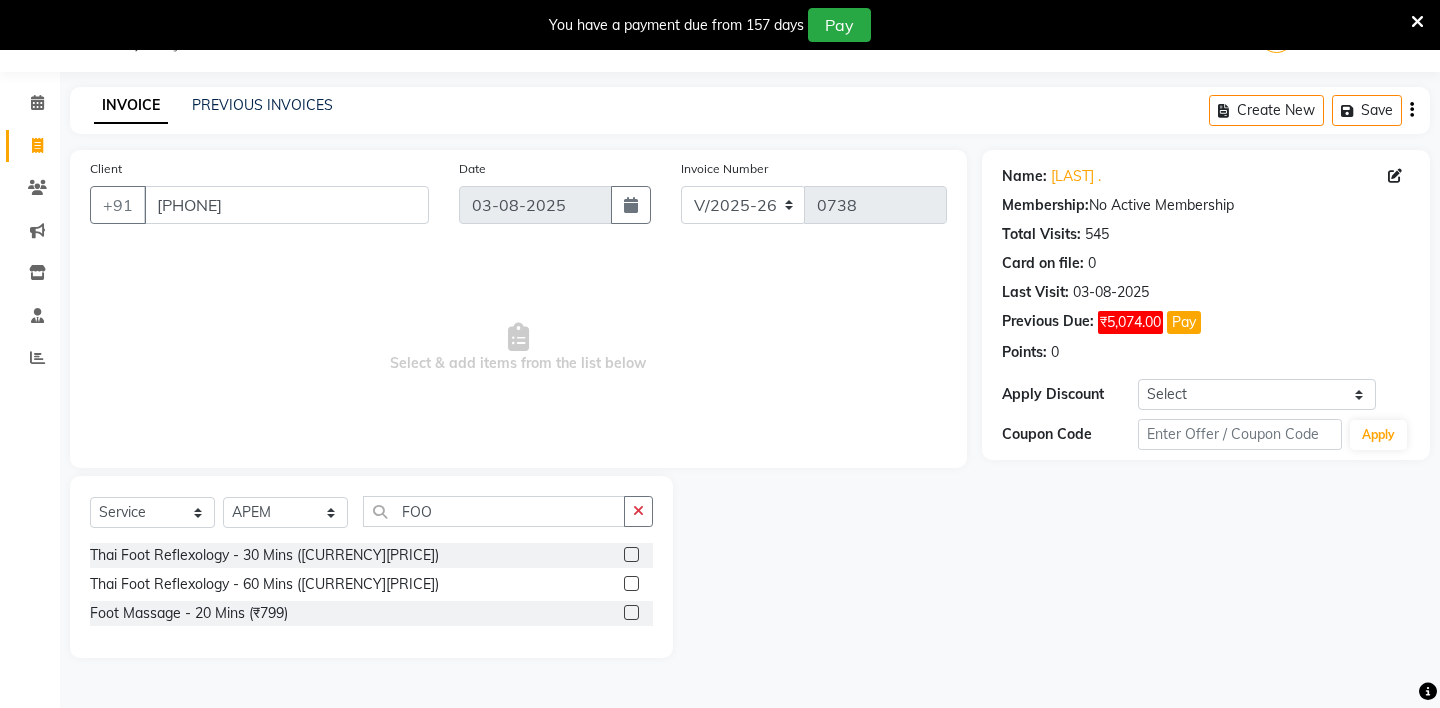 click 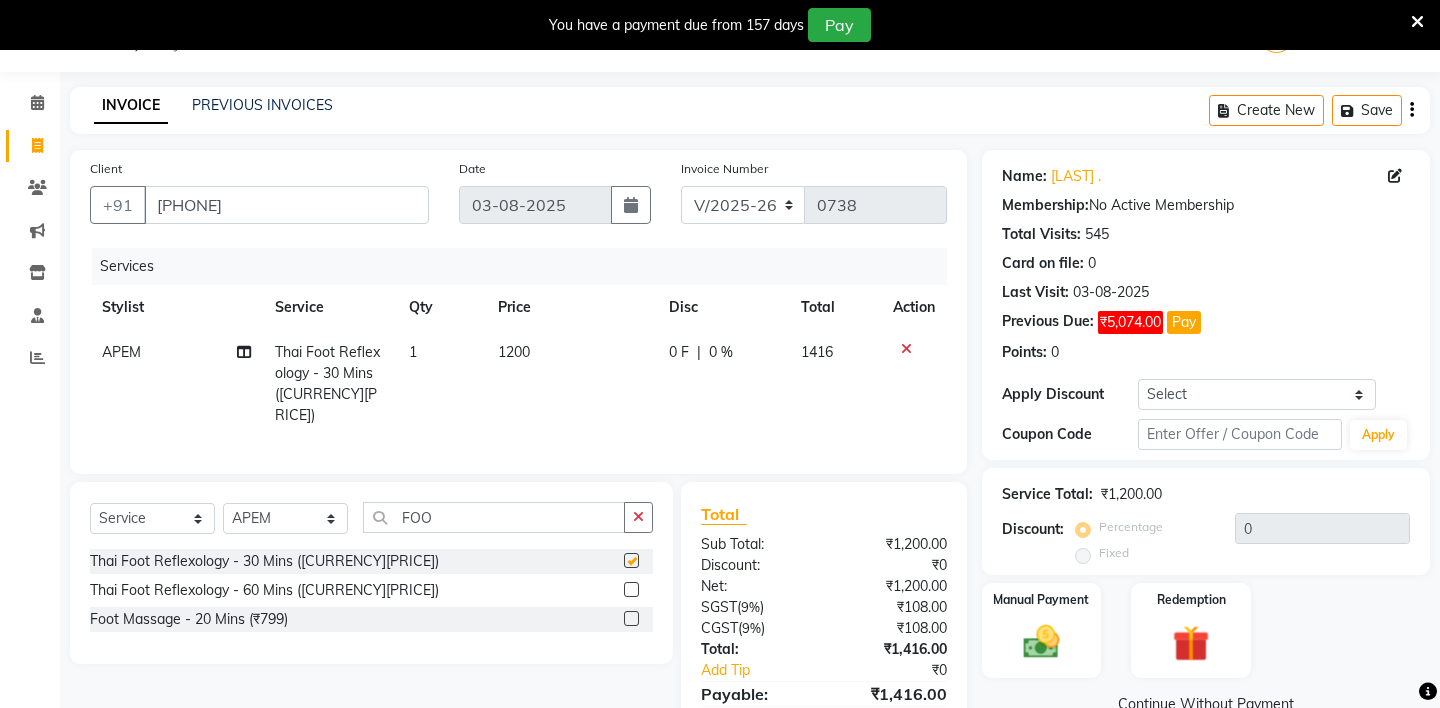 checkbox on "false" 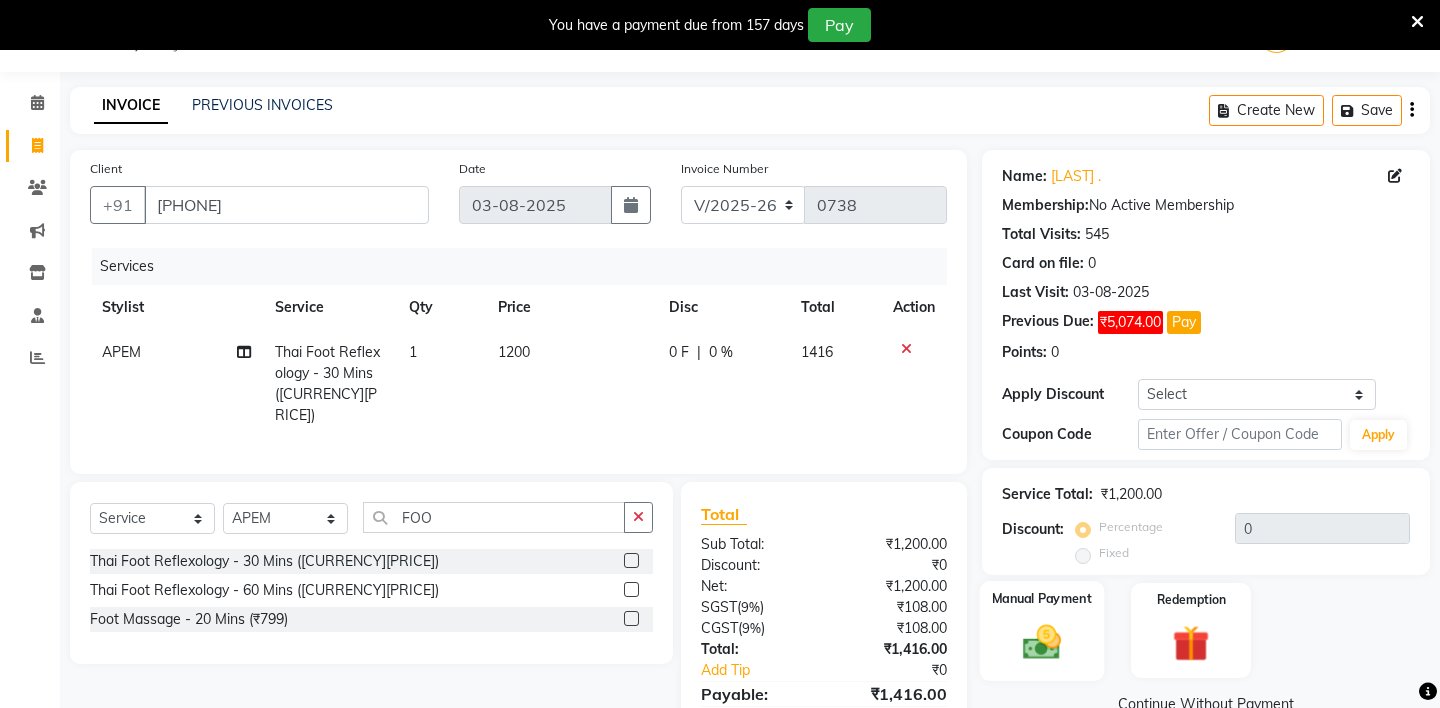click 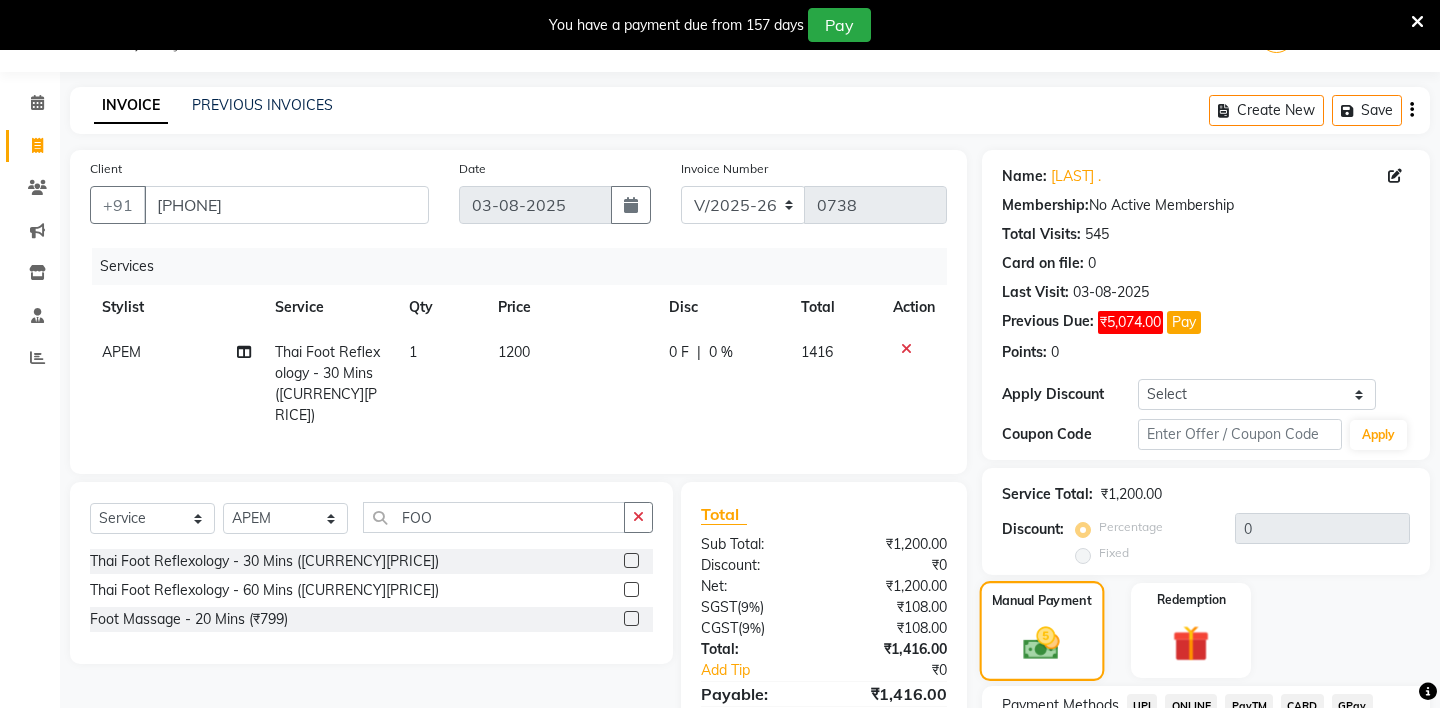 scroll, scrollTop: 196, scrollLeft: 0, axis: vertical 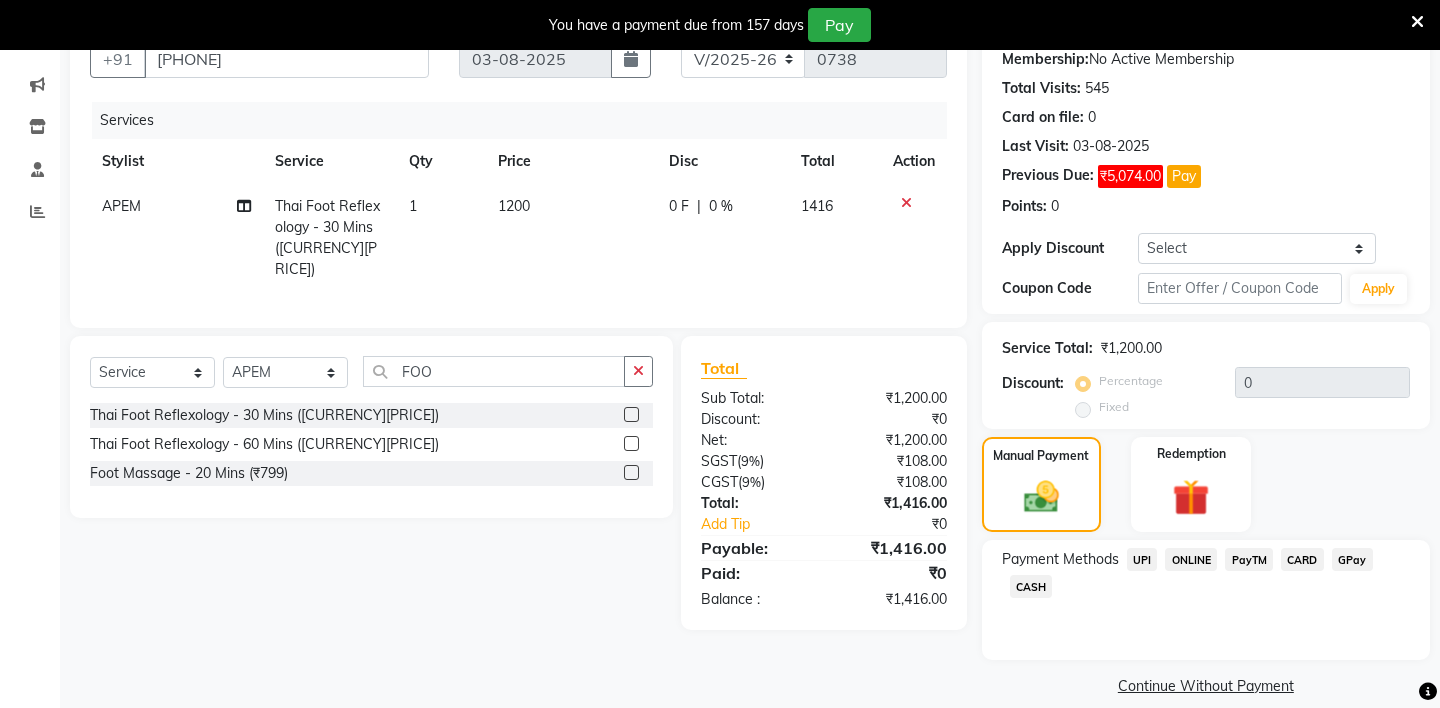 click on "CASH" 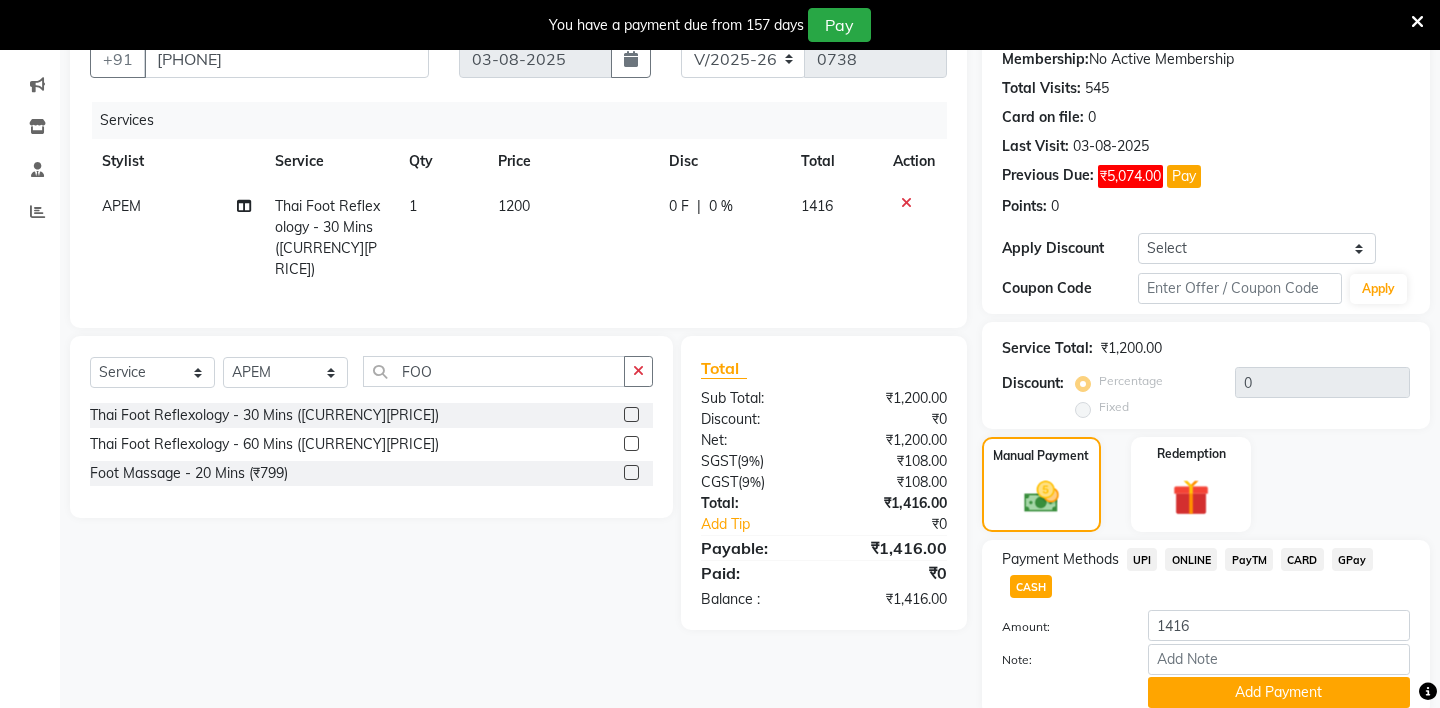 scroll, scrollTop: 252, scrollLeft: 0, axis: vertical 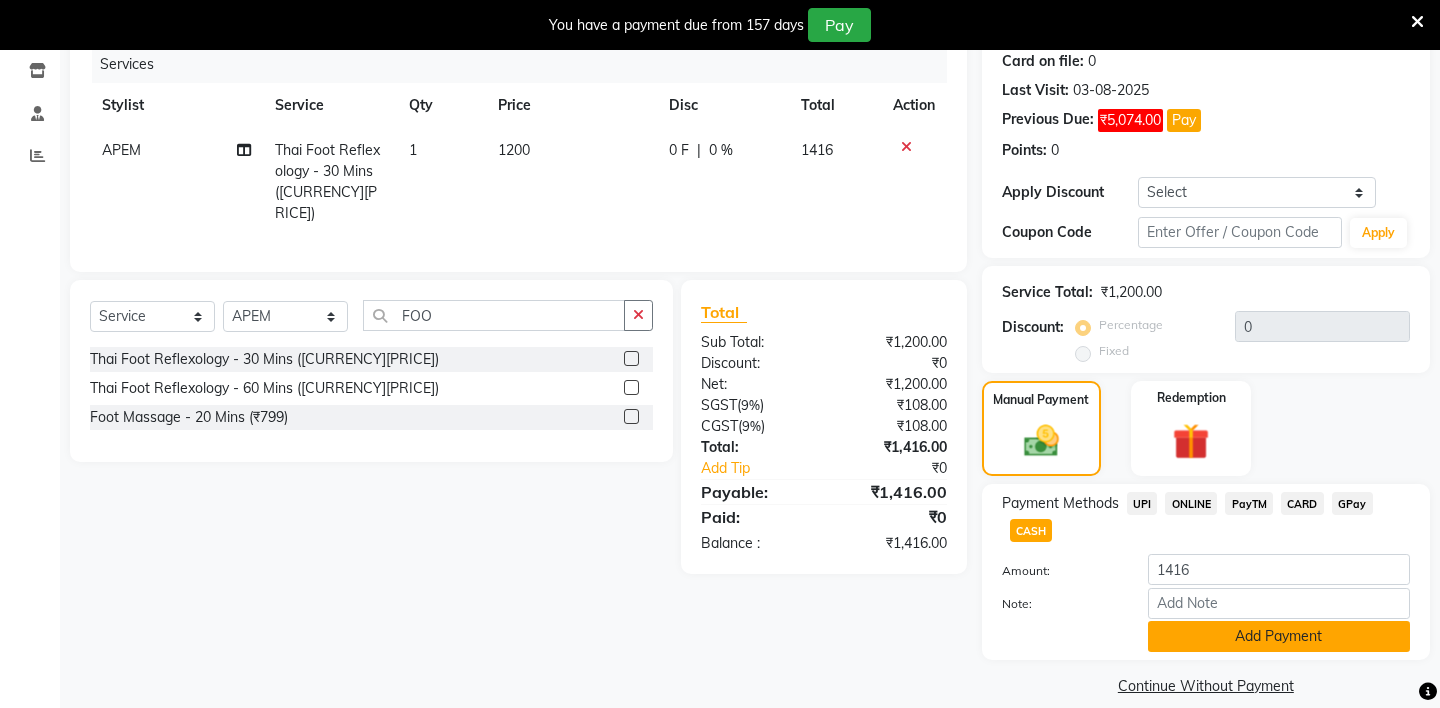 click on "Add Payment" 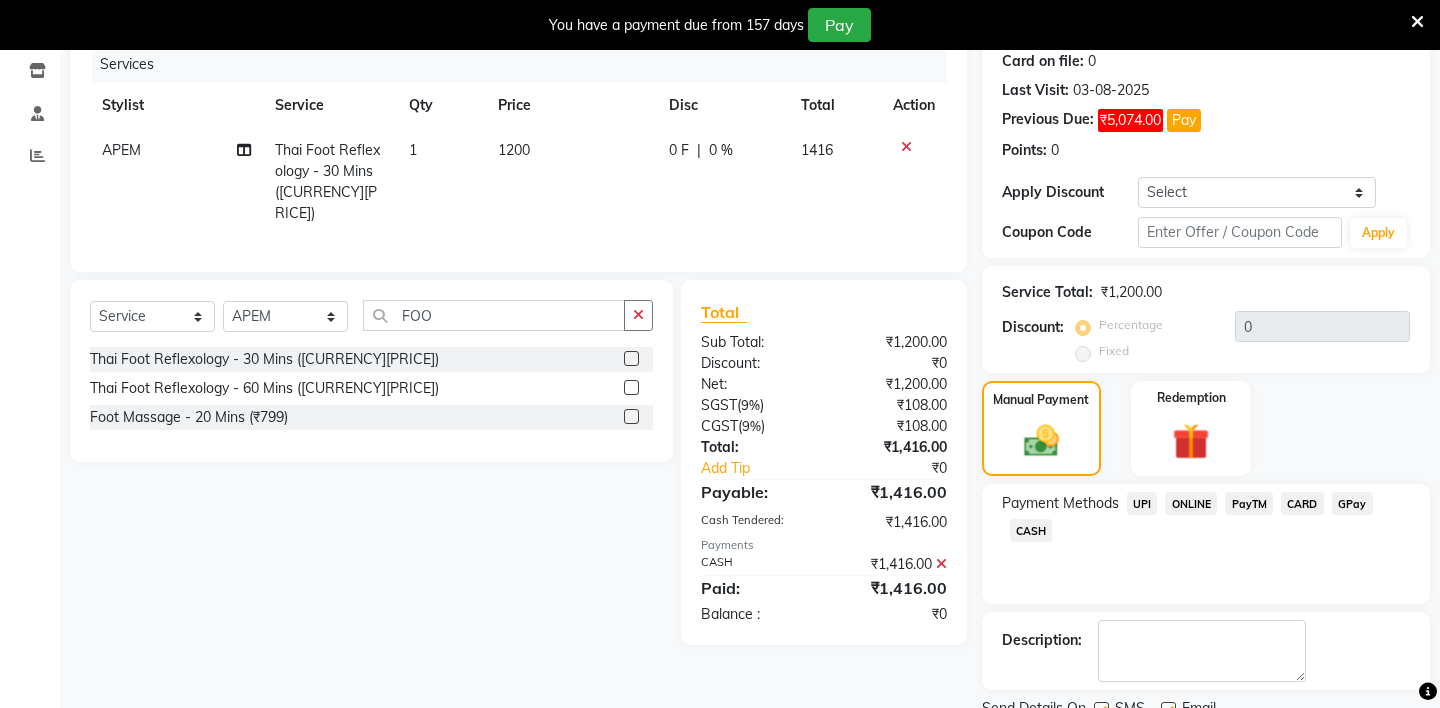 scroll, scrollTop: 309, scrollLeft: 0, axis: vertical 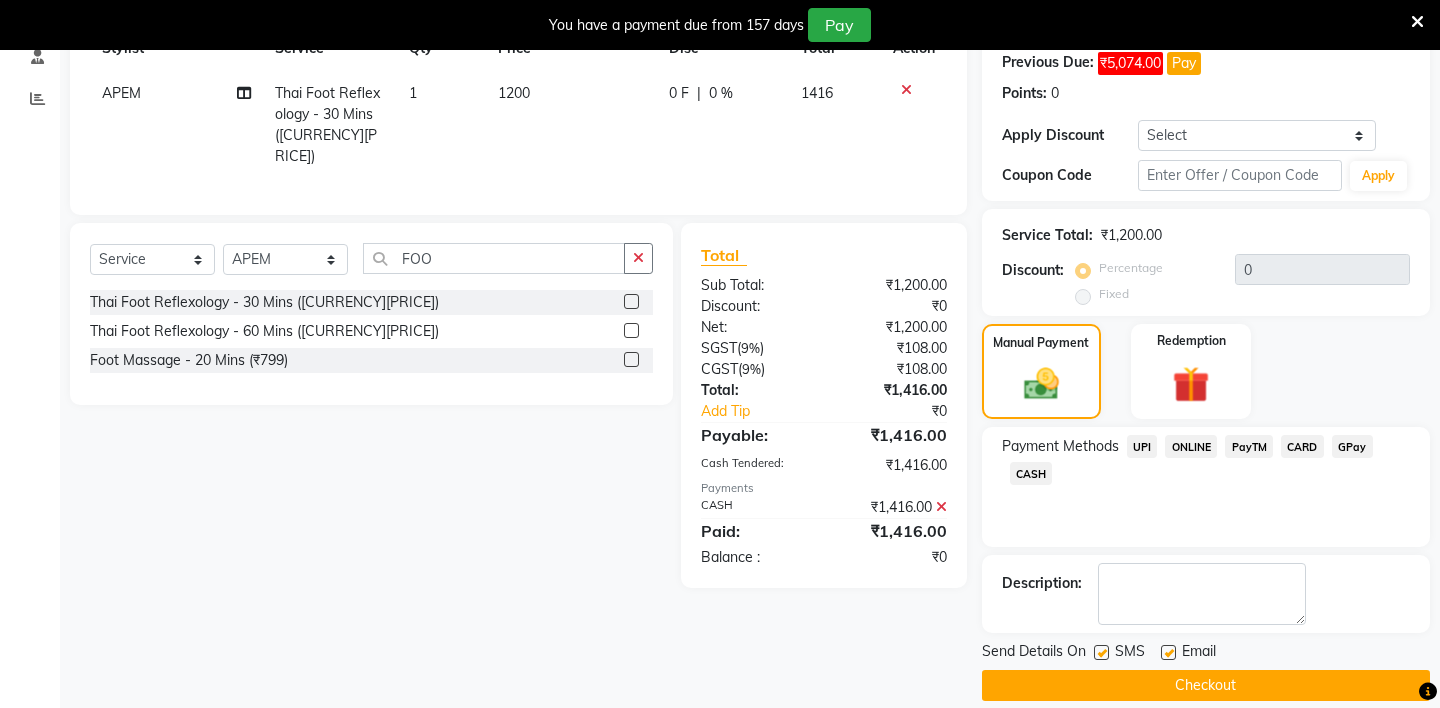 click on "Checkout" 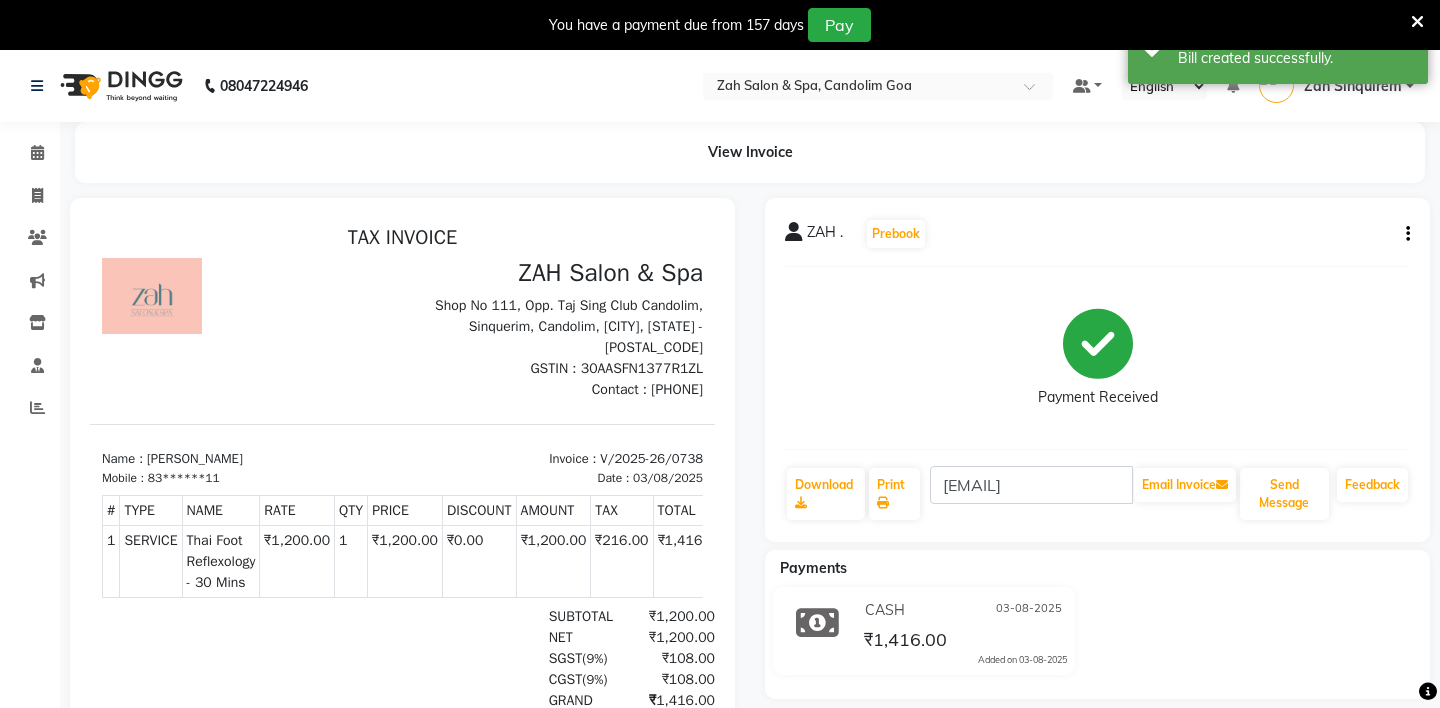 scroll, scrollTop: 0, scrollLeft: 0, axis: both 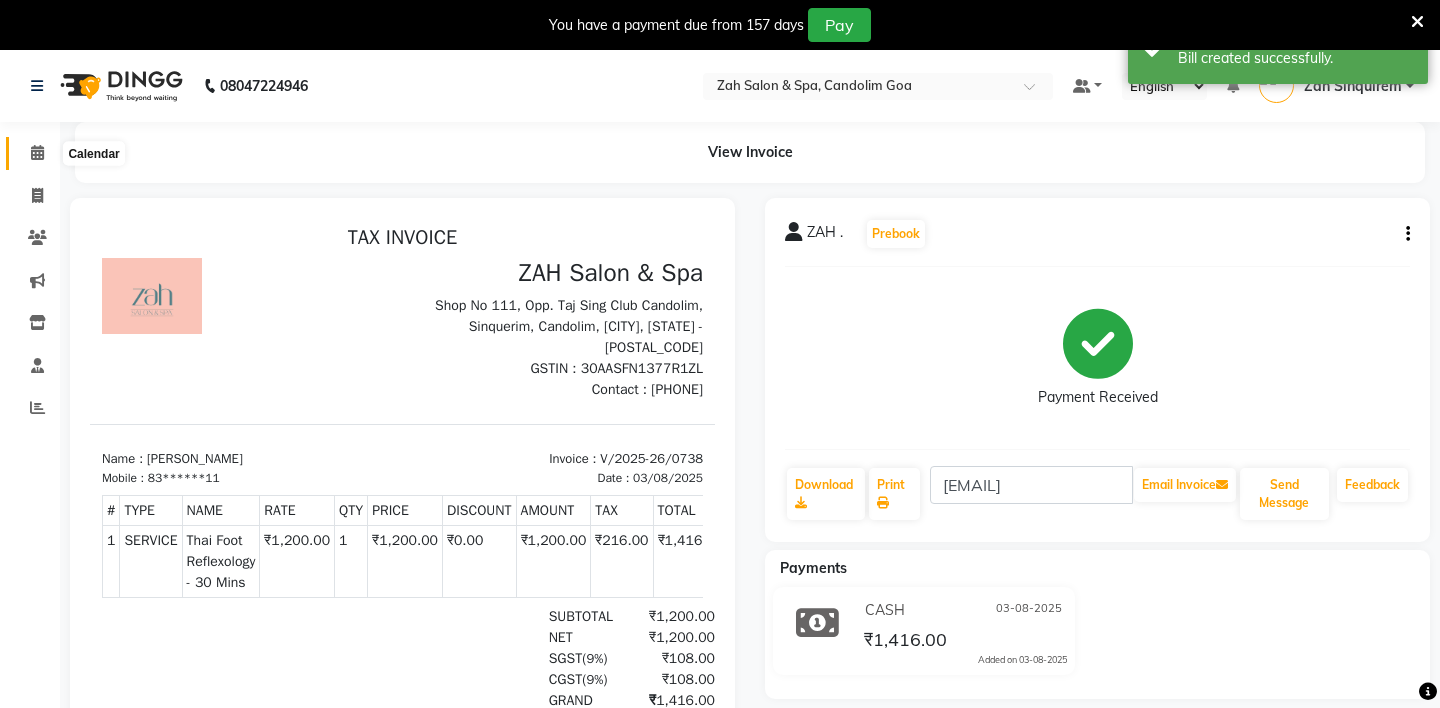 click 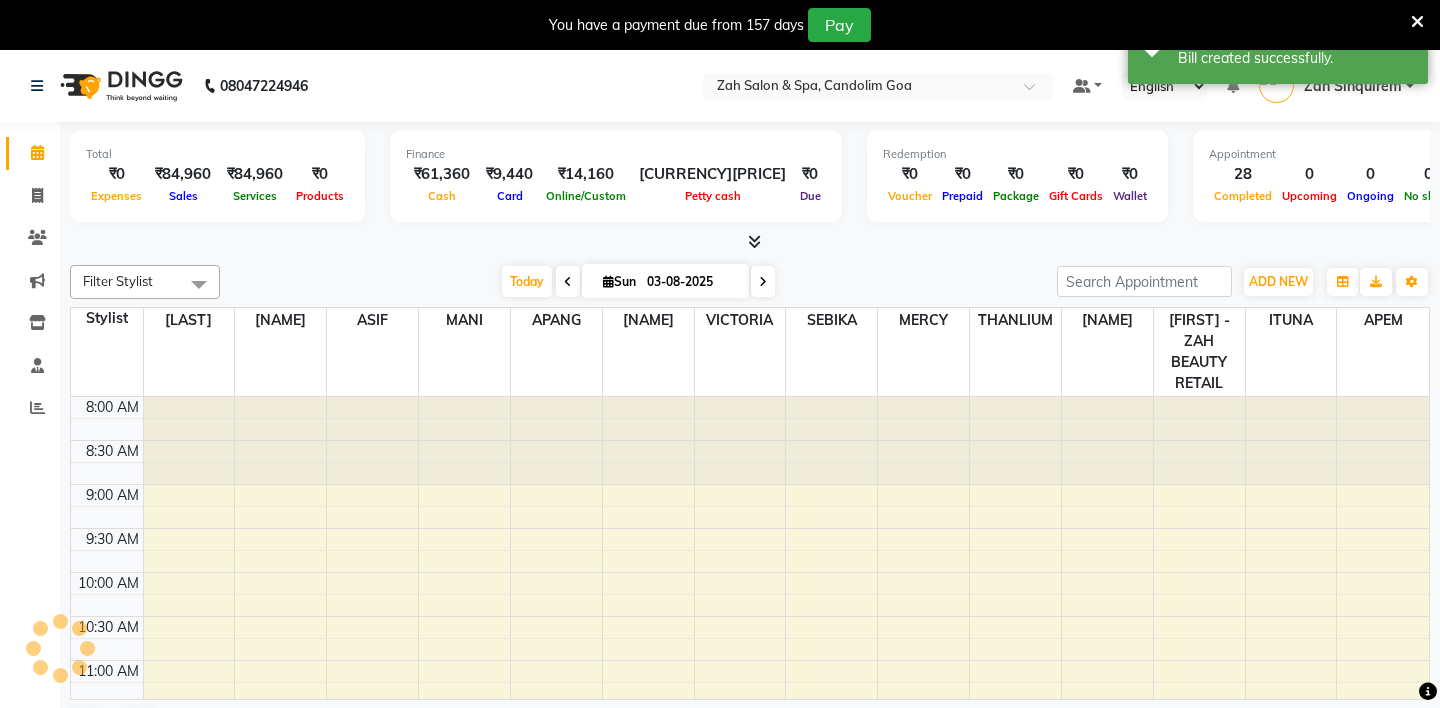 scroll, scrollTop: 0, scrollLeft: 0, axis: both 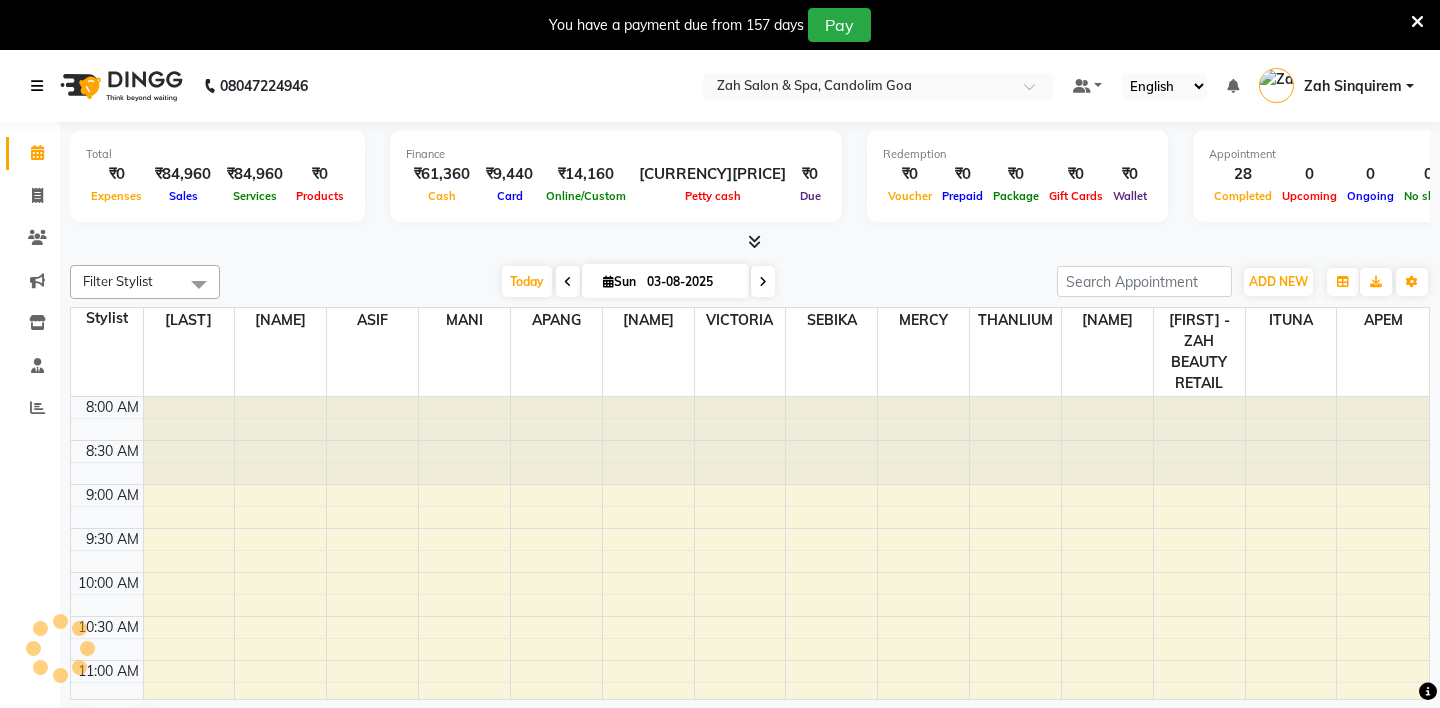 click at bounding box center (37, 86) 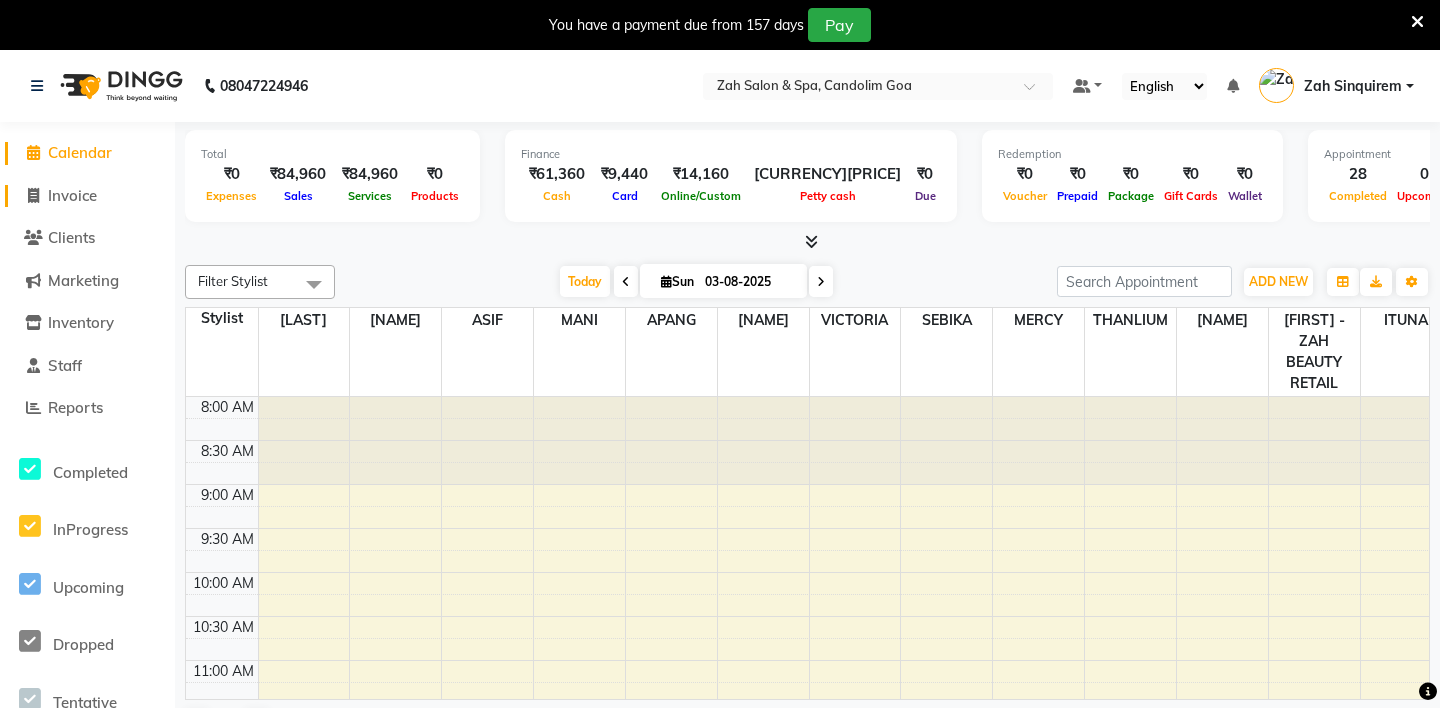 click on "Invoice" 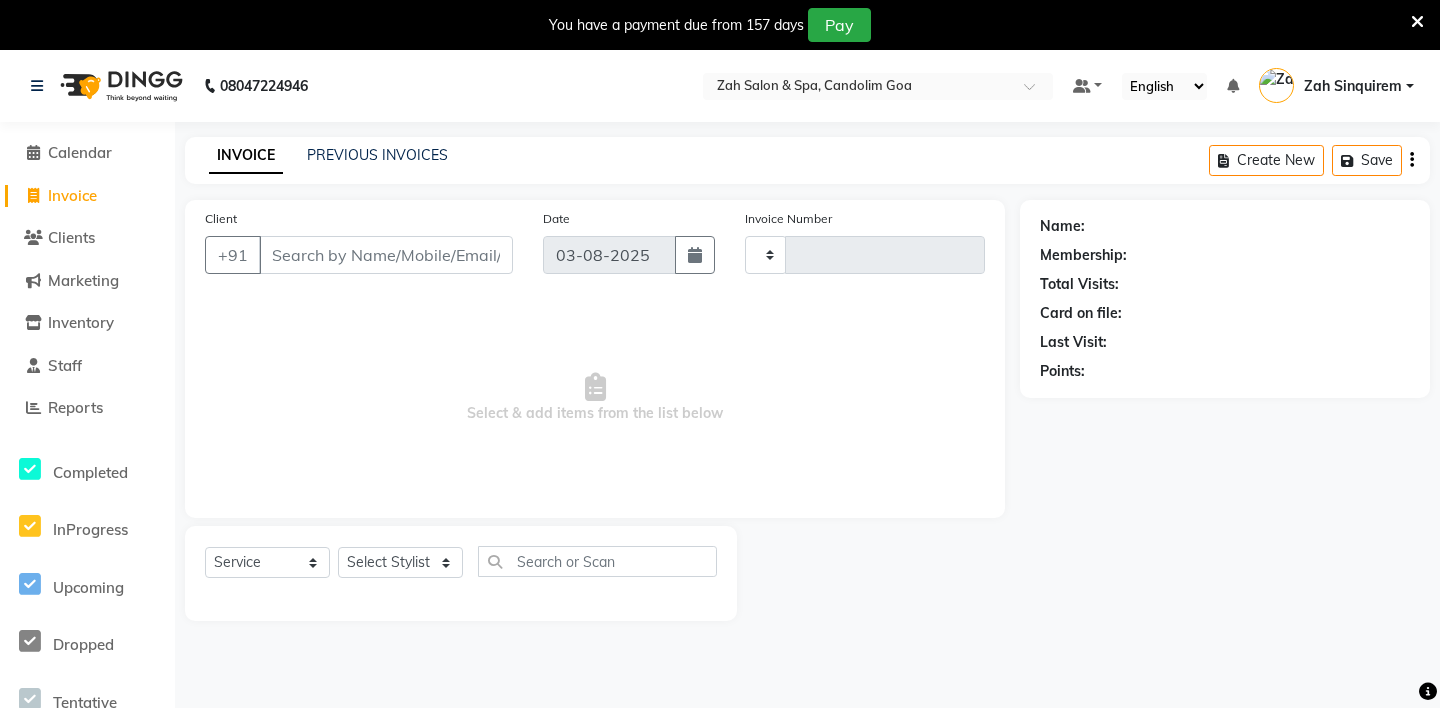 type on "0739" 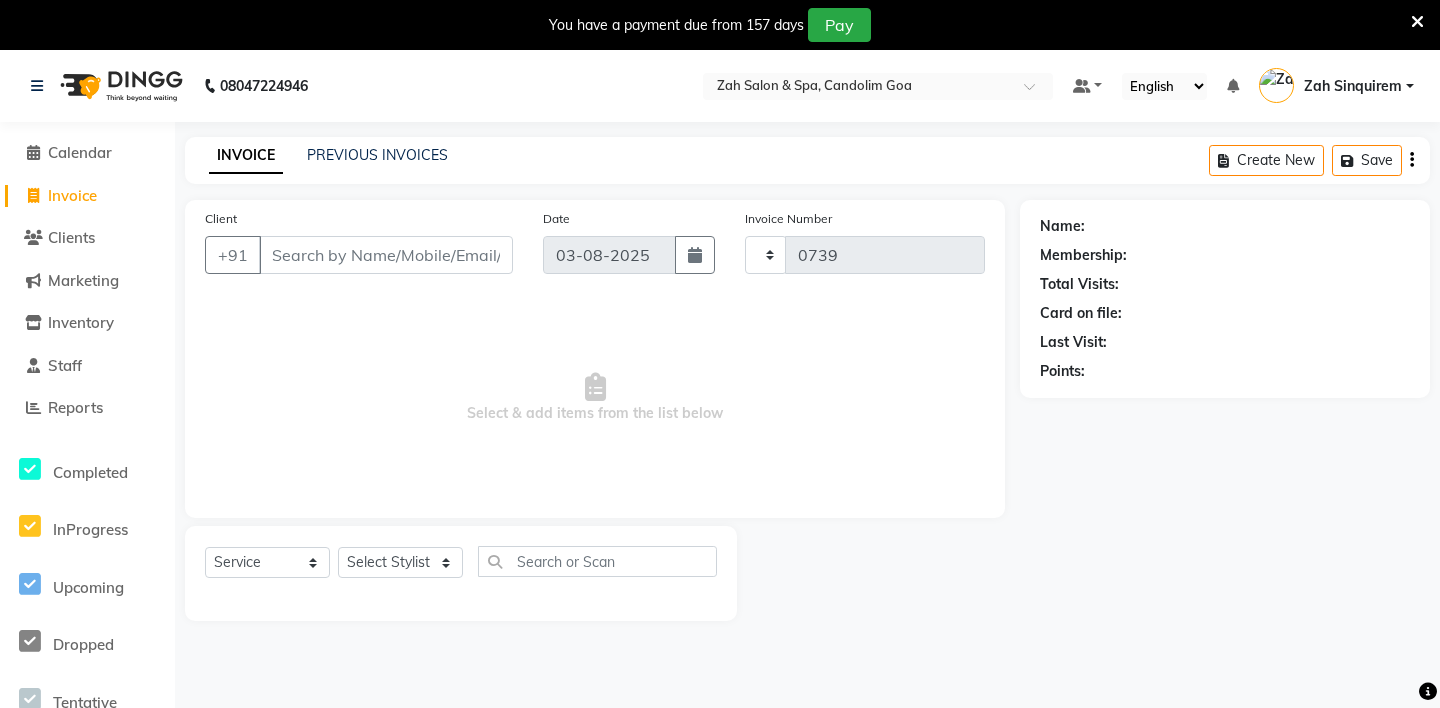 select on "5613" 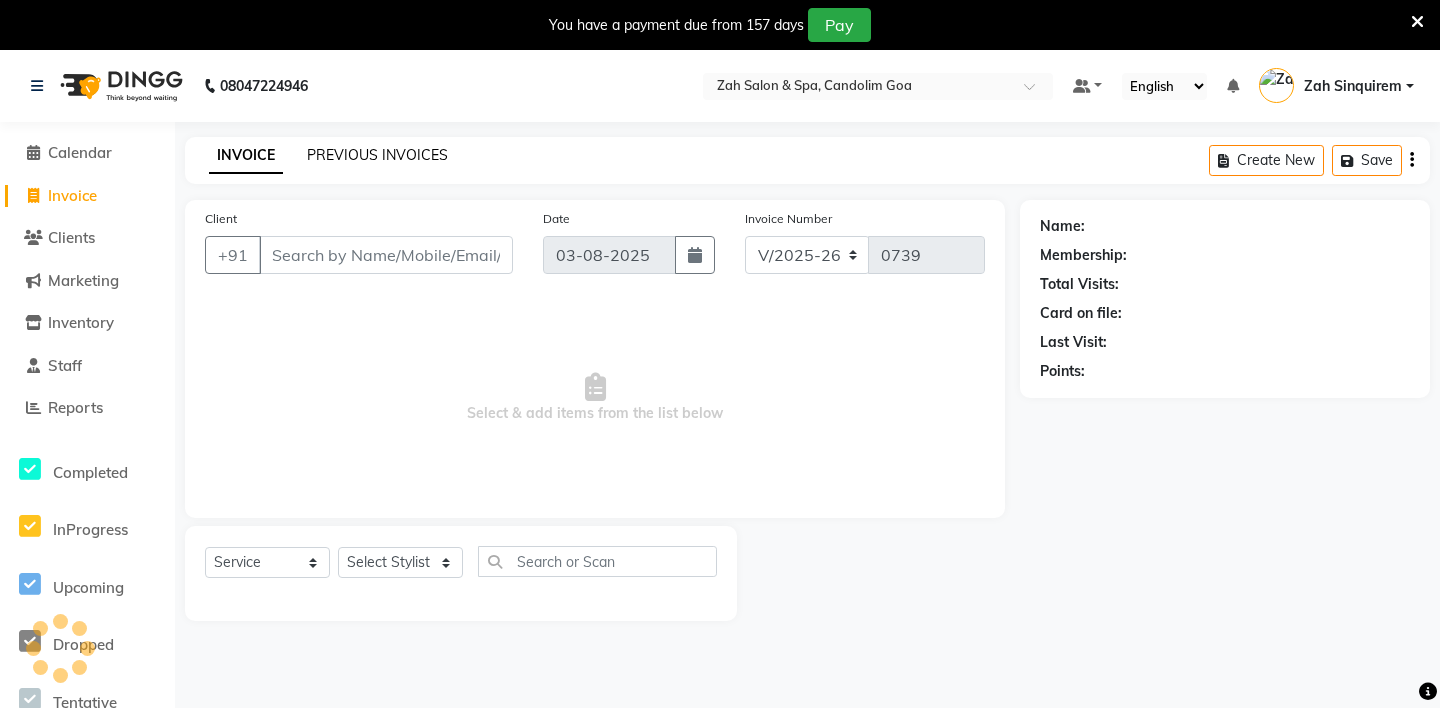 click on "PREVIOUS INVOICES" 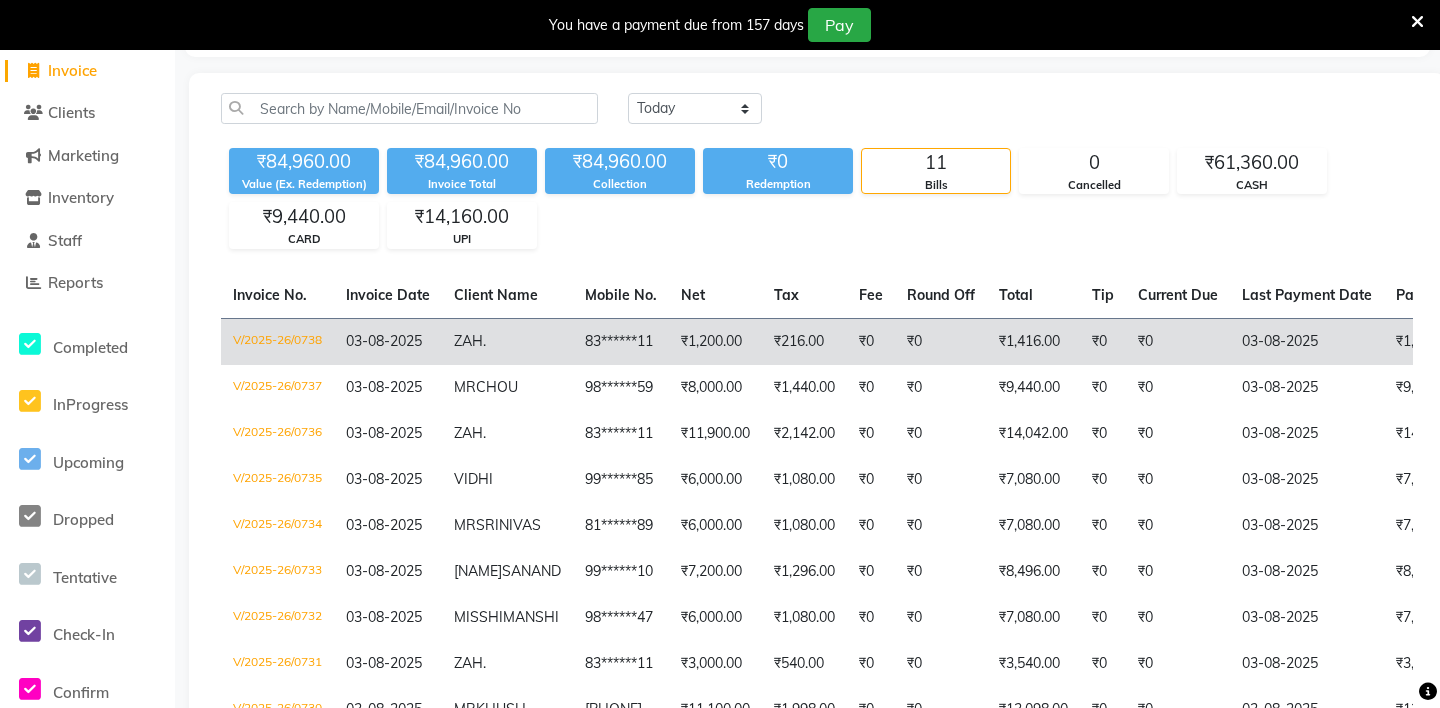scroll, scrollTop: 140, scrollLeft: 0, axis: vertical 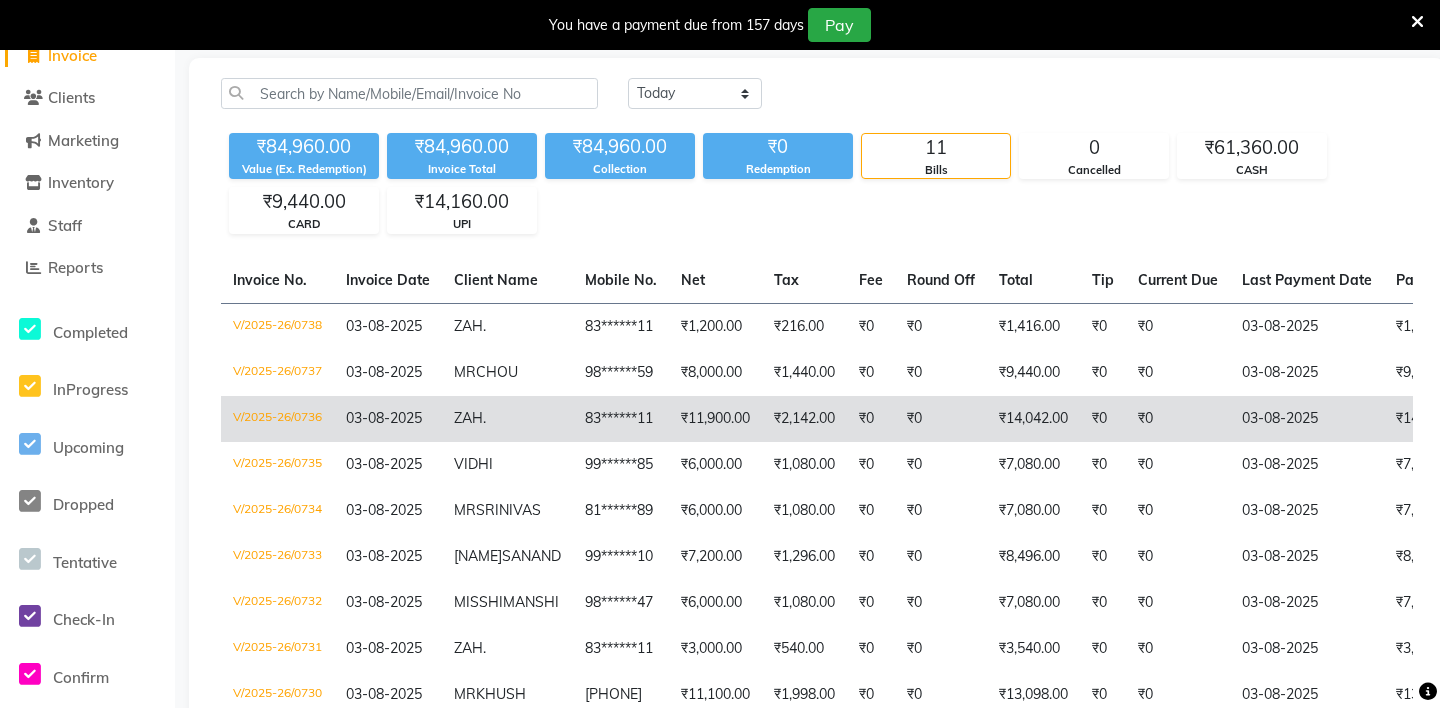 click on "ZAH  ." 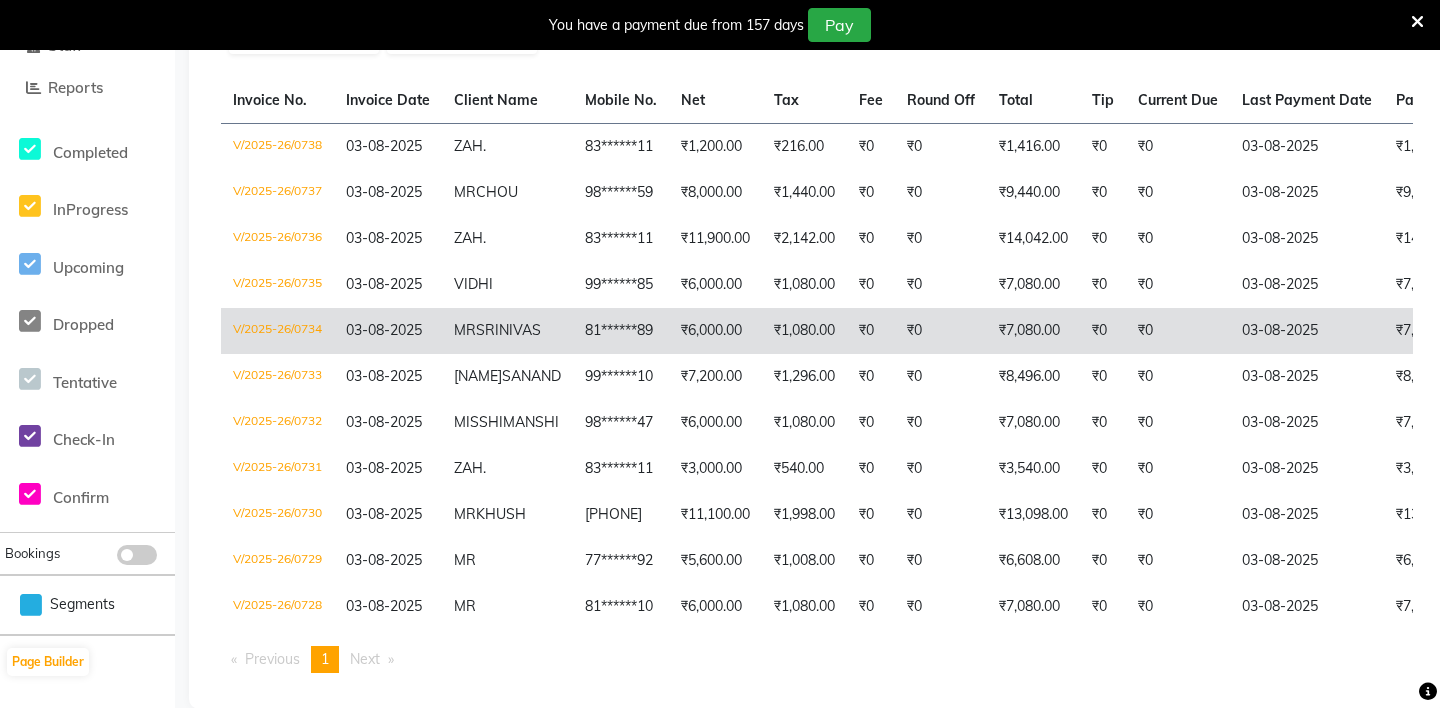 scroll, scrollTop: 323, scrollLeft: 0, axis: vertical 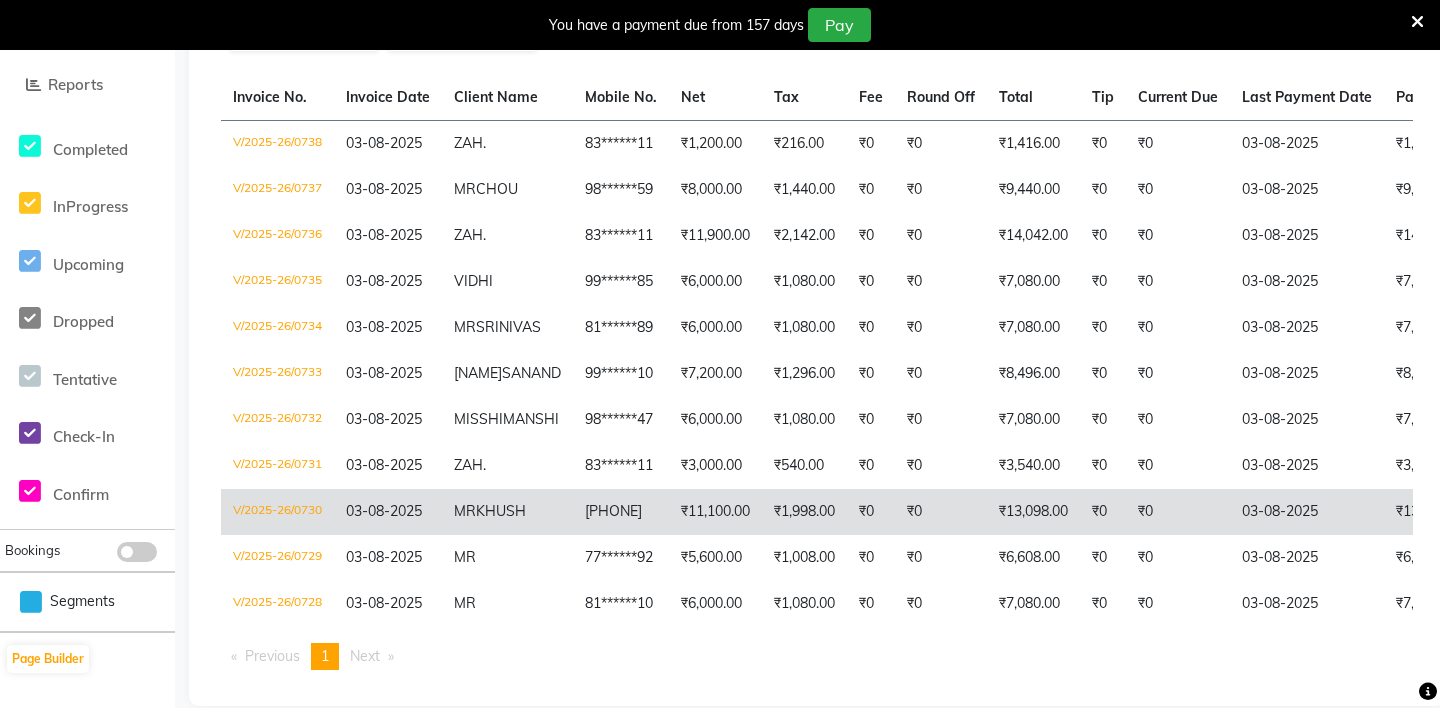 click on "₹1,998.00" 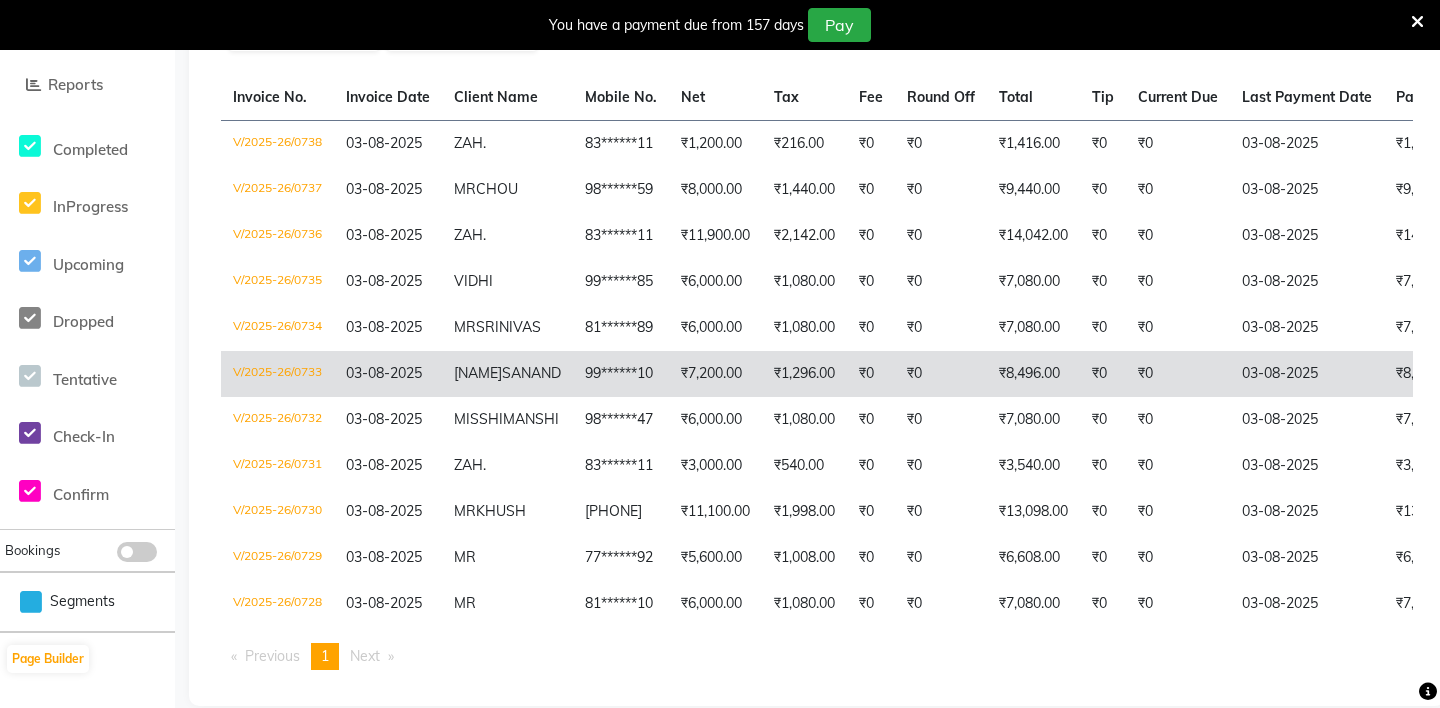 scroll, scrollTop: 230, scrollLeft: 0, axis: vertical 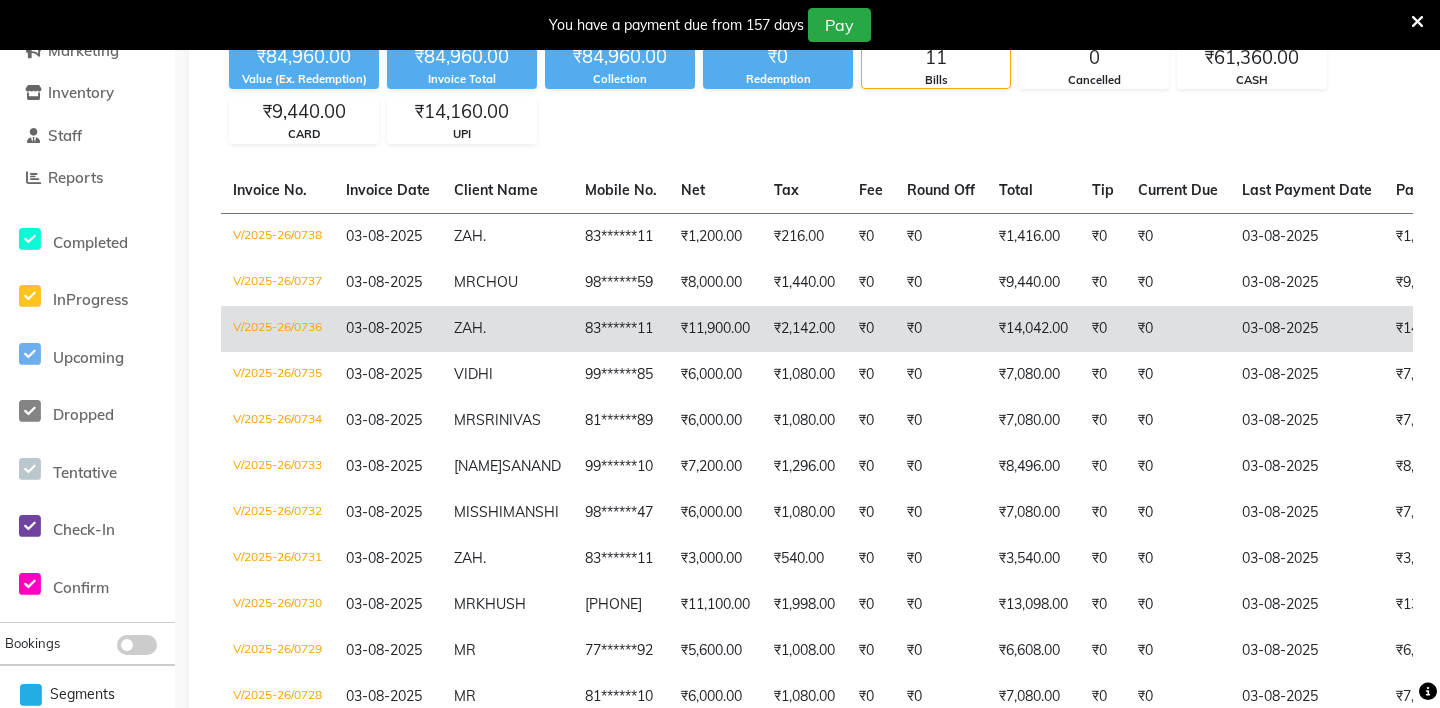click on "₹0" 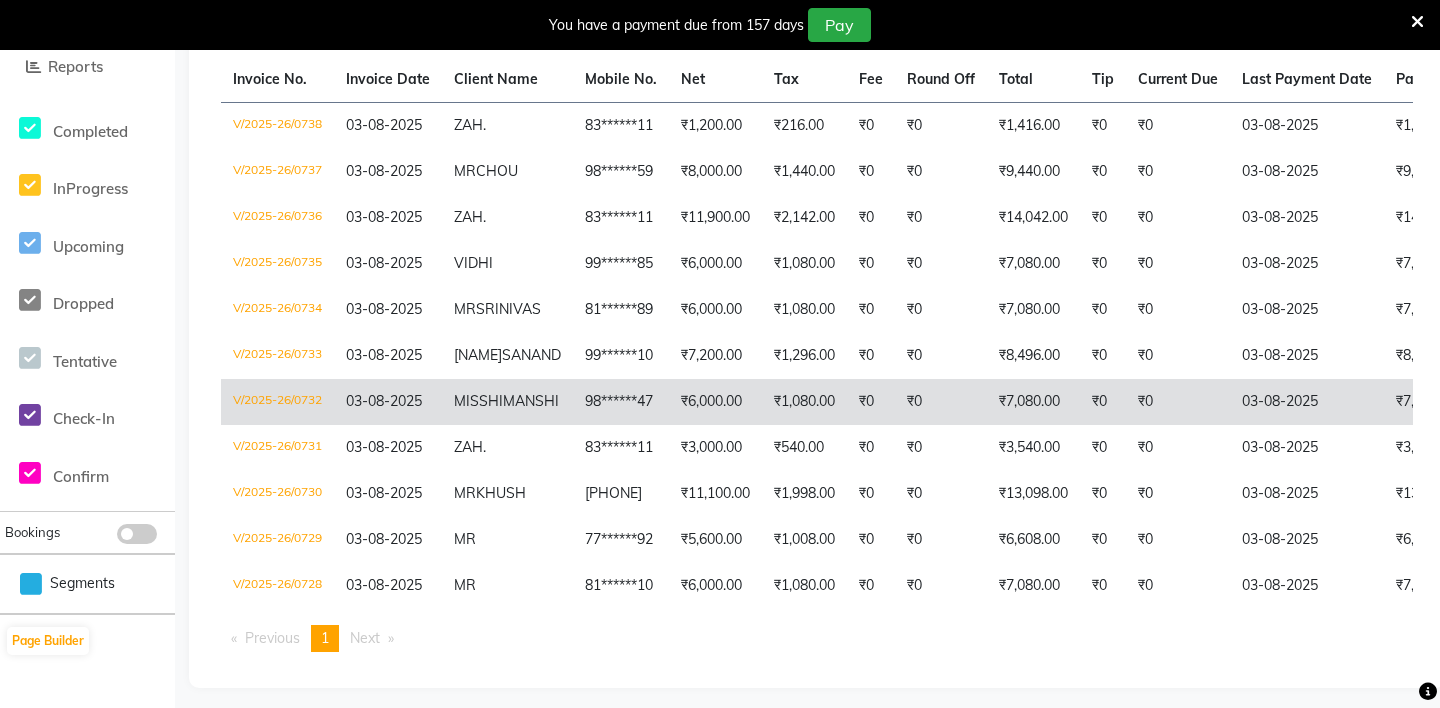 scroll, scrollTop: 411, scrollLeft: 0, axis: vertical 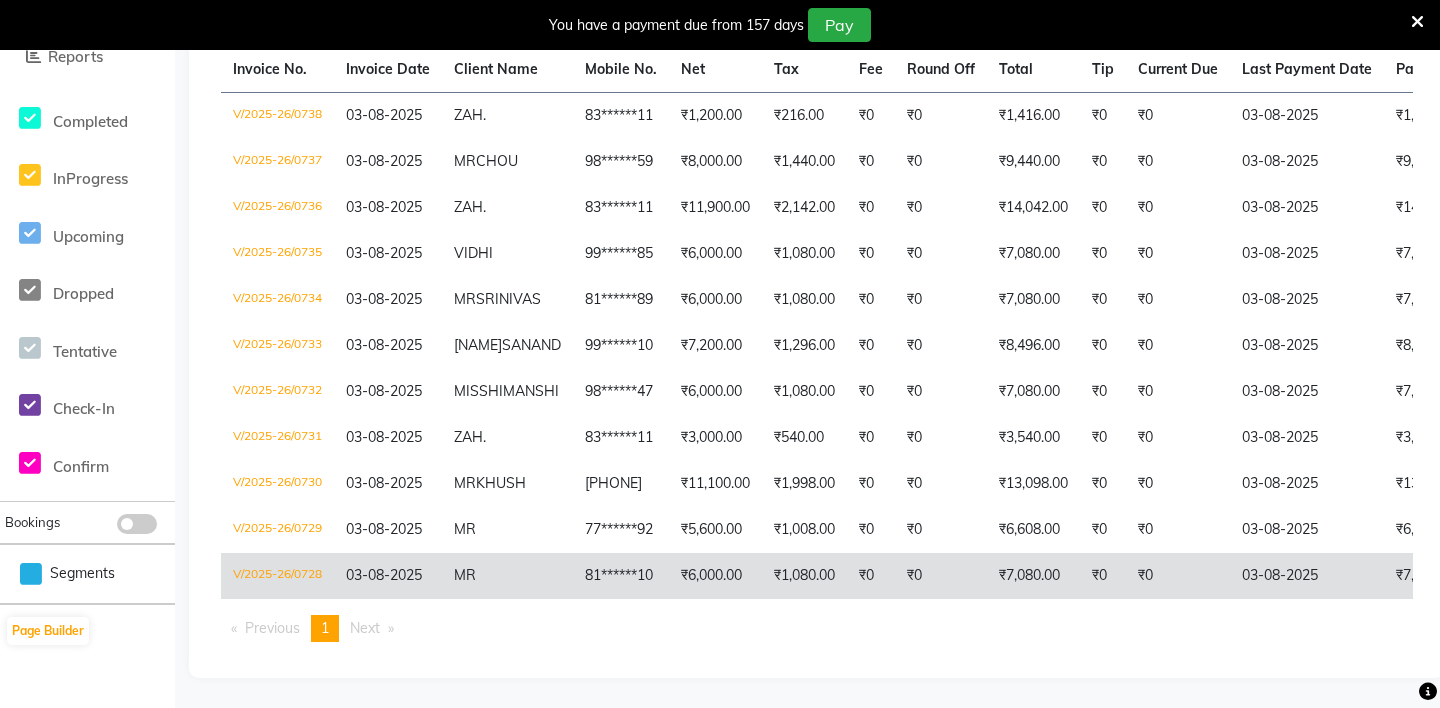 click on "₹1,080.00" 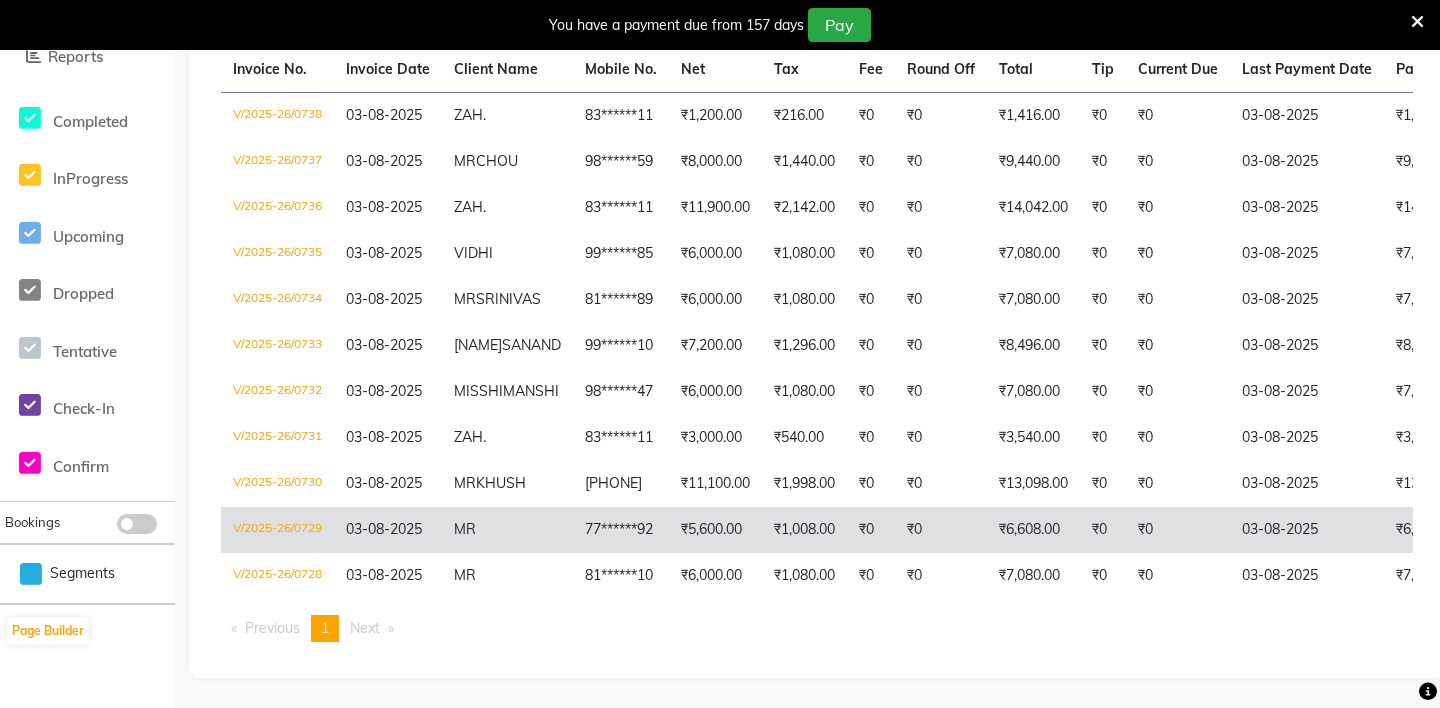 click on "₹1,008.00" 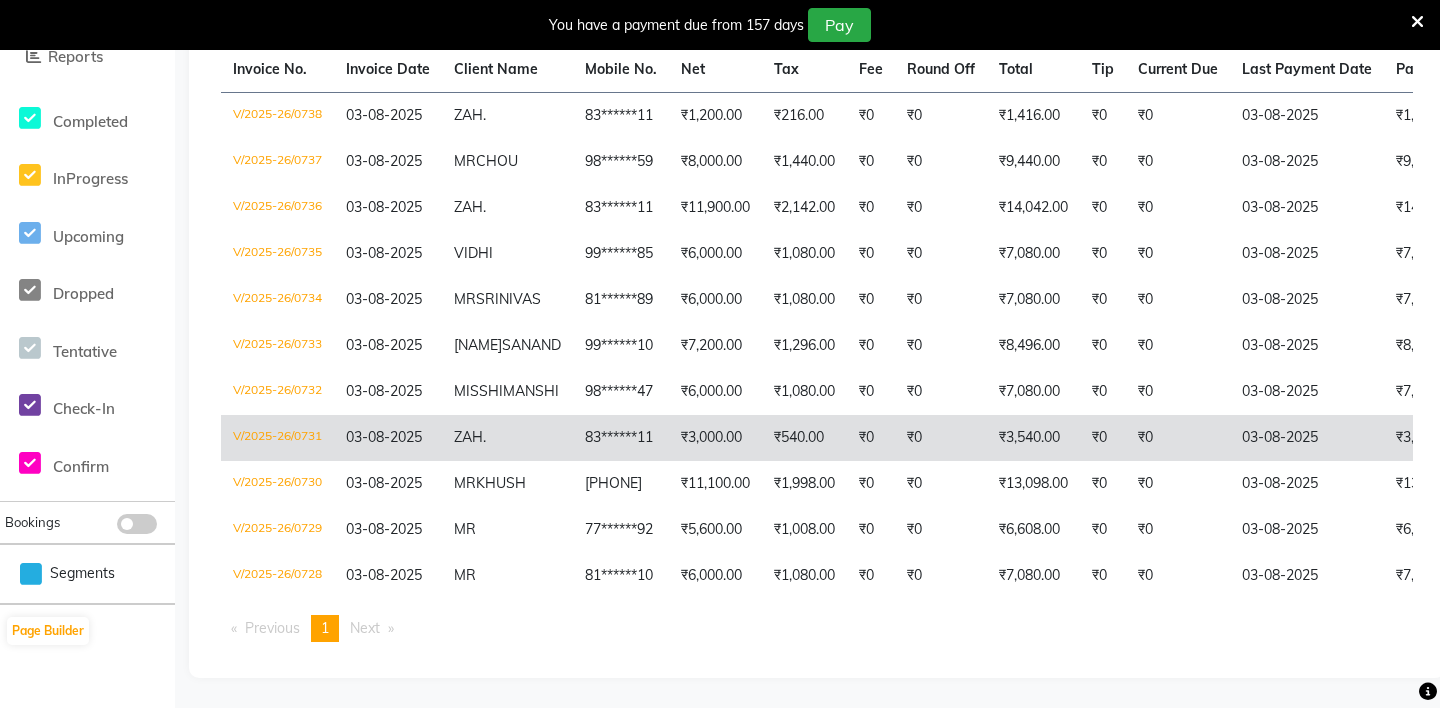 click on "₹3,000.00" 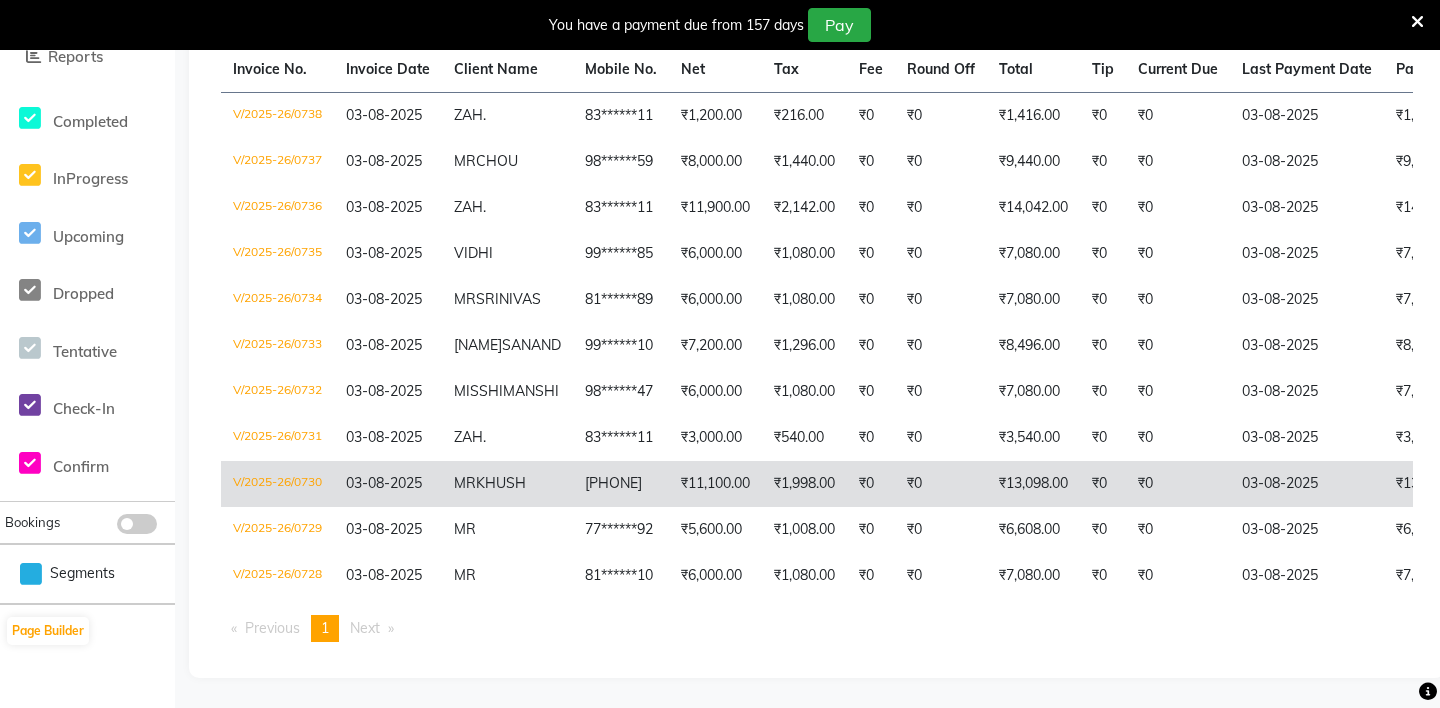 click on "₹0" 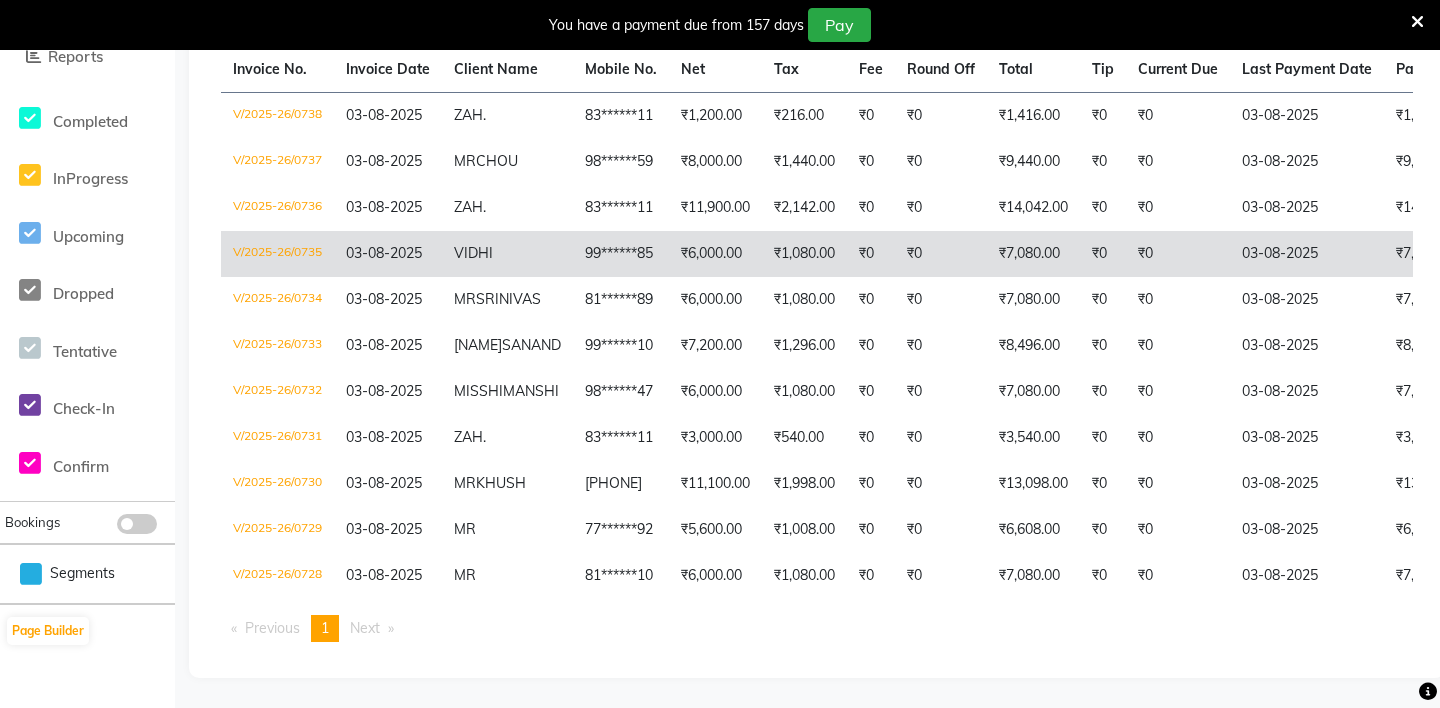 scroll, scrollTop: 0, scrollLeft: 0, axis: both 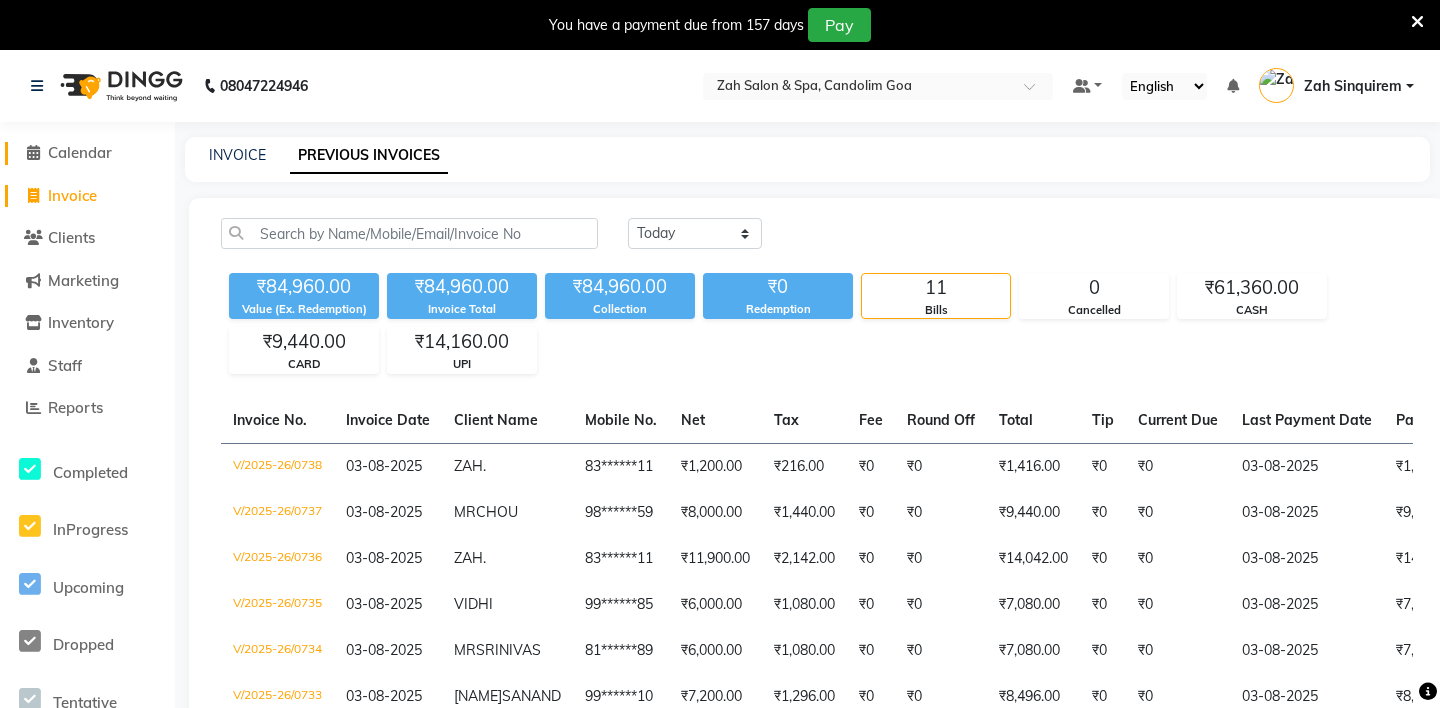 click on "Calendar" 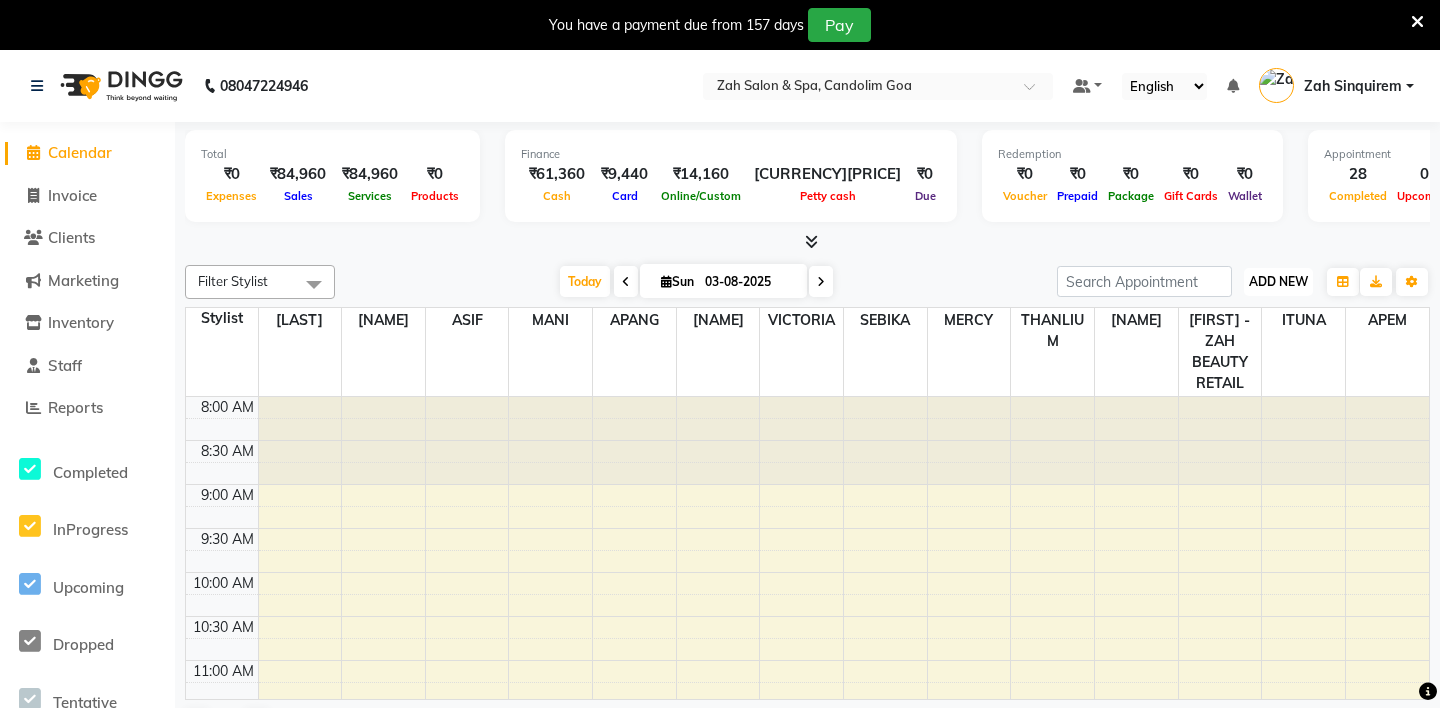 click on "ADD NEW" at bounding box center (1278, 281) 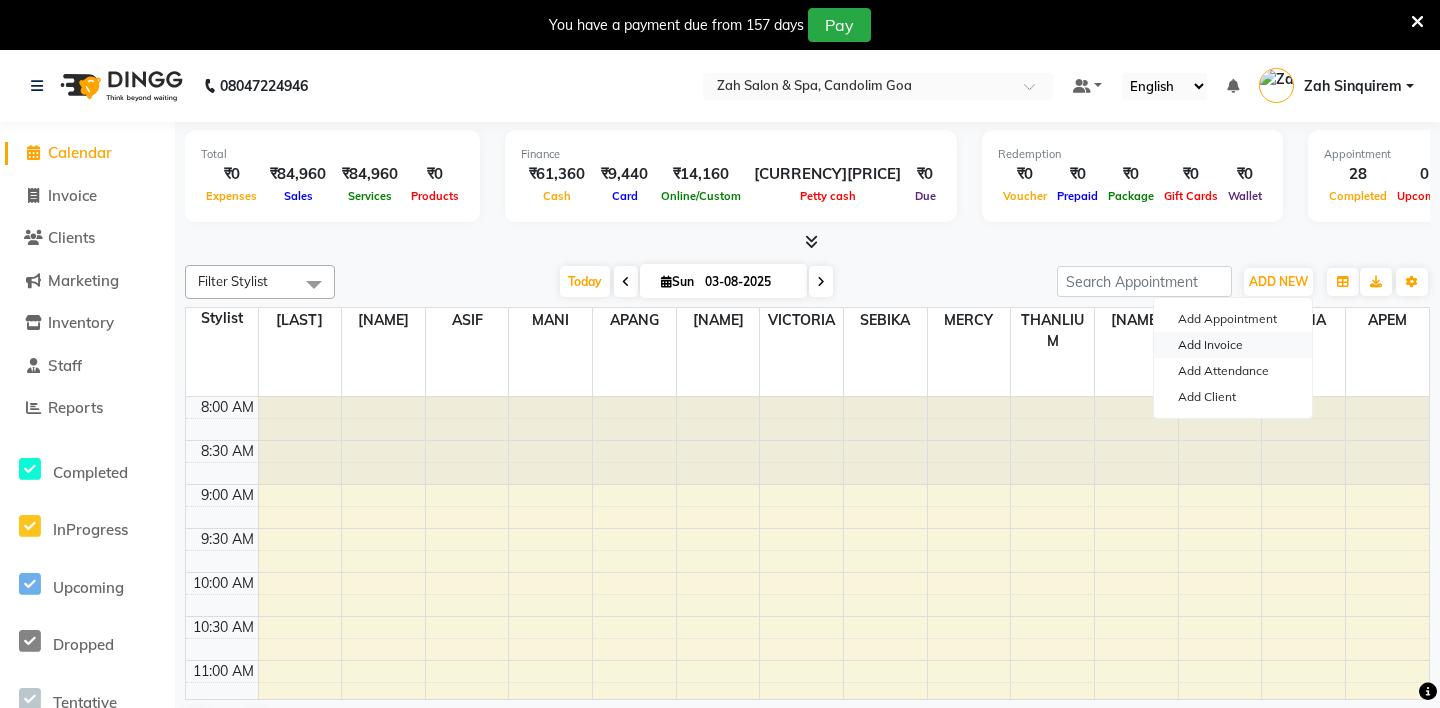 click on "Add Invoice" at bounding box center [1233, 345] 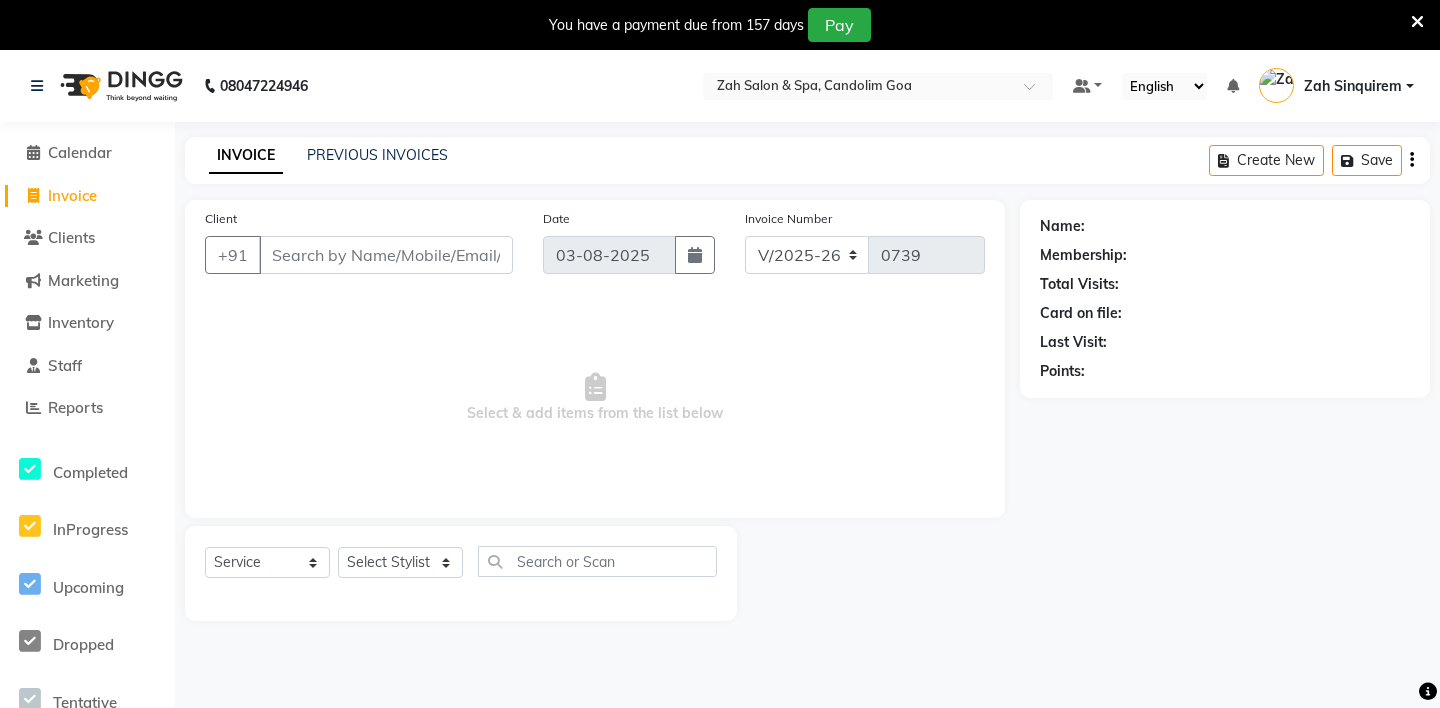 click on "Client" at bounding box center [386, 255] 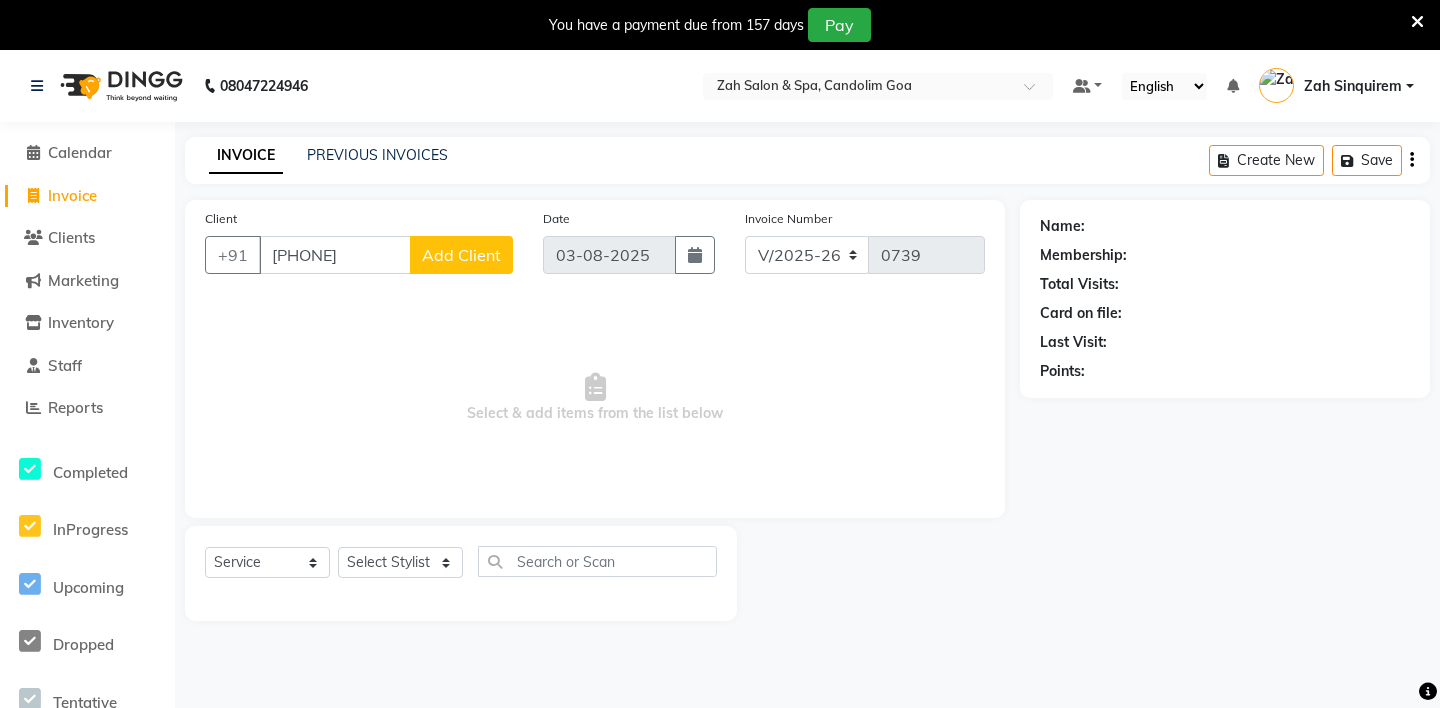 type on "7722981721" 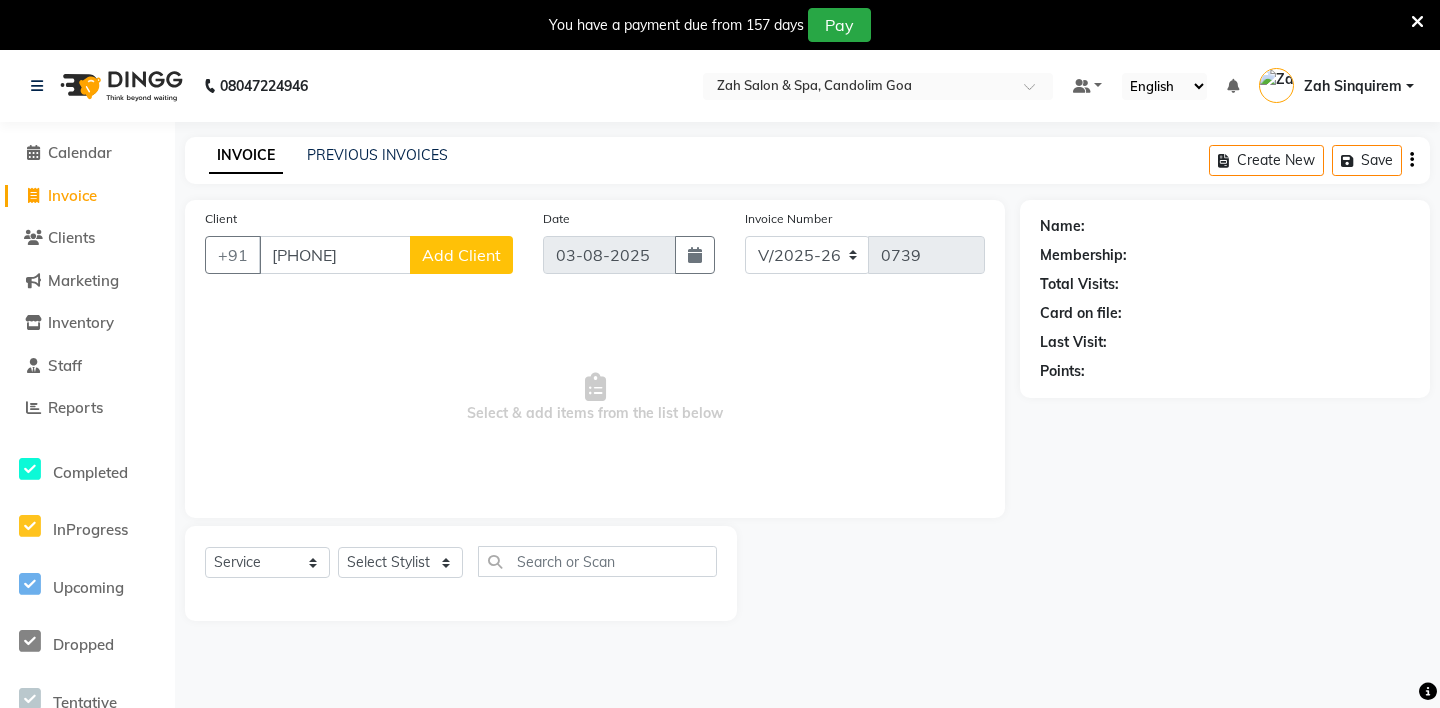click on "Add Client" 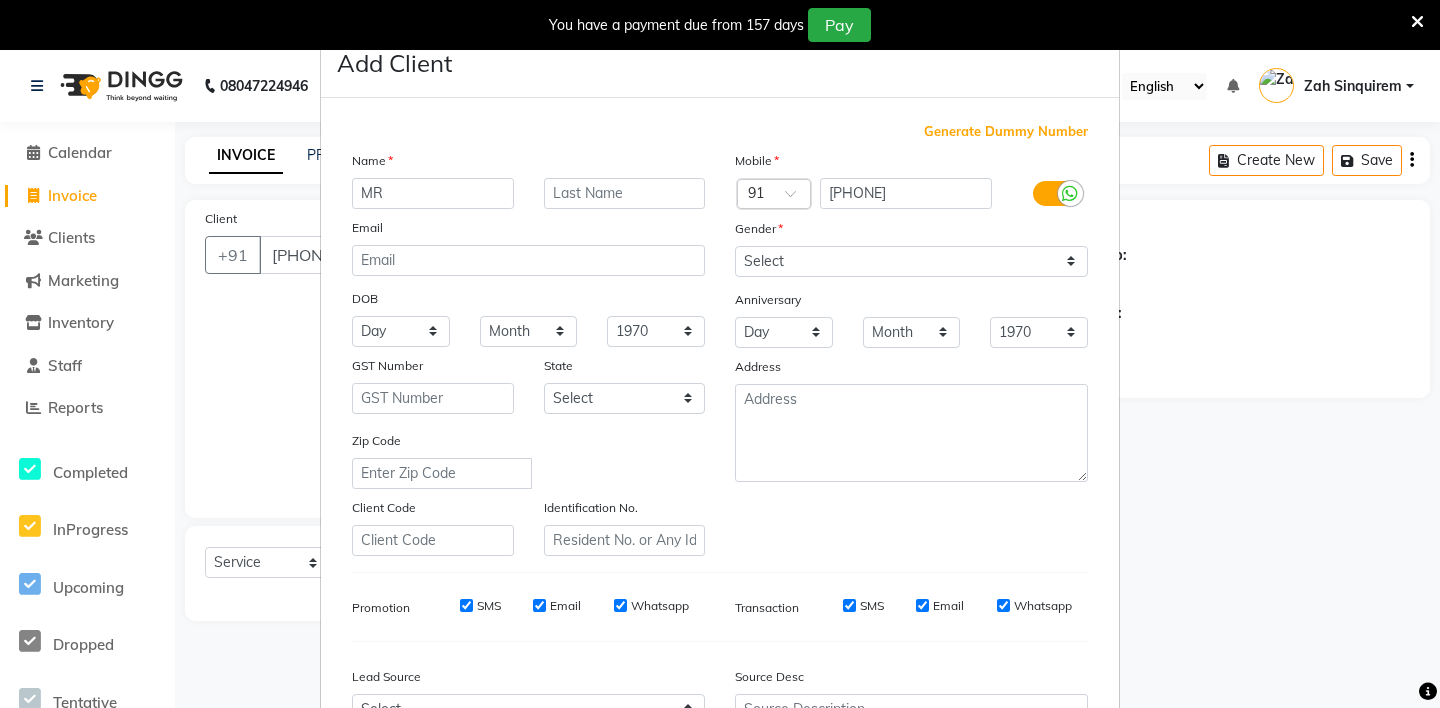 type on "MR" 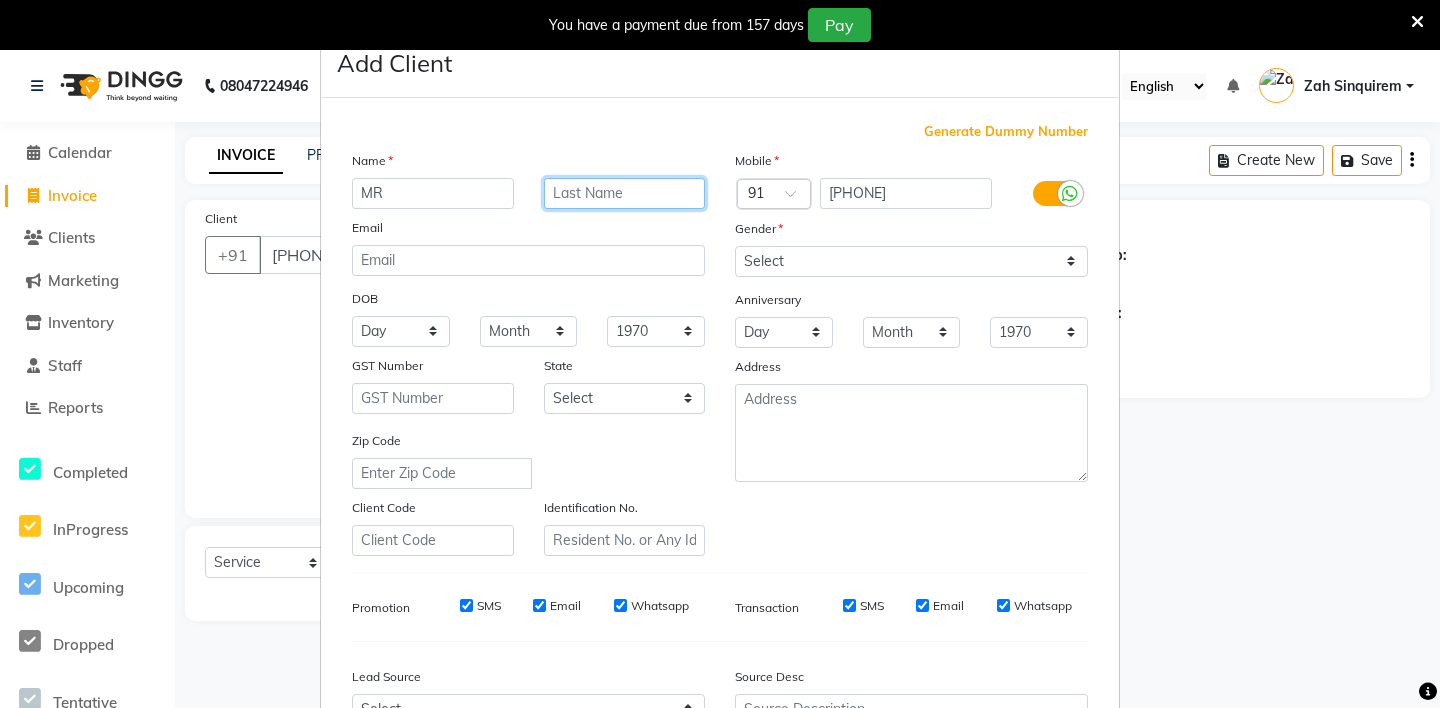 click at bounding box center [625, 193] 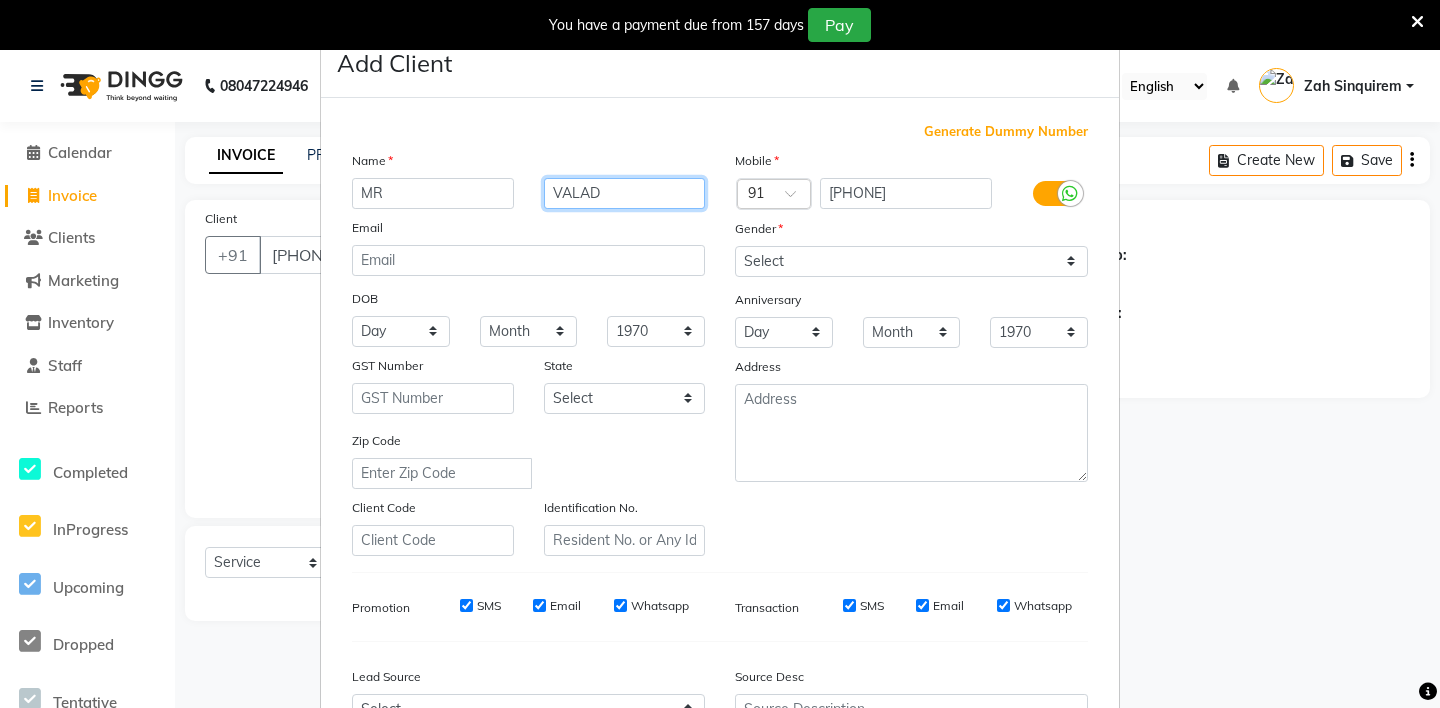 type on "VALAD" 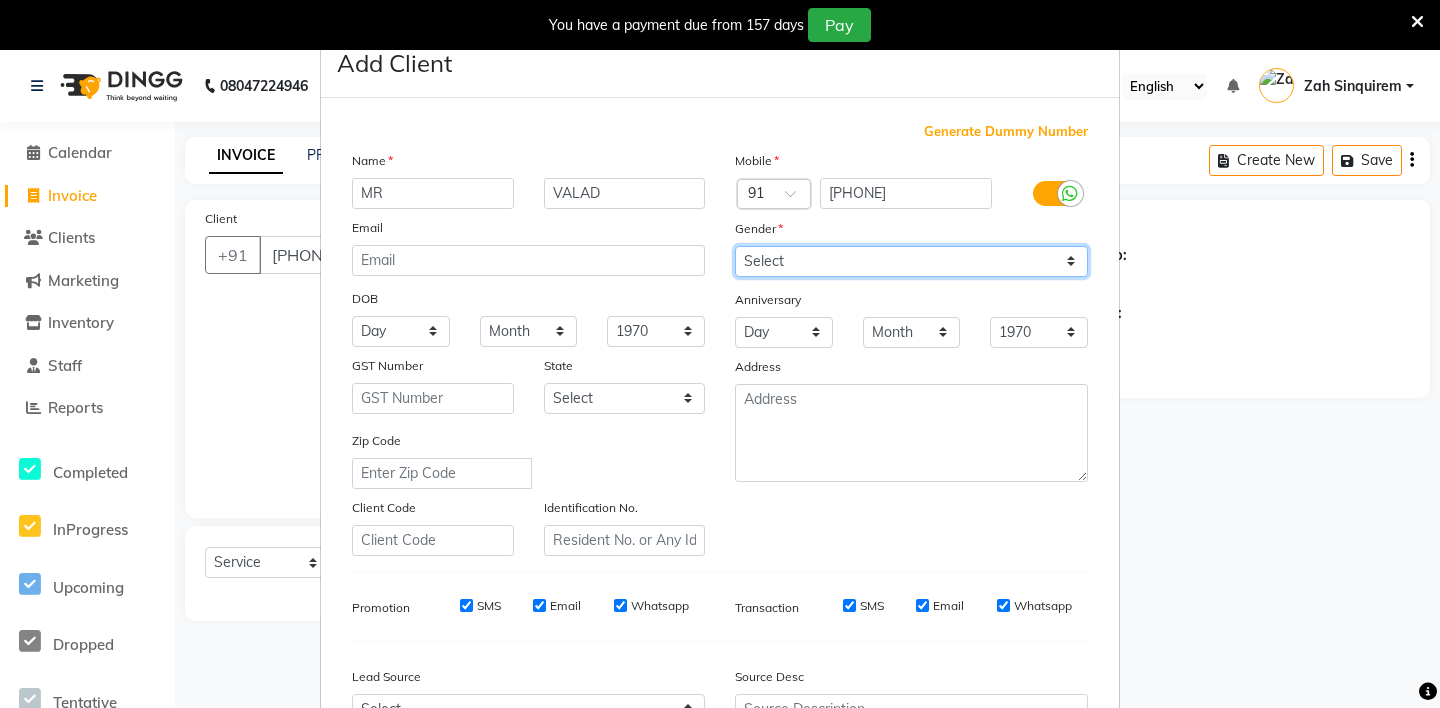 click on "Select Male Female Other Prefer Not To Say" at bounding box center [911, 261] 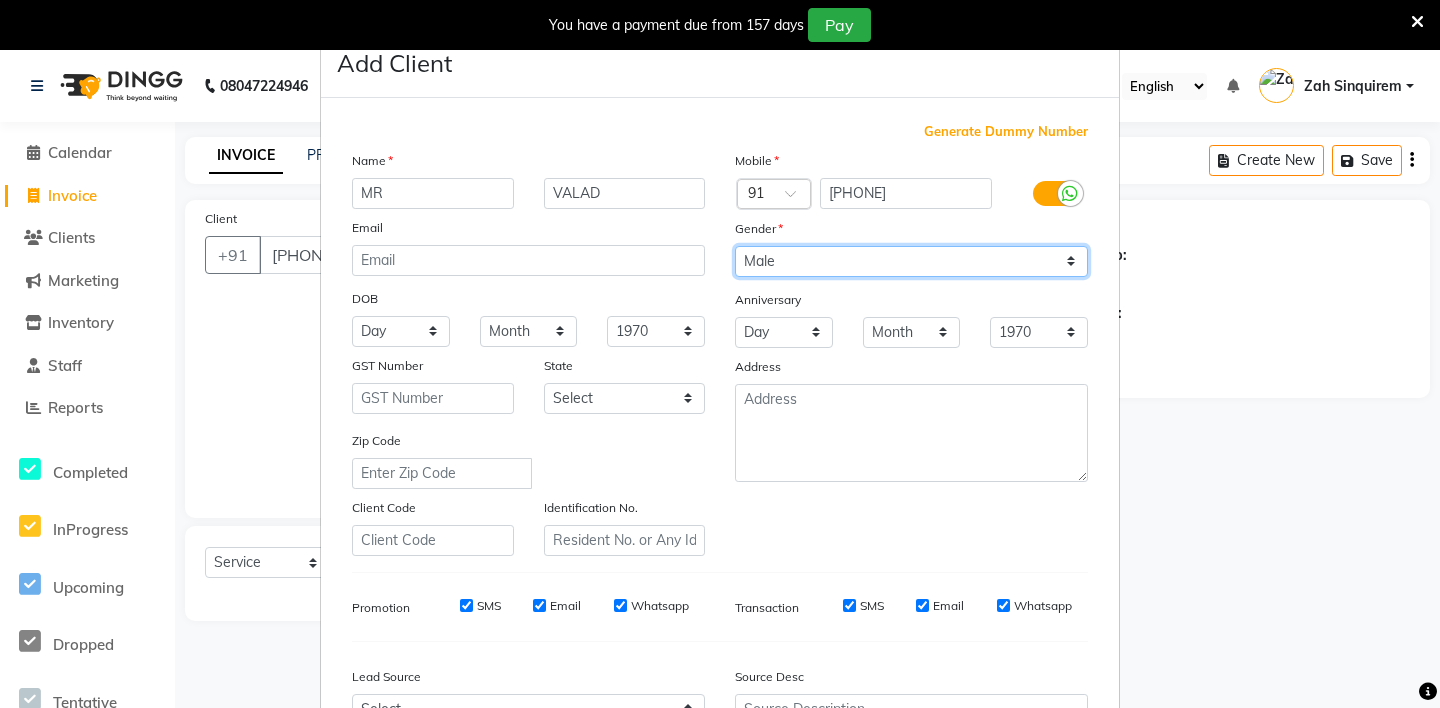 scroll, scrollTop: 214, scrollLeft: 0, axis: vertical 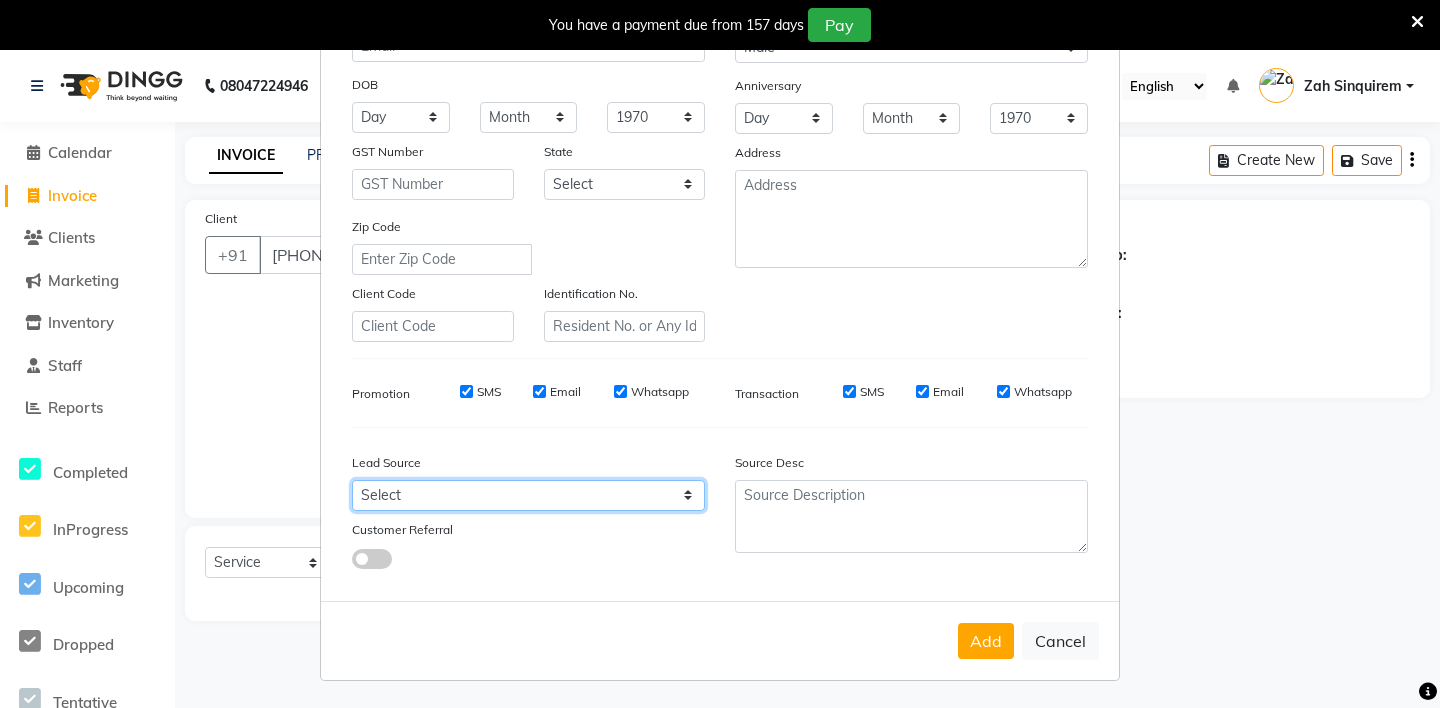 click on "Select Walk-in Referral Internet Friend Word of Mouth Advertisement Facebook JustDial Google Other Instagram  YouTube  WhatsApp" at bounding box center [528, 495] 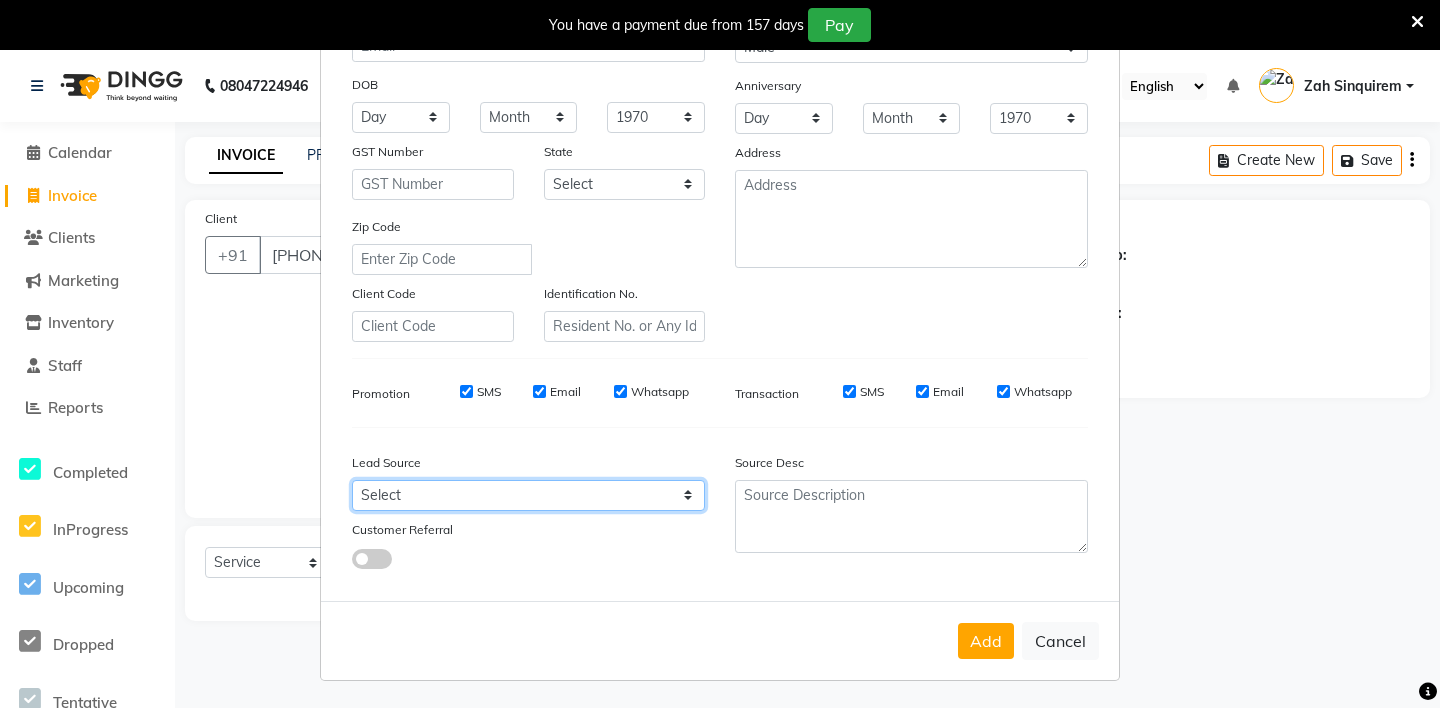 select on "36148" 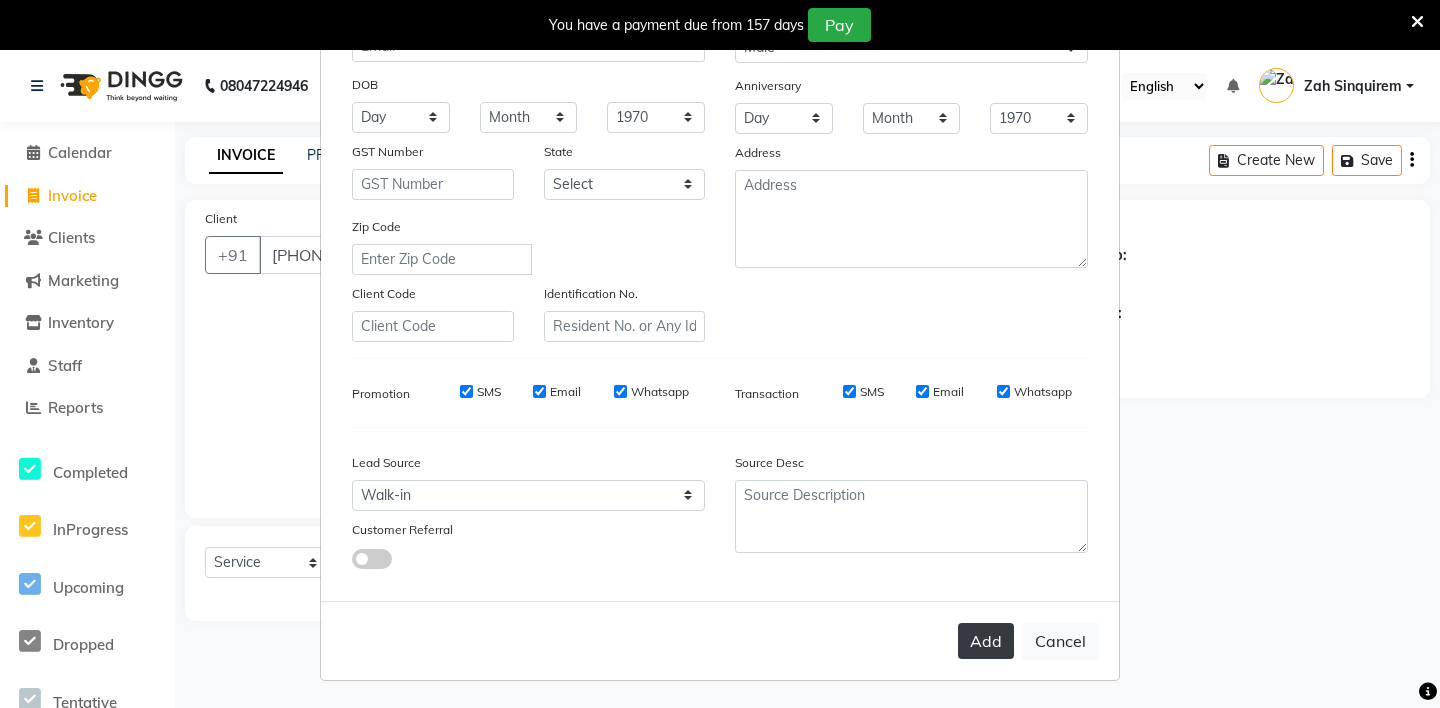 click on "Add" at bounding box center (986, 641) 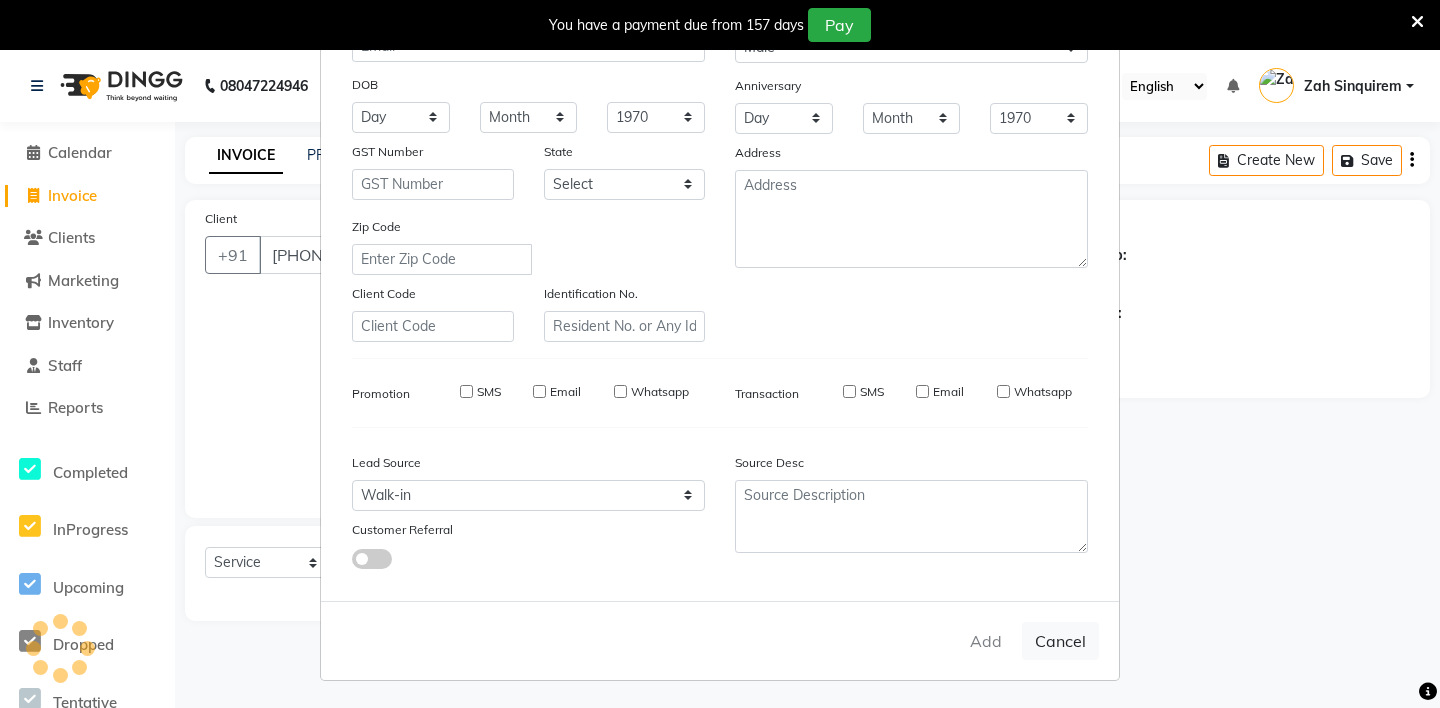 type on "77******21" 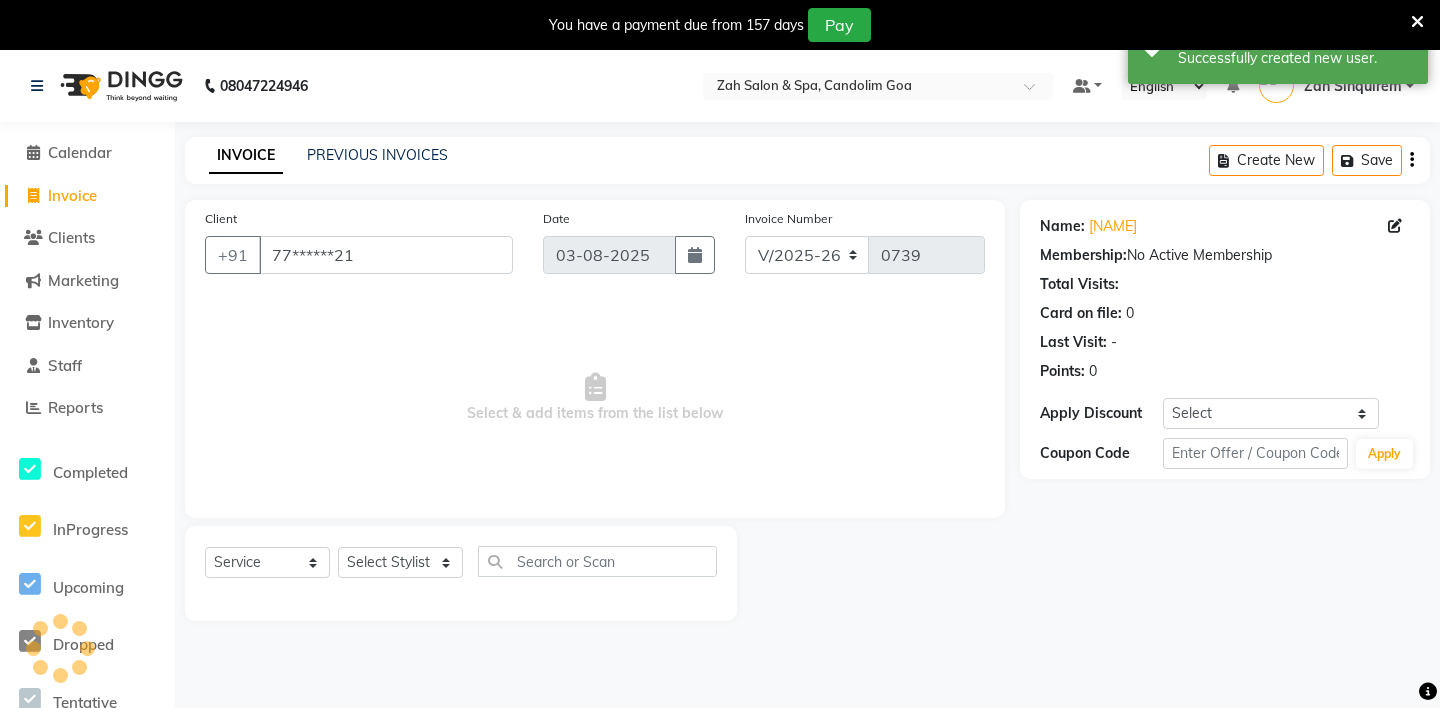 scroll, scrollTop: 50, scrollLeft: 0, axis: vertical 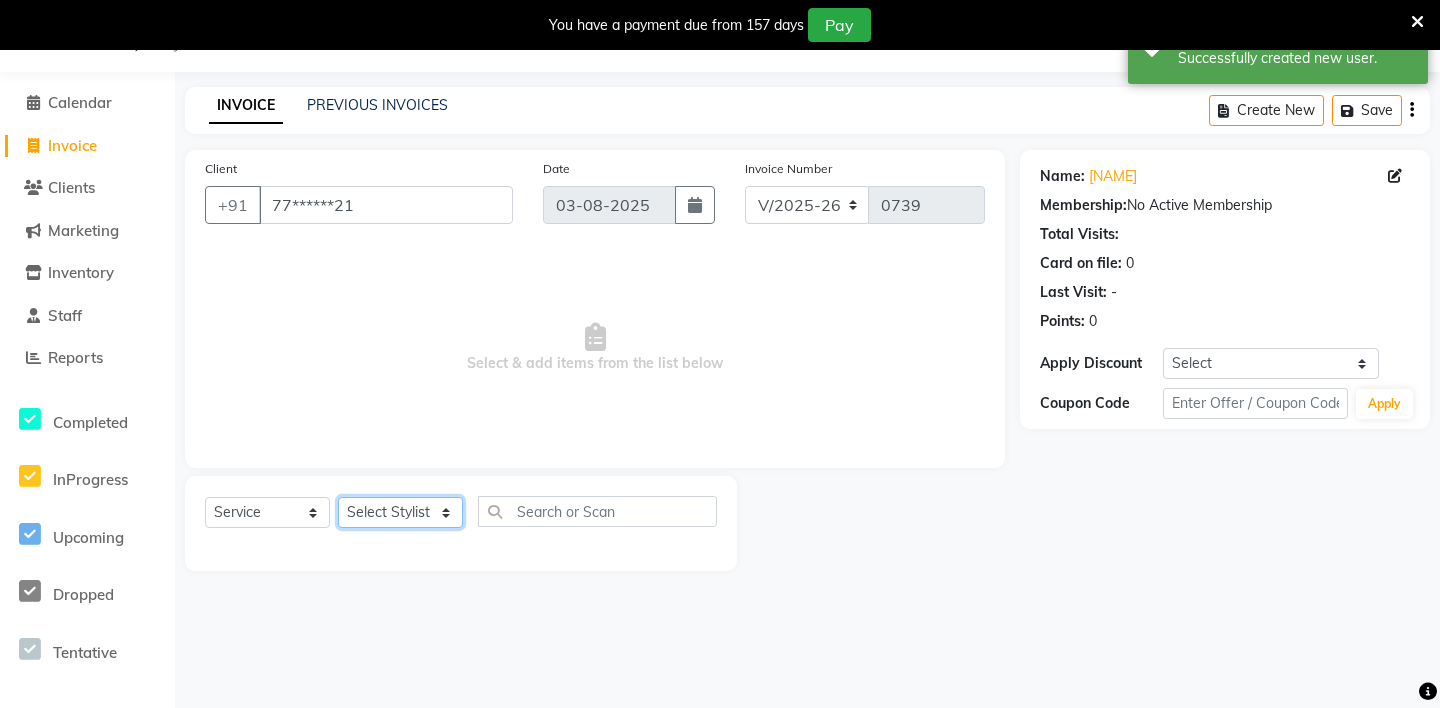 click on "Select Stylist ABHIJEET - ZAH BEAUTY RETAIL APANG APEM ASIF ITUNA MANI MERCY MOMOI NIUTOLI SEBIKA SHOM SUMSUM THANLIUM VICTORIA" 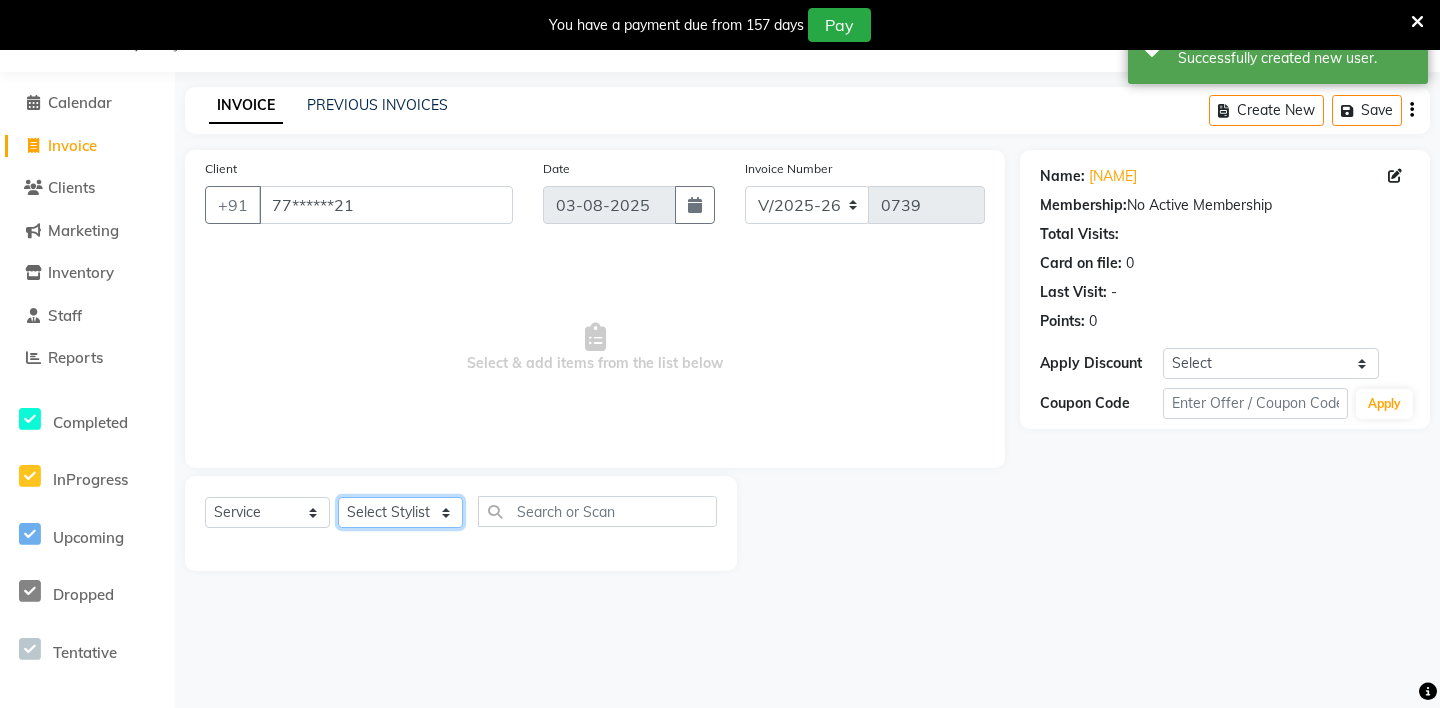 select on "38262" 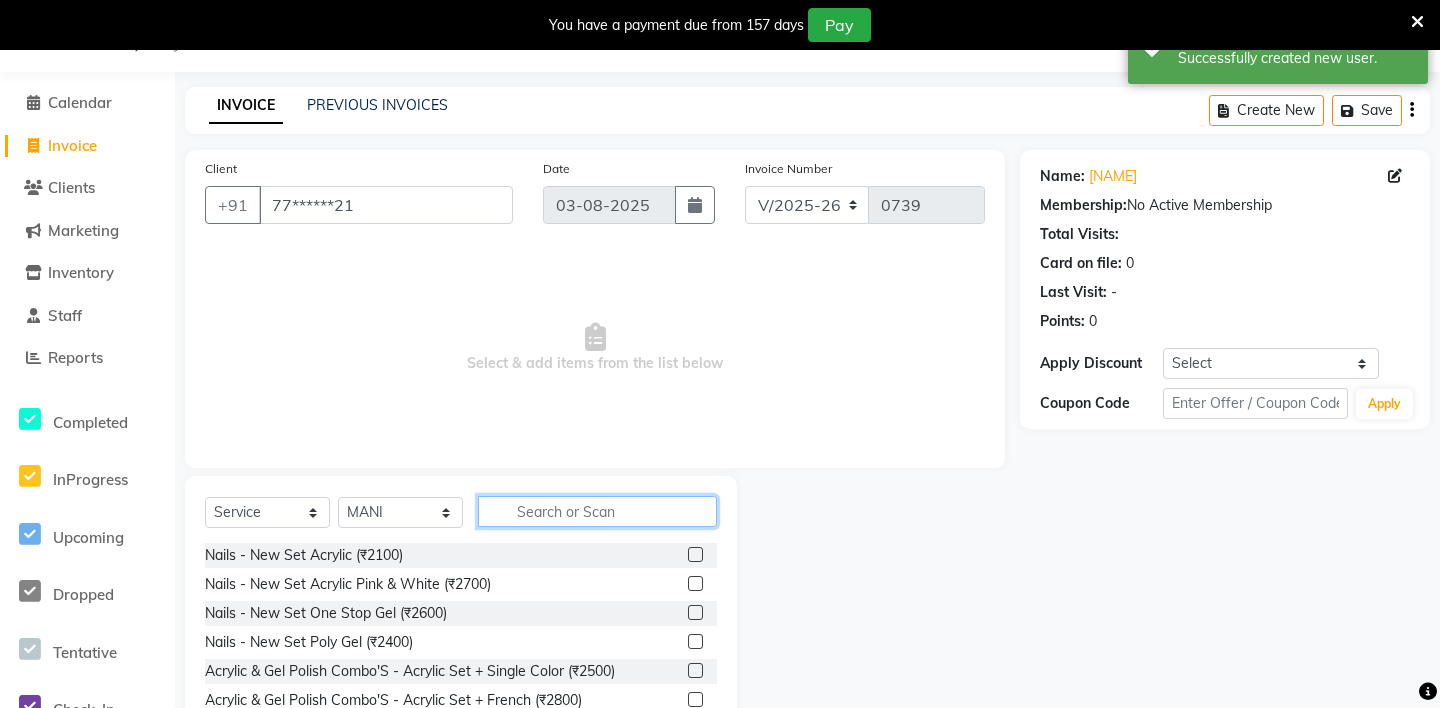 click 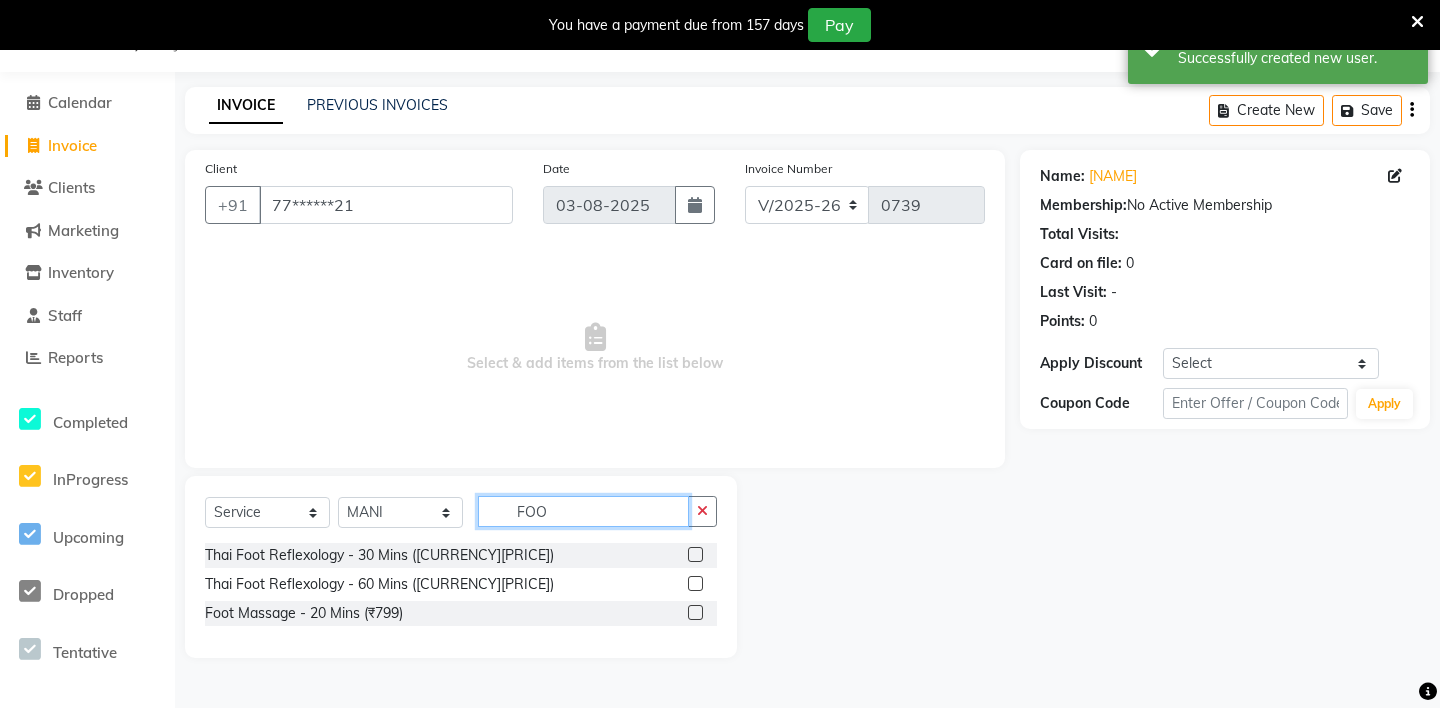 type on "FOO" 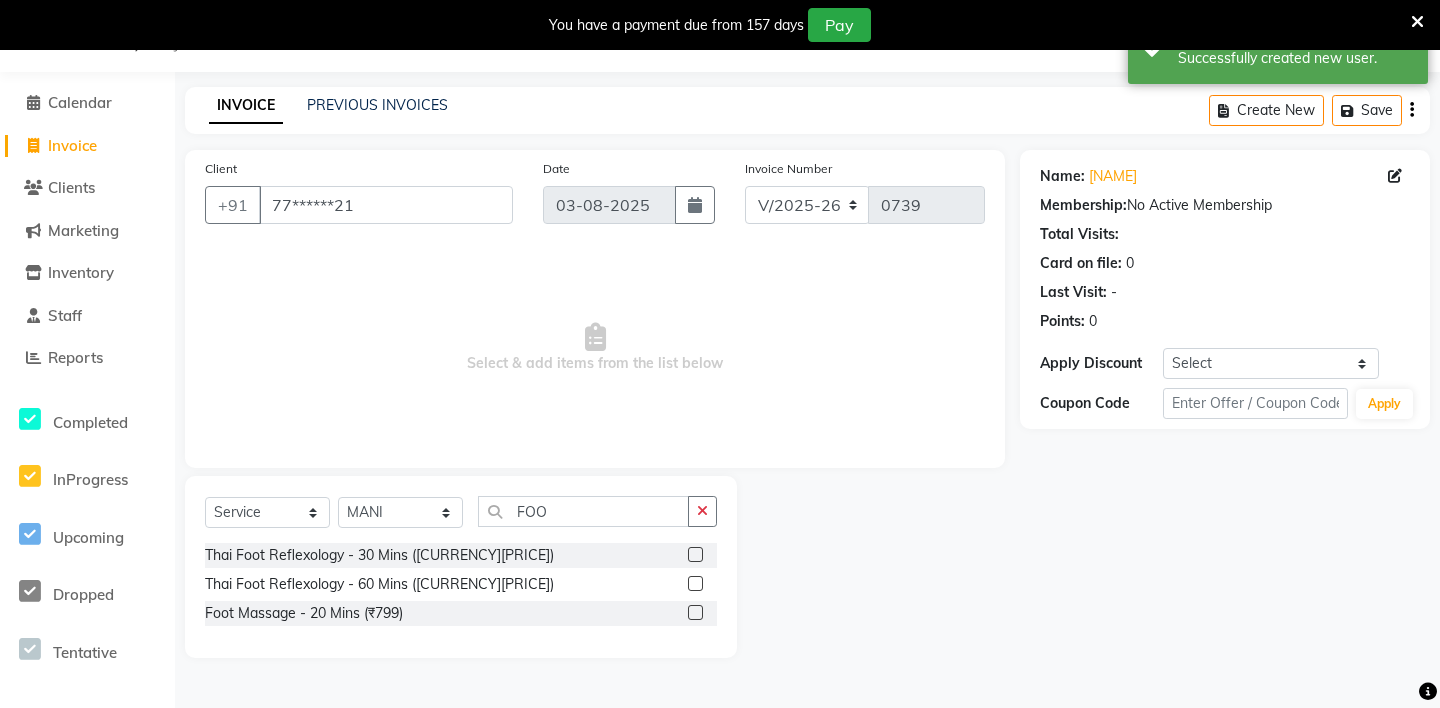 click 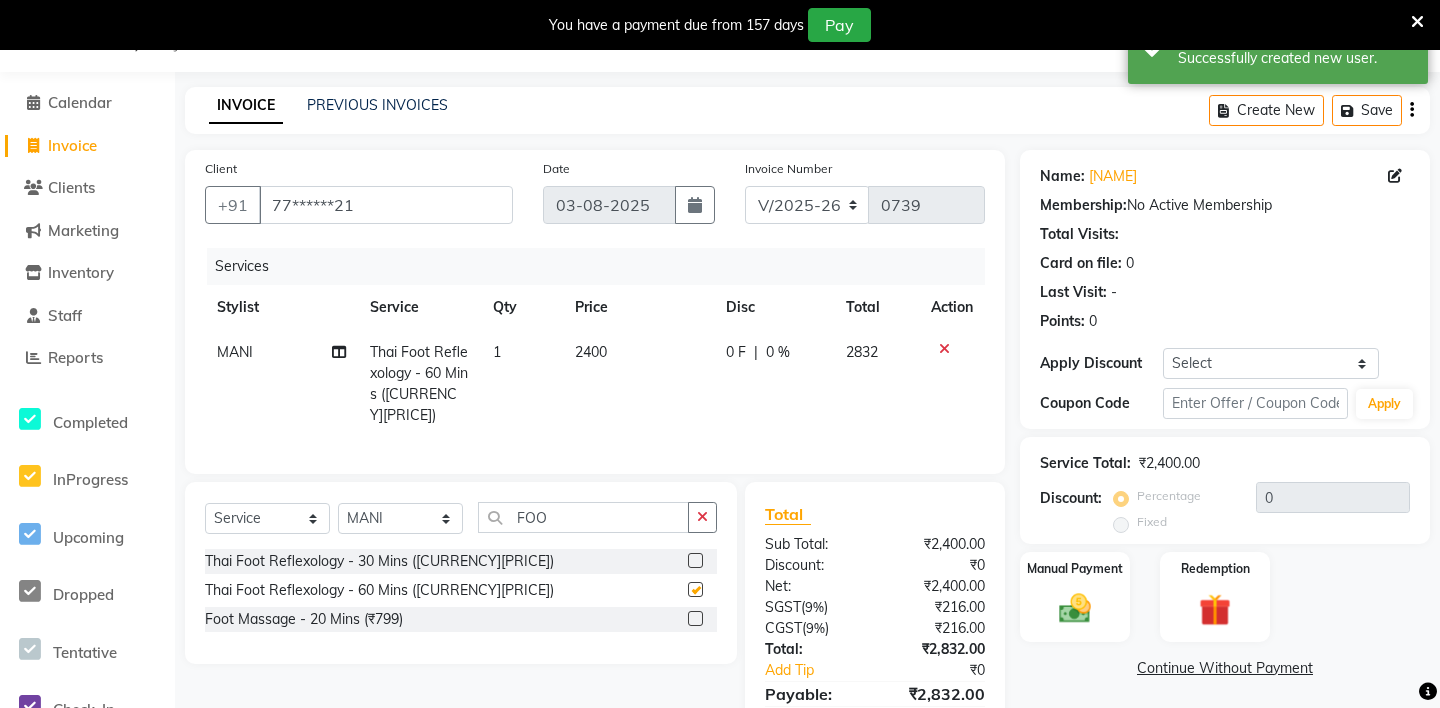 checkbox on "false" 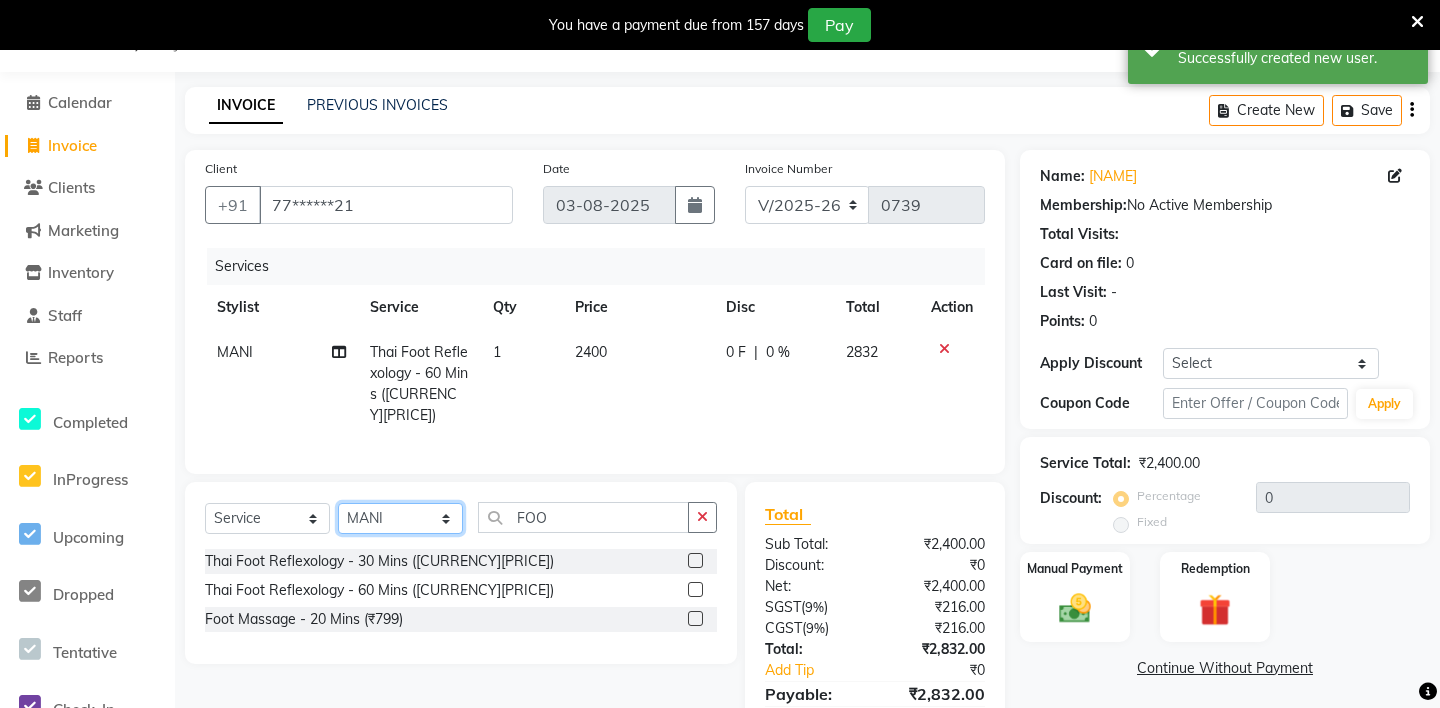click on "Select Stylist ABHIJEET - ZAH BEAUTY RETAIL APANG APEM ASIF ITUNA MANI MERCY MOMOI NIUTOLI SEBIKA SHOM SUMSUM THANLIUM VICTORIA" 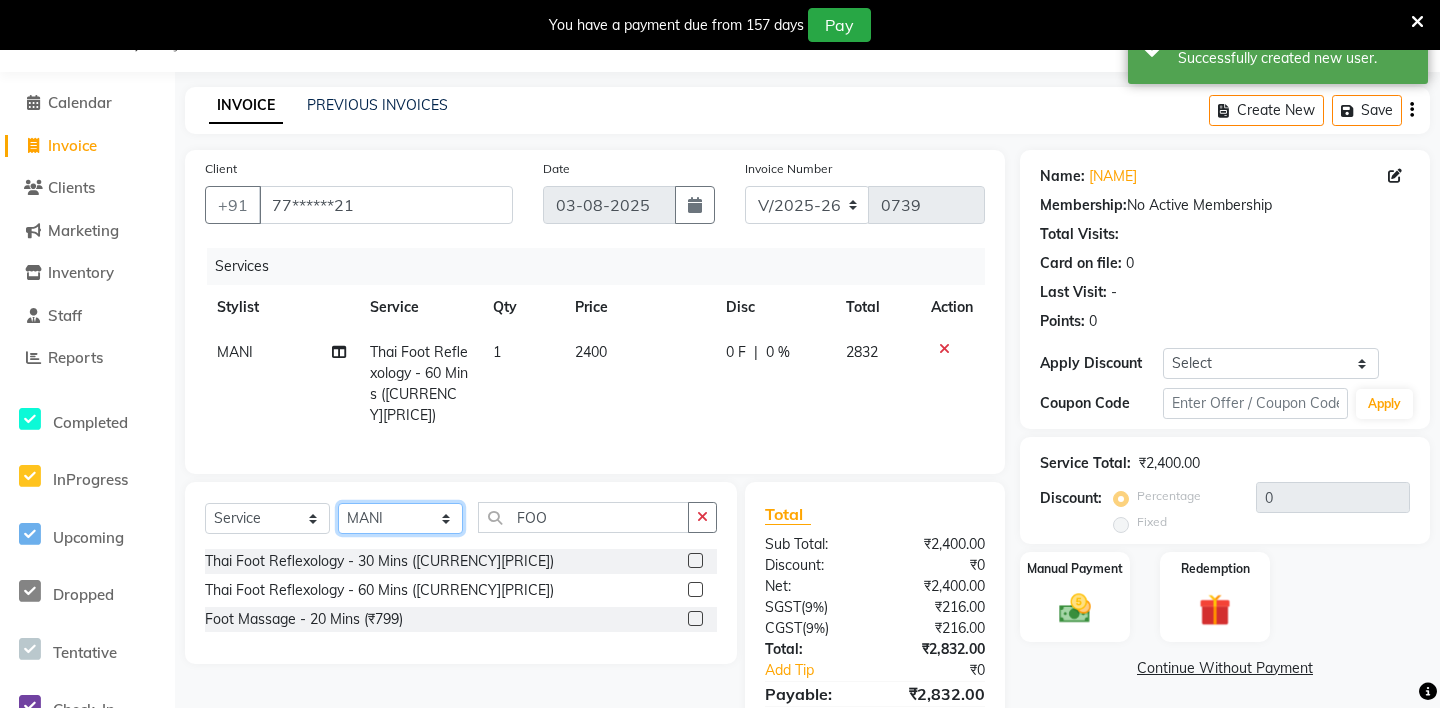 select on "57860" 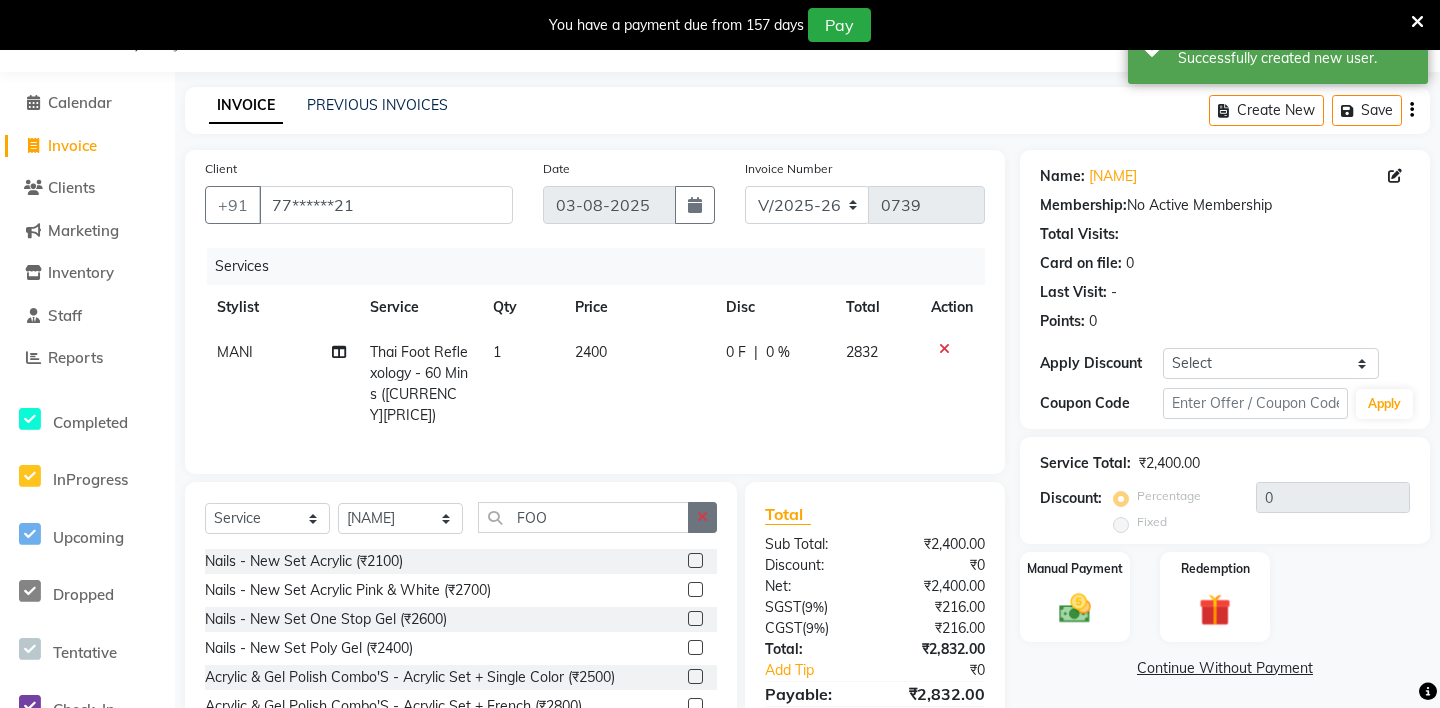 click 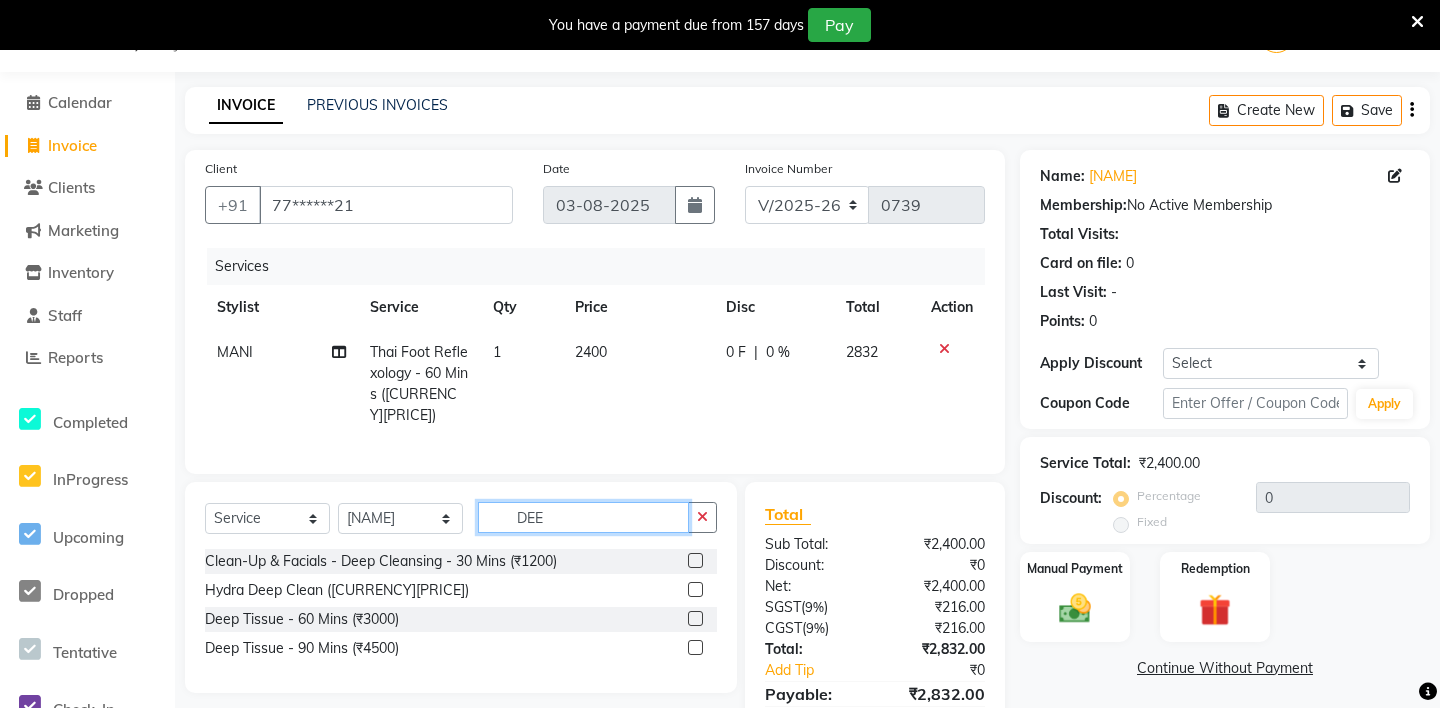 type on "DEE" 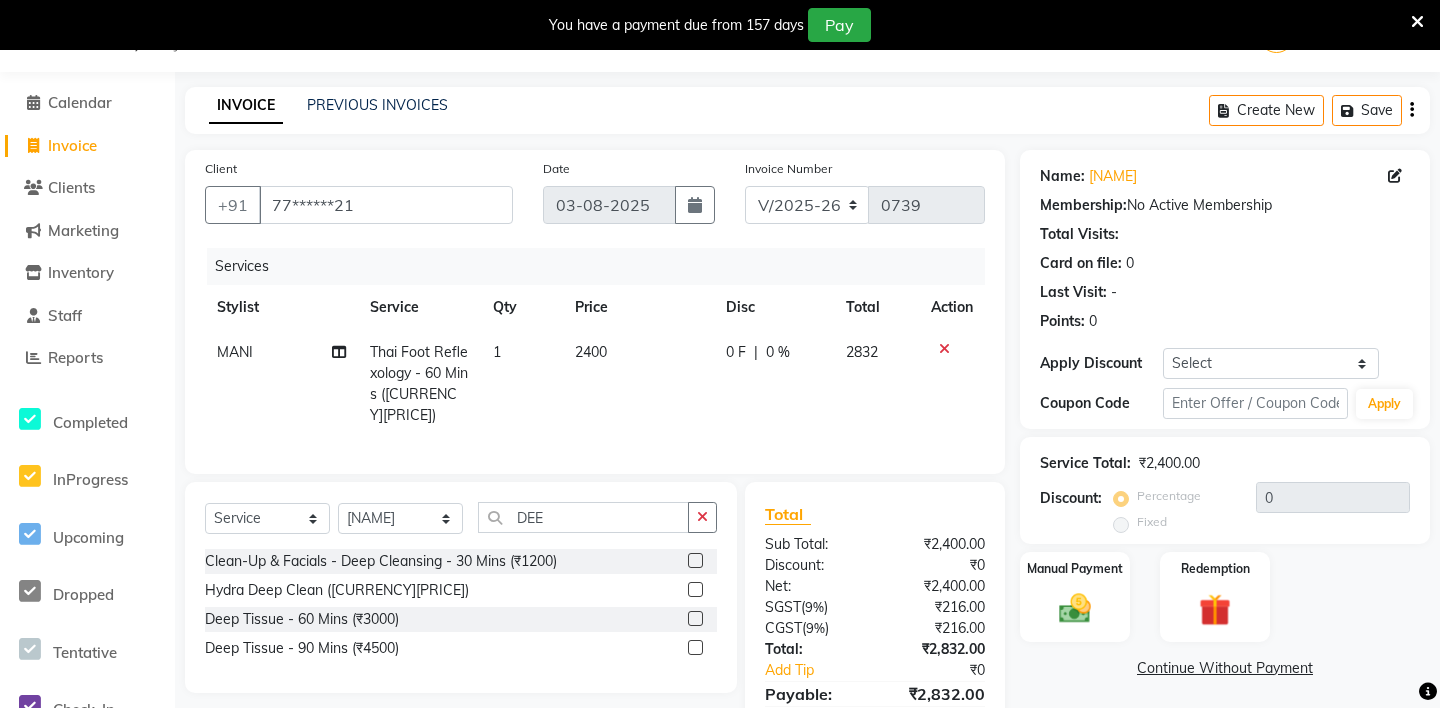 click 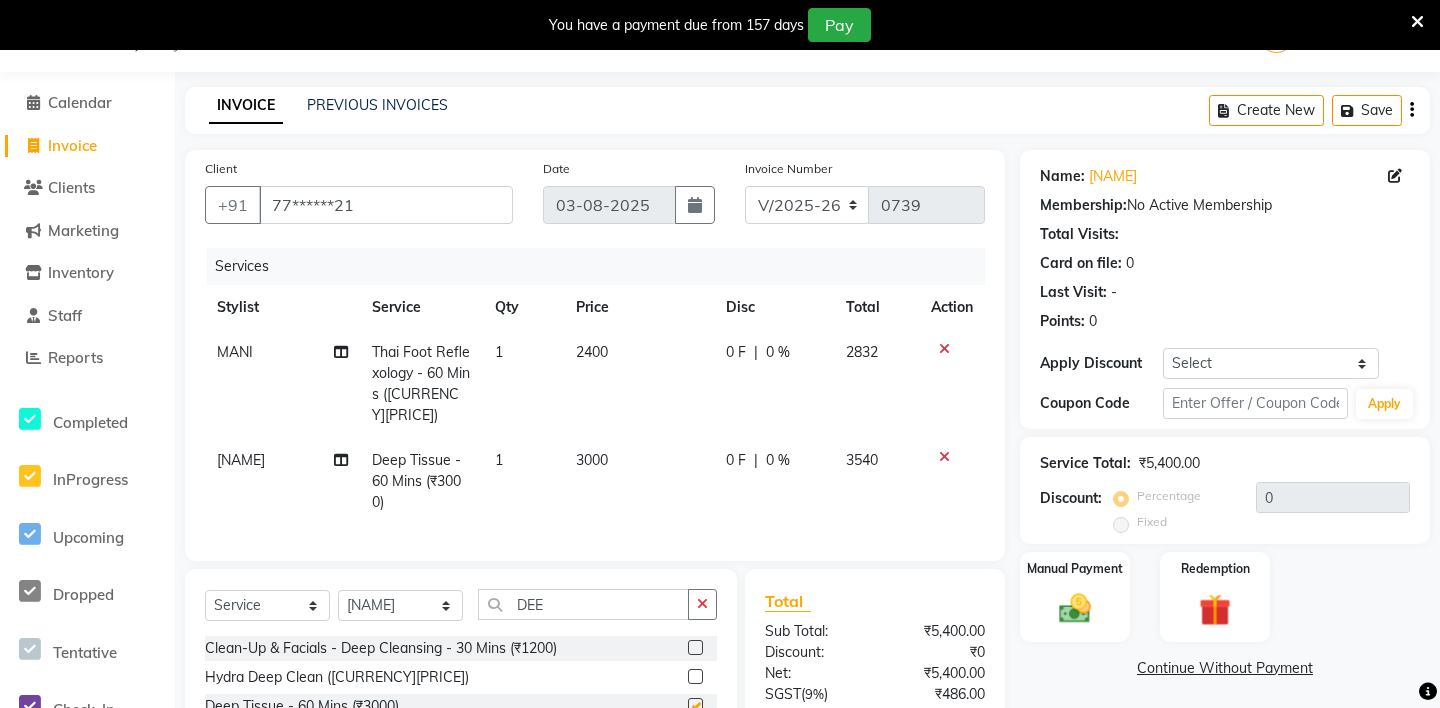 checkbox on "false" 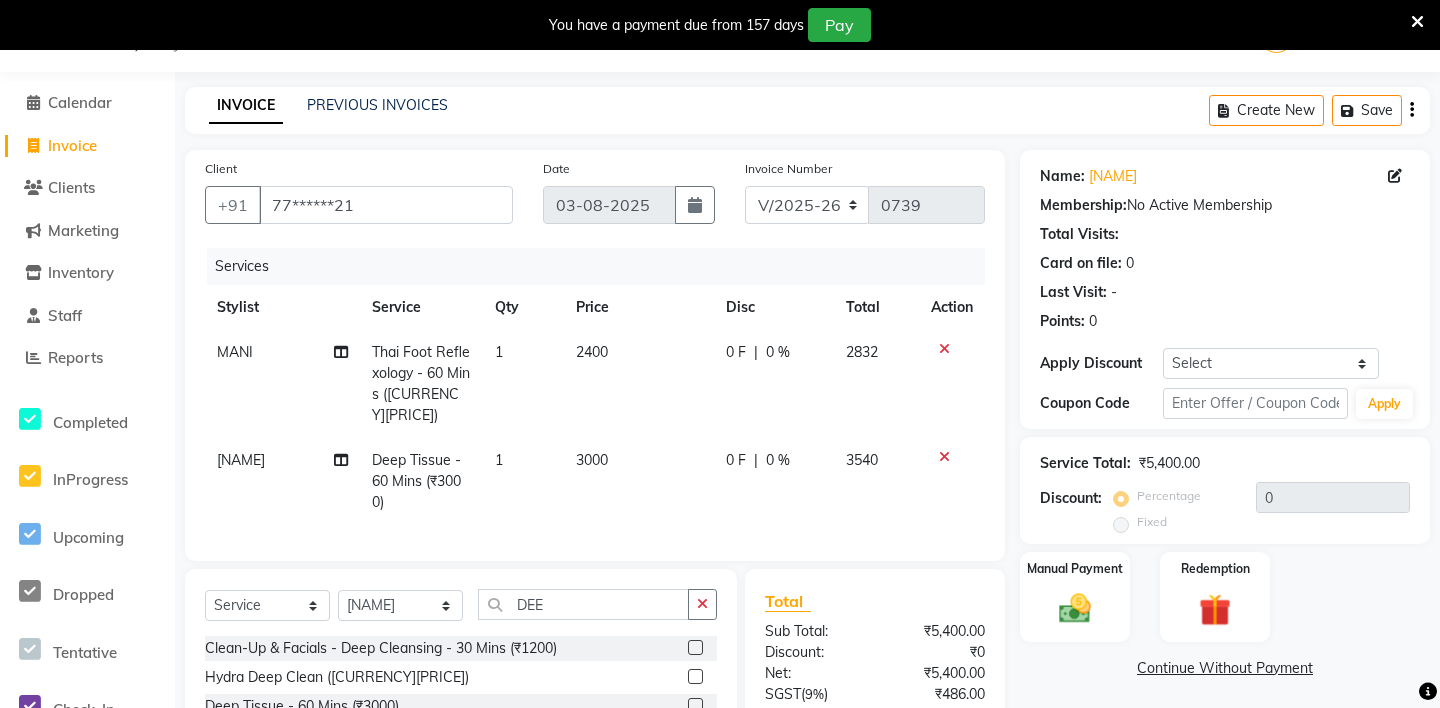 scroll, scrollTop: 214, scrollLeft: 0, axis: vertical 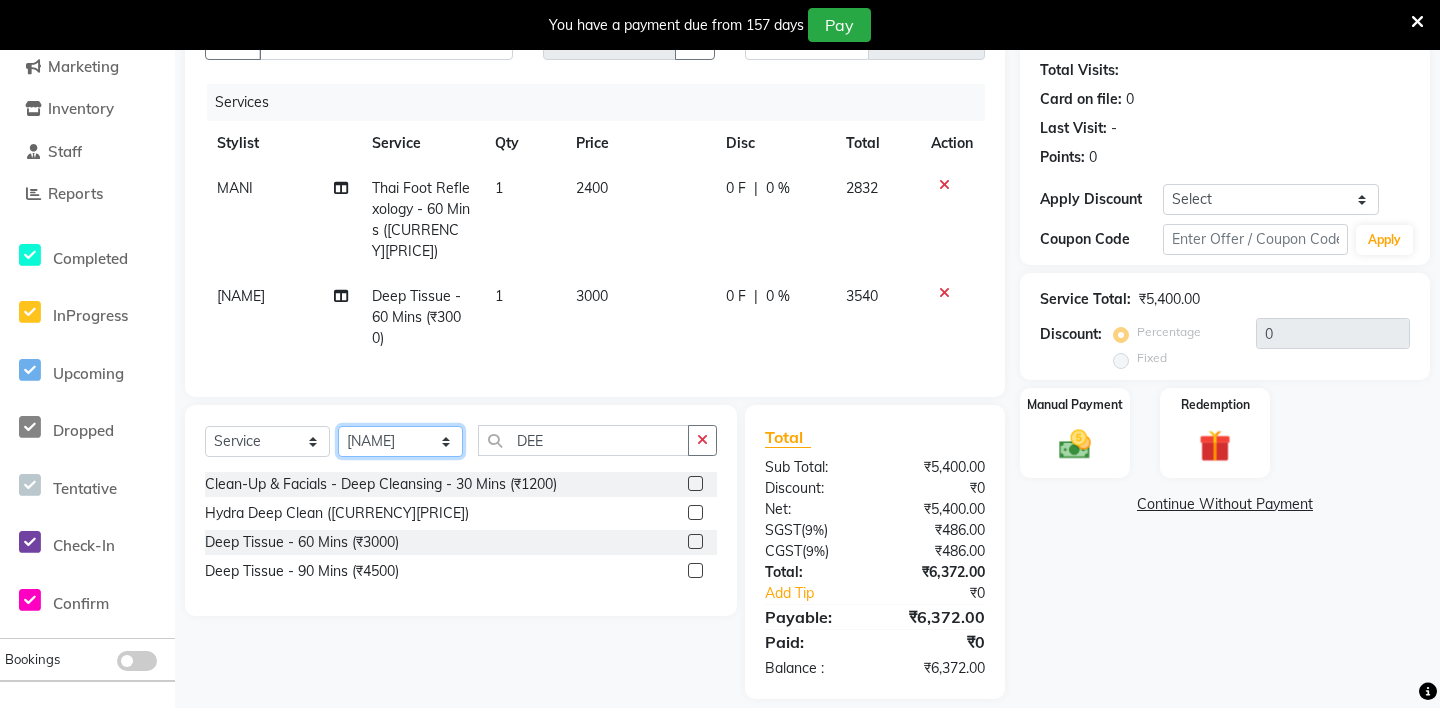 click on "Select Stylist ABHIJEET - ZAH BEAUTY RETAIL APANG APEM ASIF ITUNA MANI MERCY MOMOI NIUTOLI SEBIKA SHOM SUMSUM THANLIUM VICTORIA" 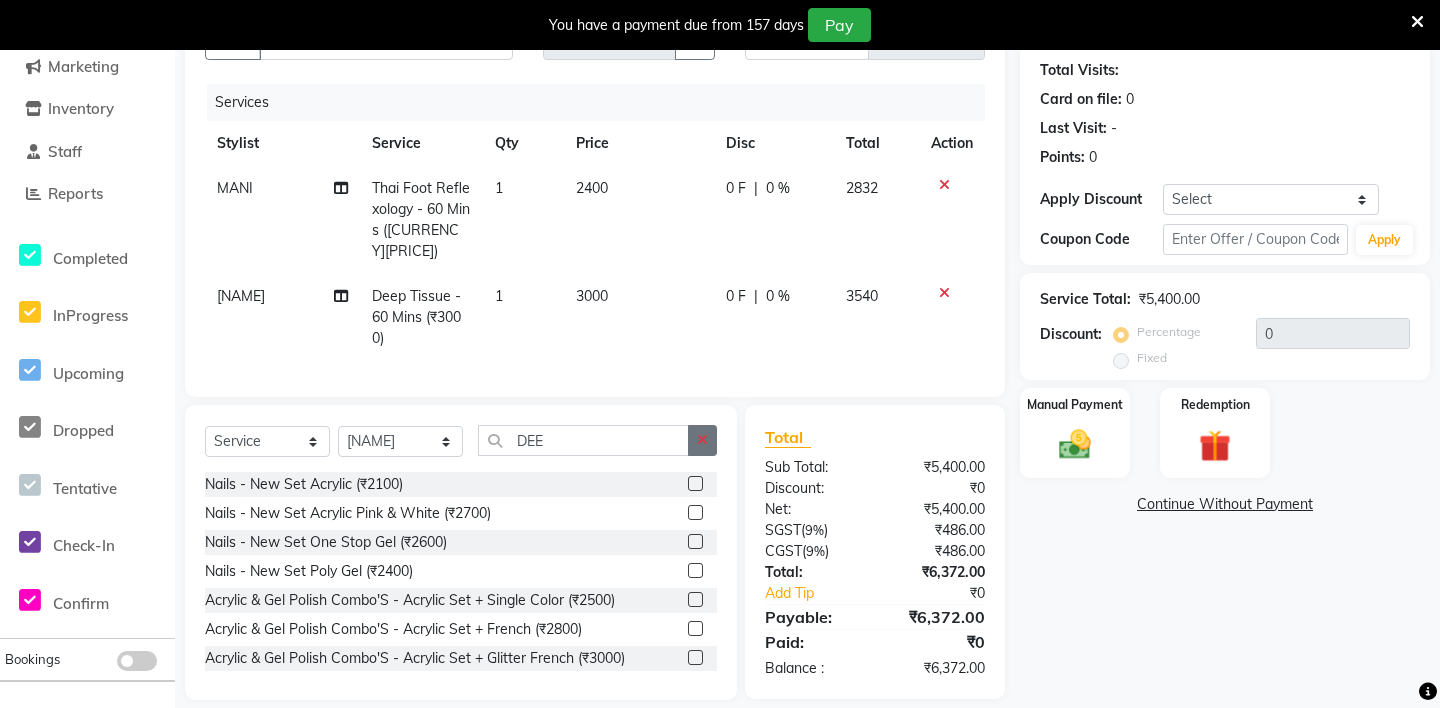 click 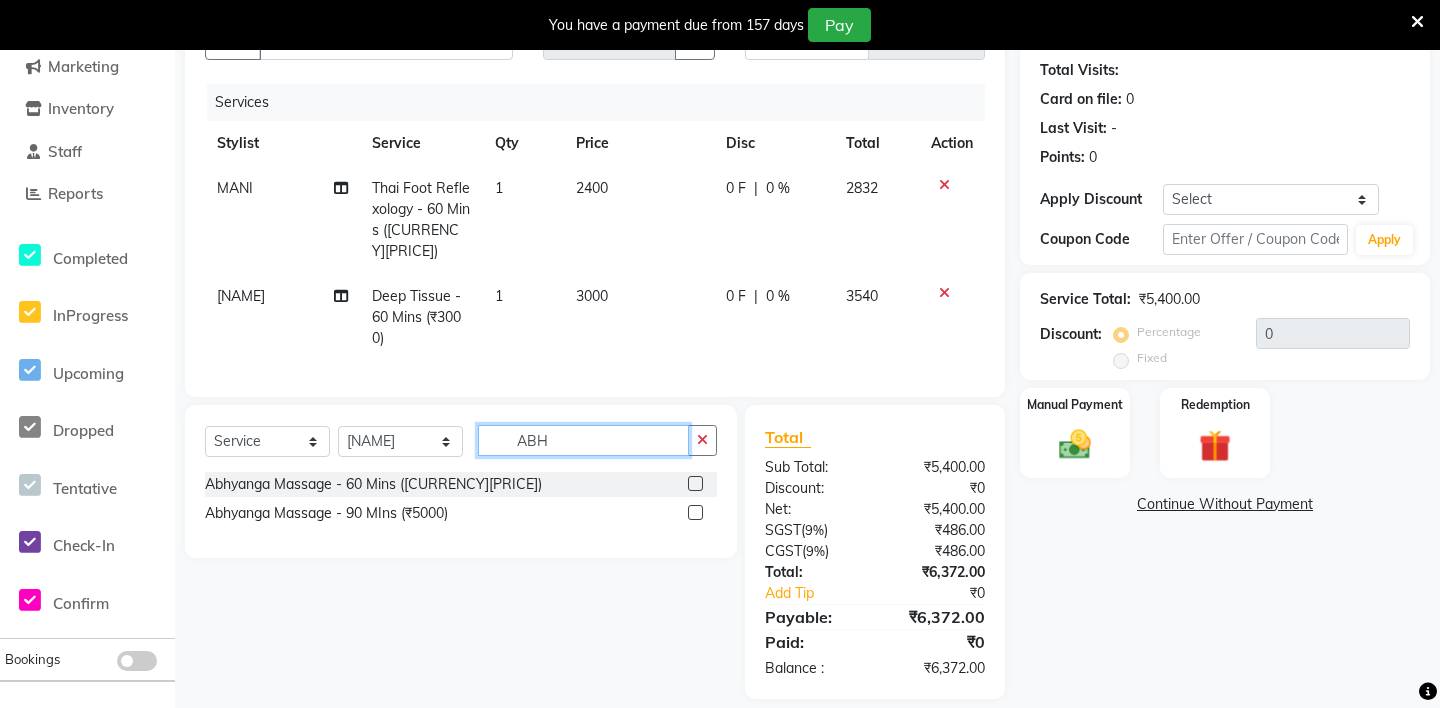 type on "ABH" 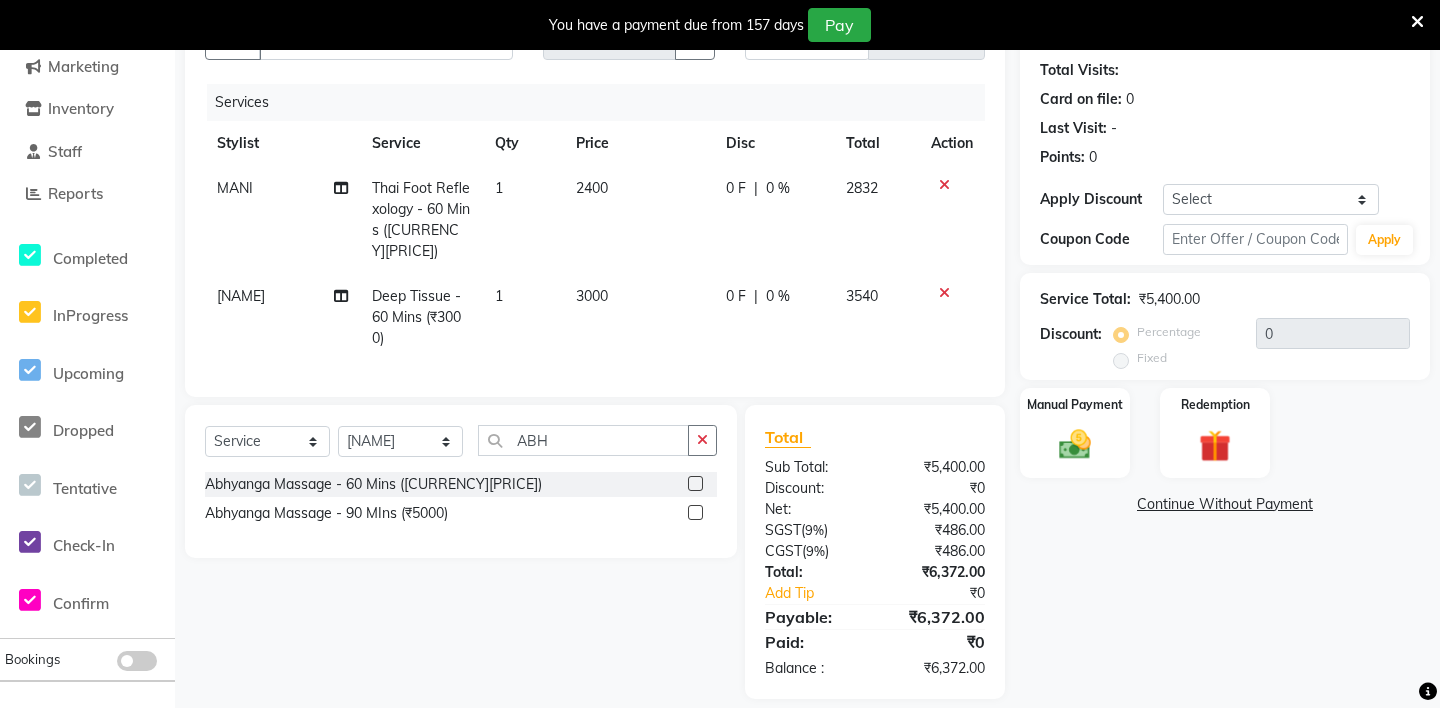 click 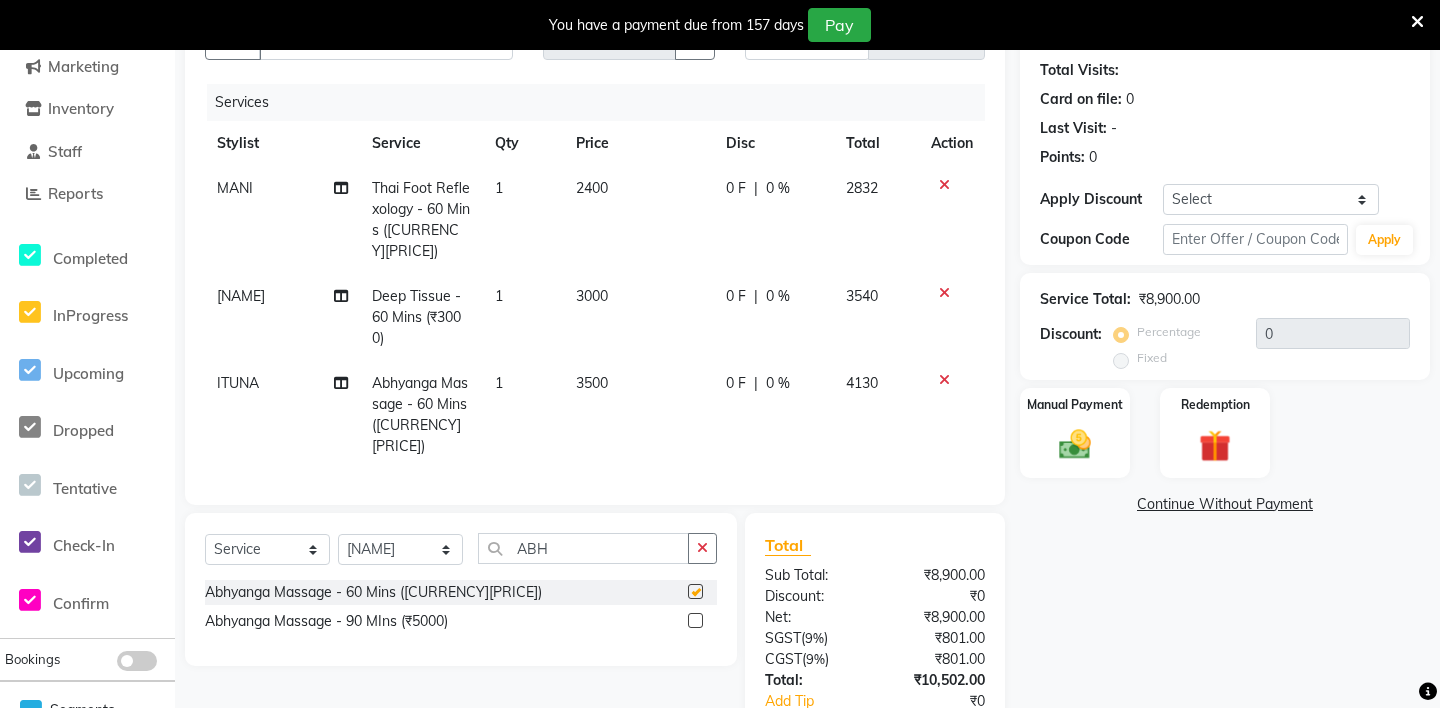 checkbox on "false" 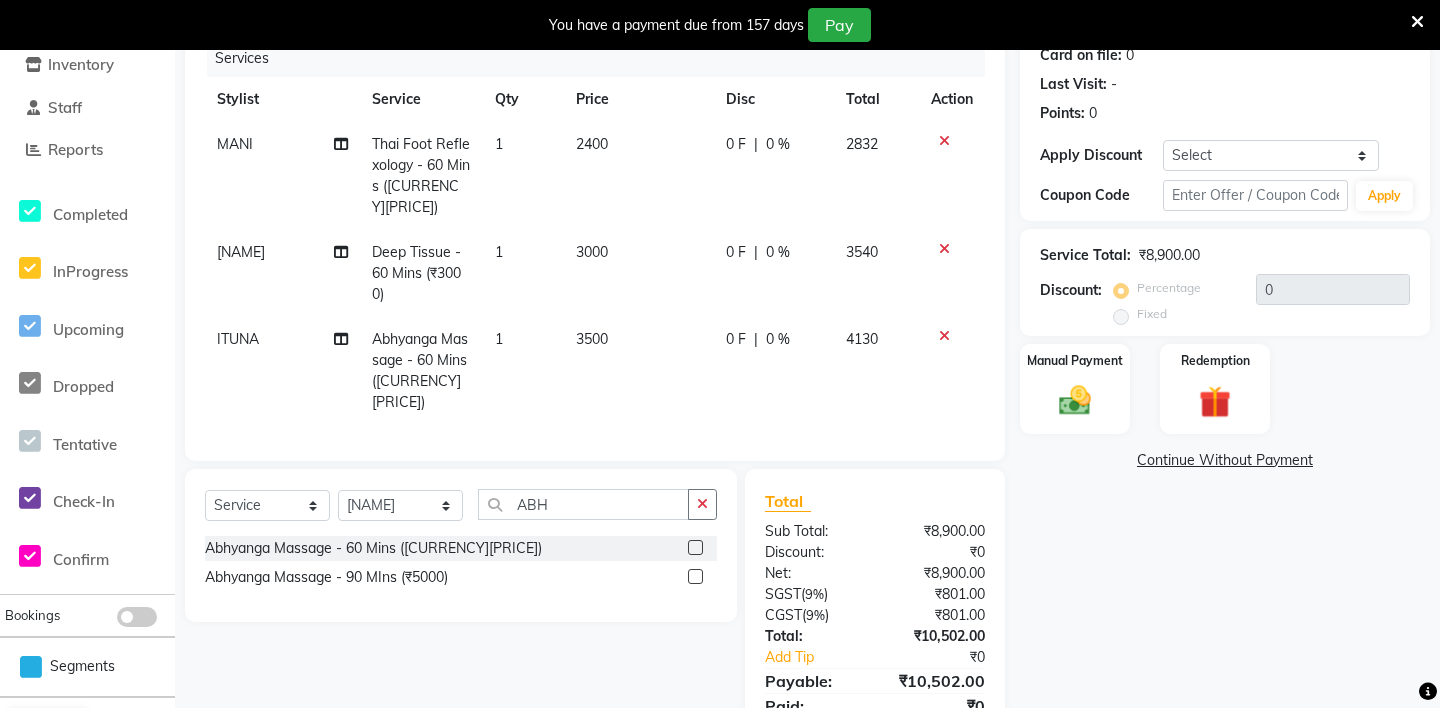 scroll, scrollTop: 301, scrollLeft: 0, axis: vertical 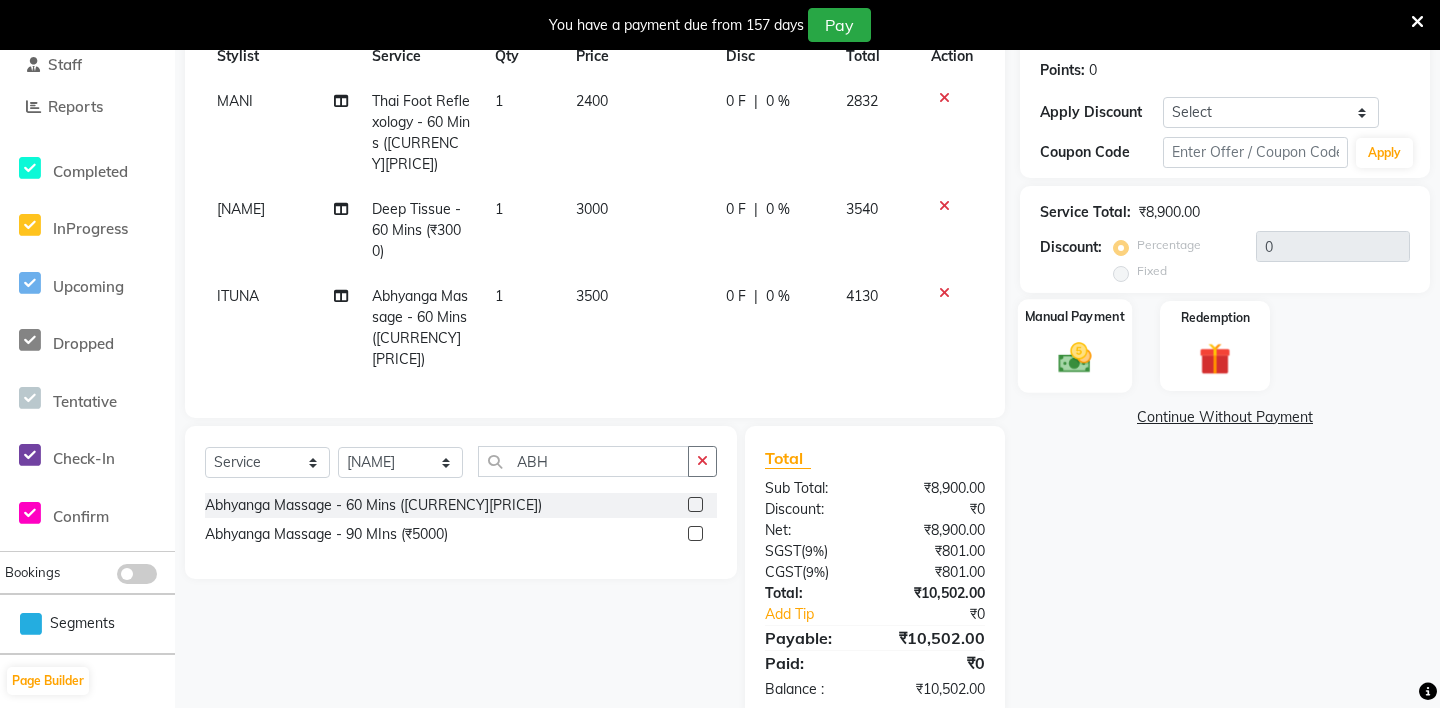 click 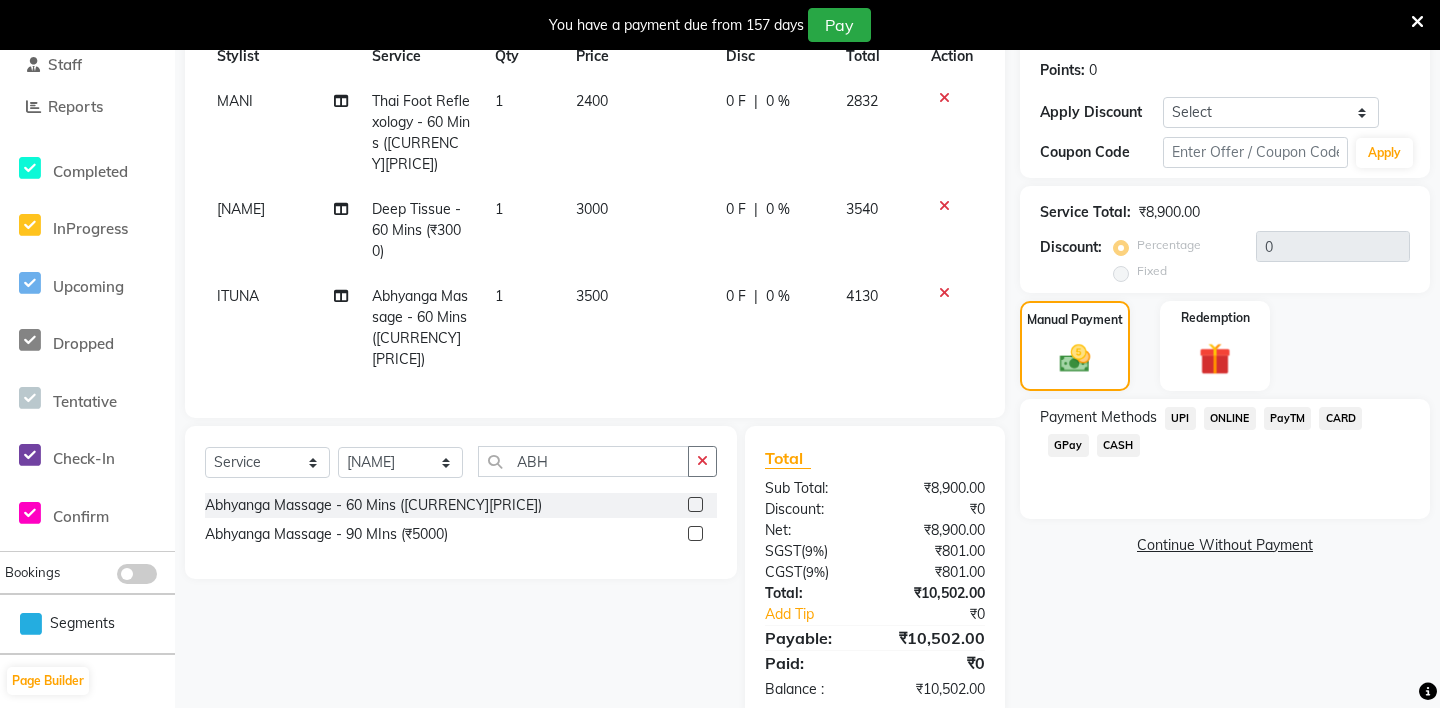 click on "CASH" 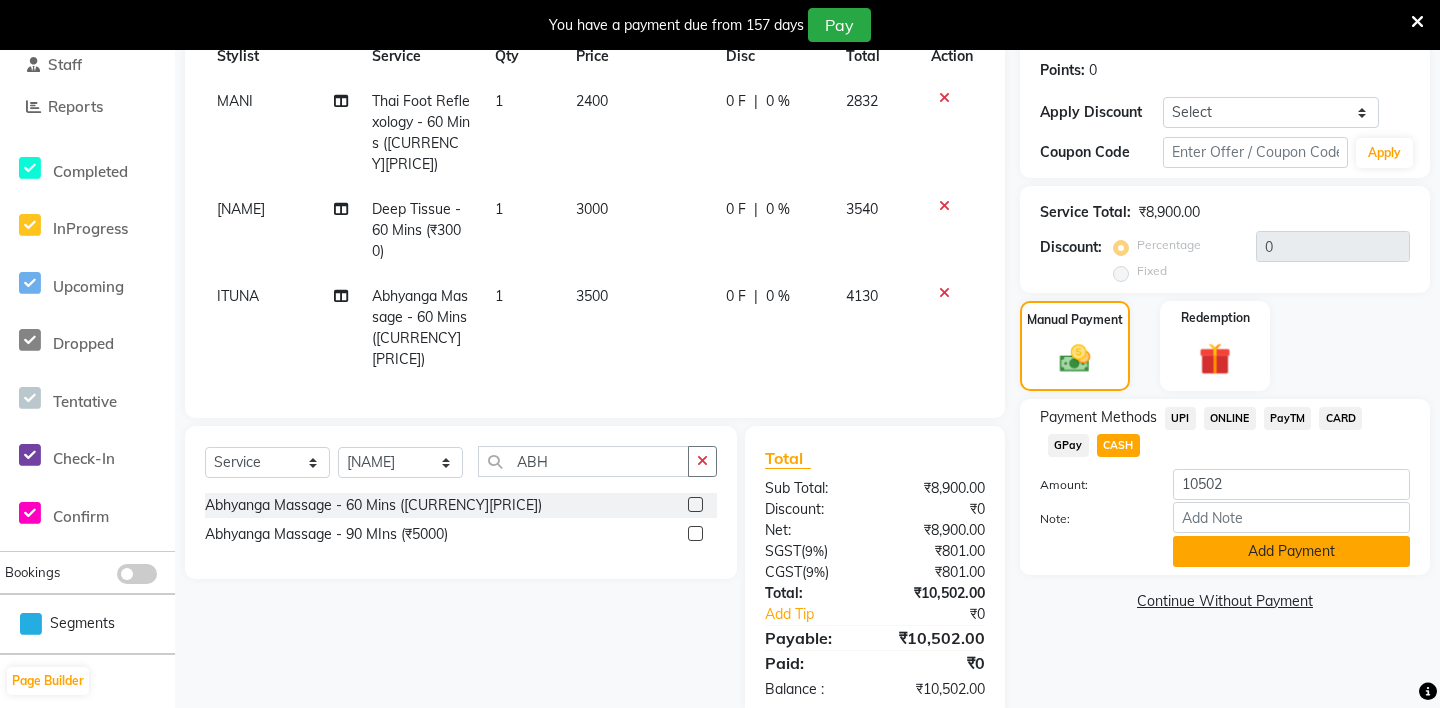 click on "Add Payment" 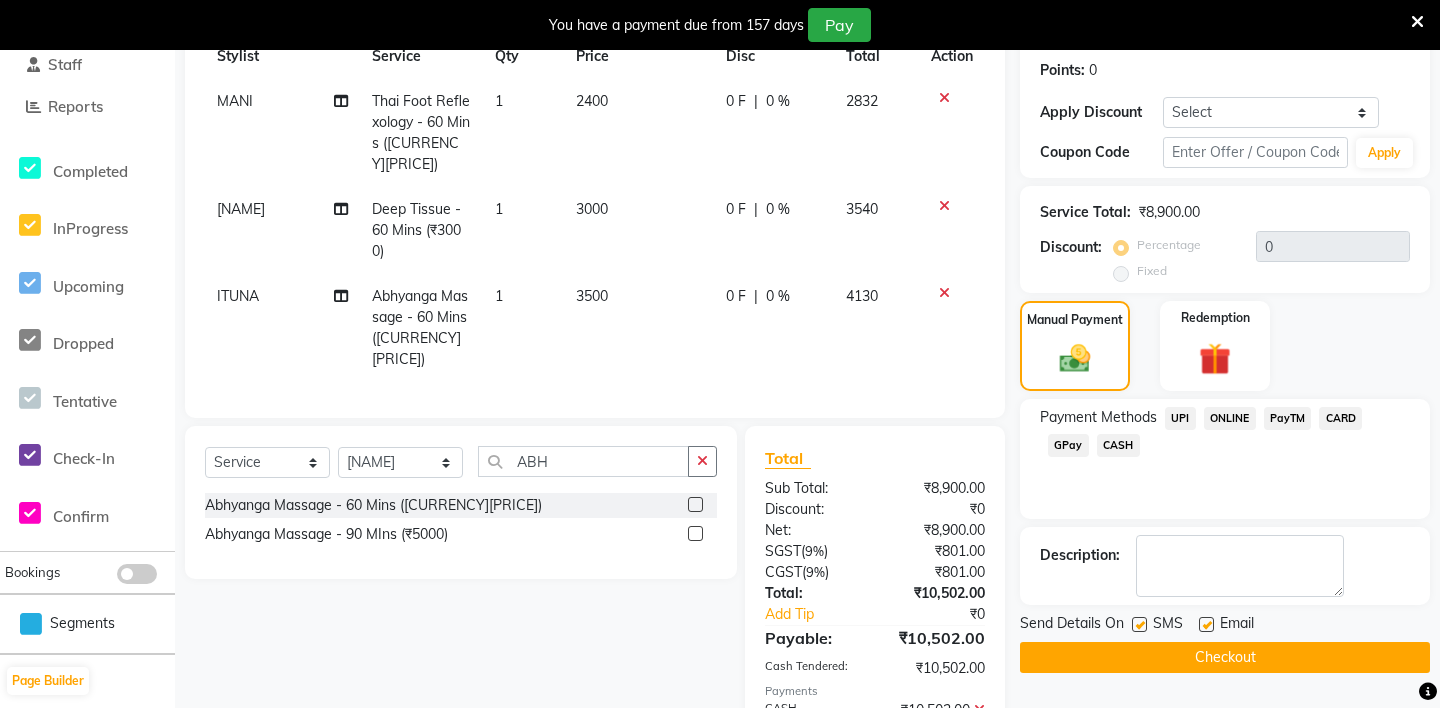 click on "Checkout" 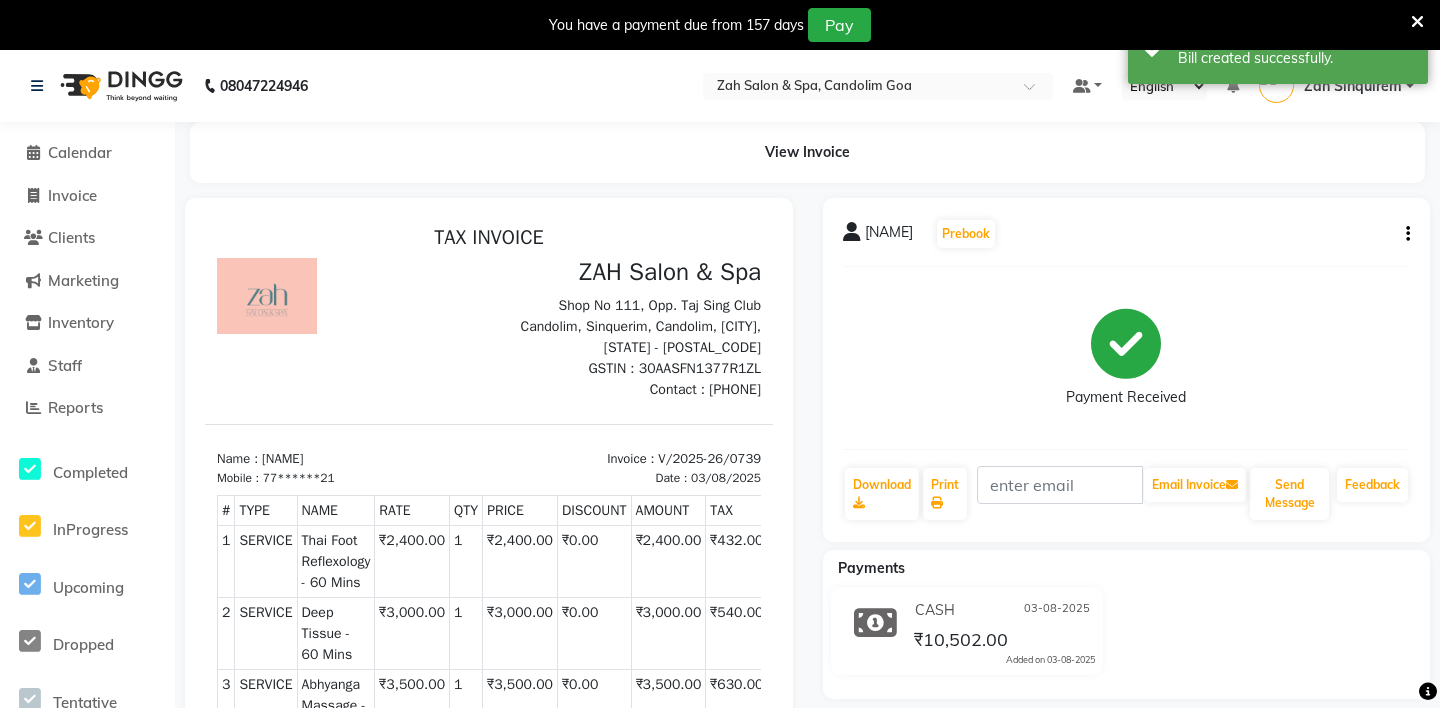 scroll, scrollTop: 0, scrollLeft: 0, axis: both 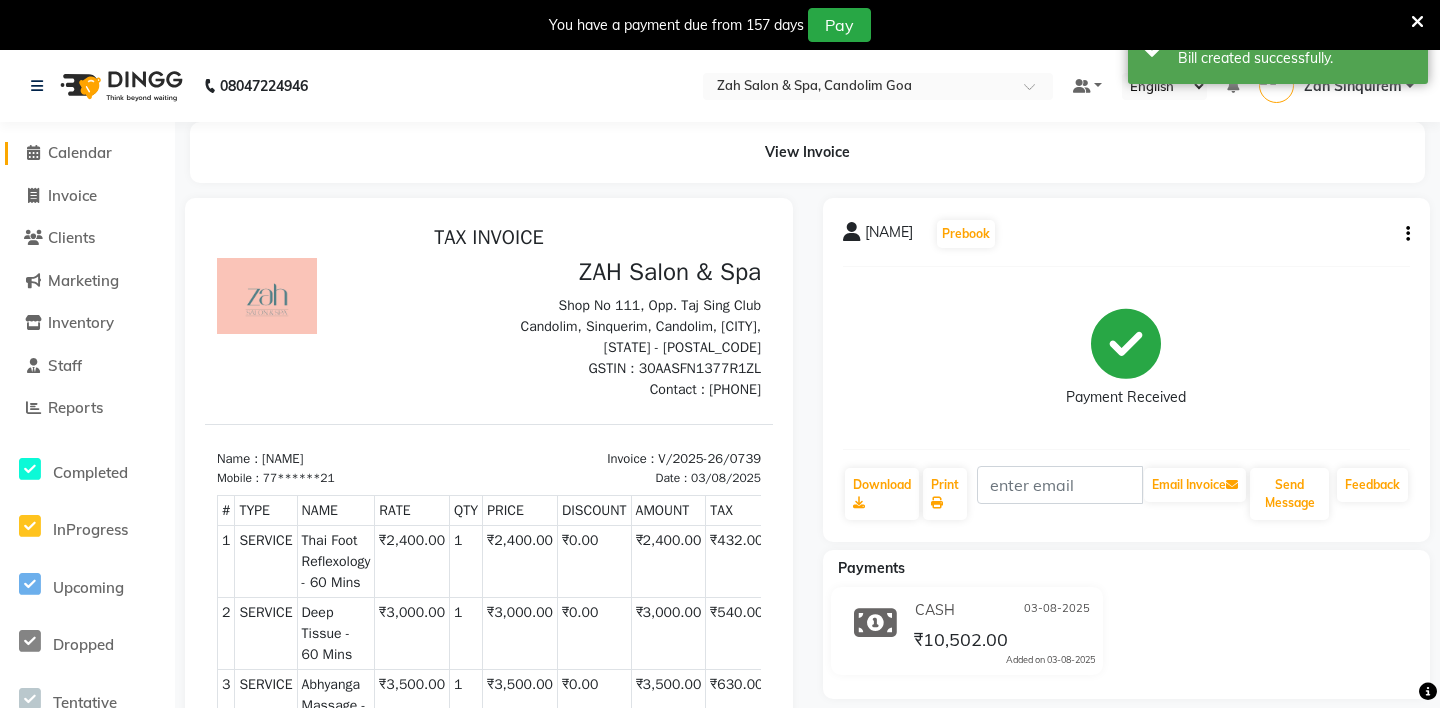 click on "Calendar" 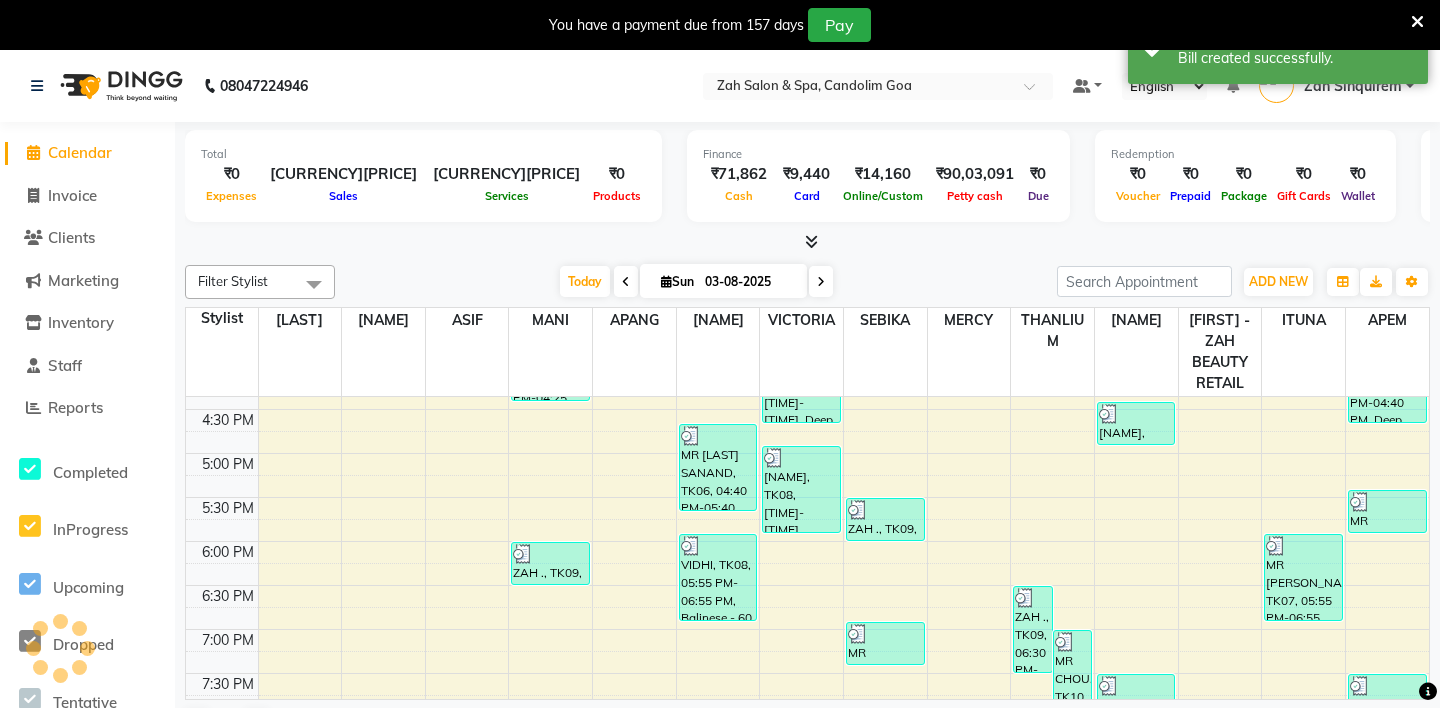 scroll, scrollTop: 0, scrollLeft: 0, axis: both 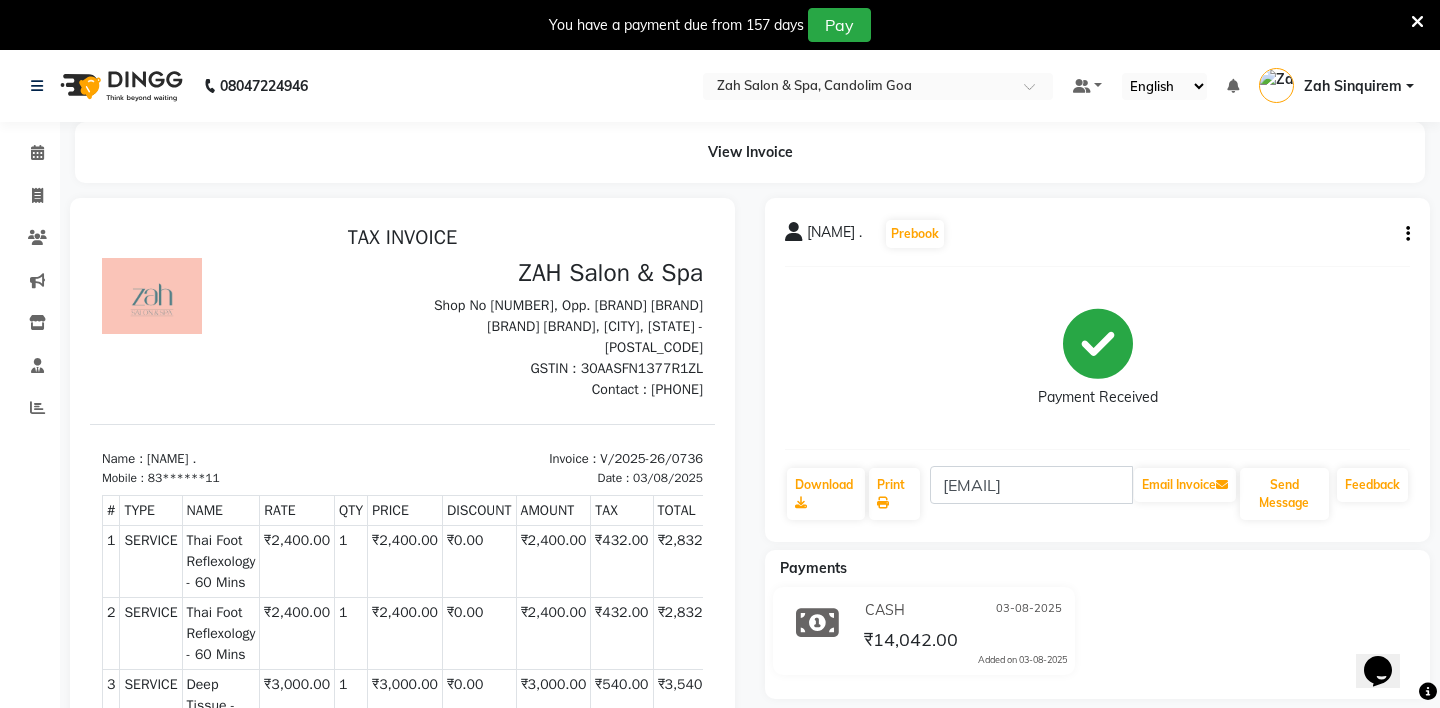 click on "[NAME] . Prebook Payment Received Download Print [EMAIL] Email Invoice Send Message Feedback" 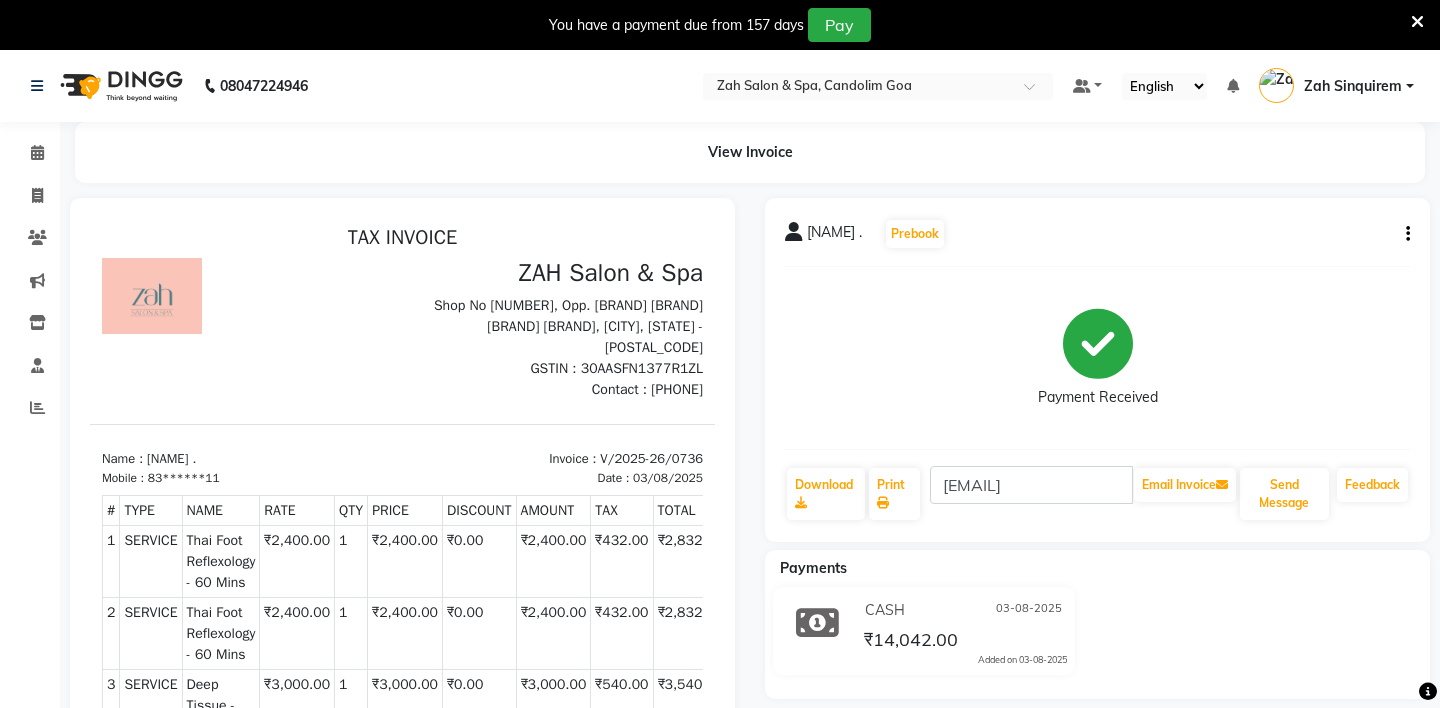 click 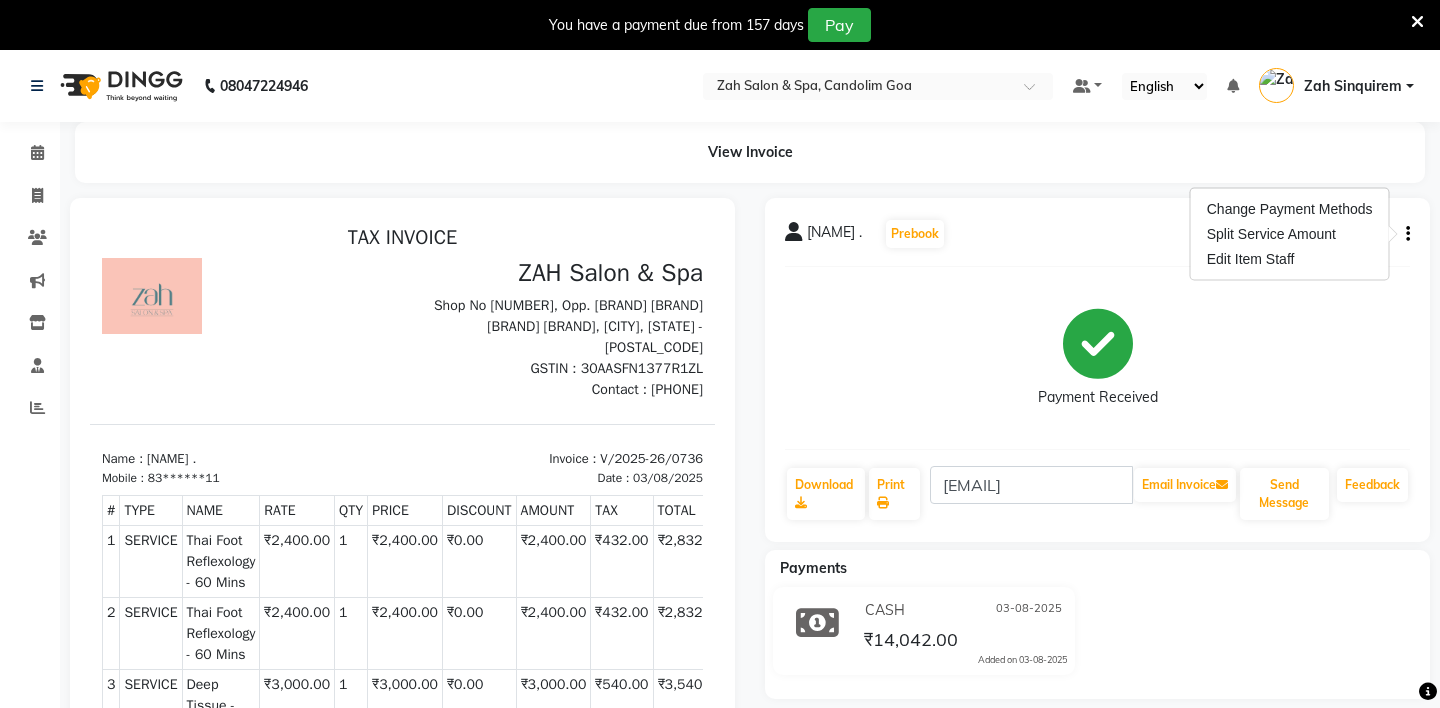 click on "Edit Item Staff" at bounding box center (1290, 259) 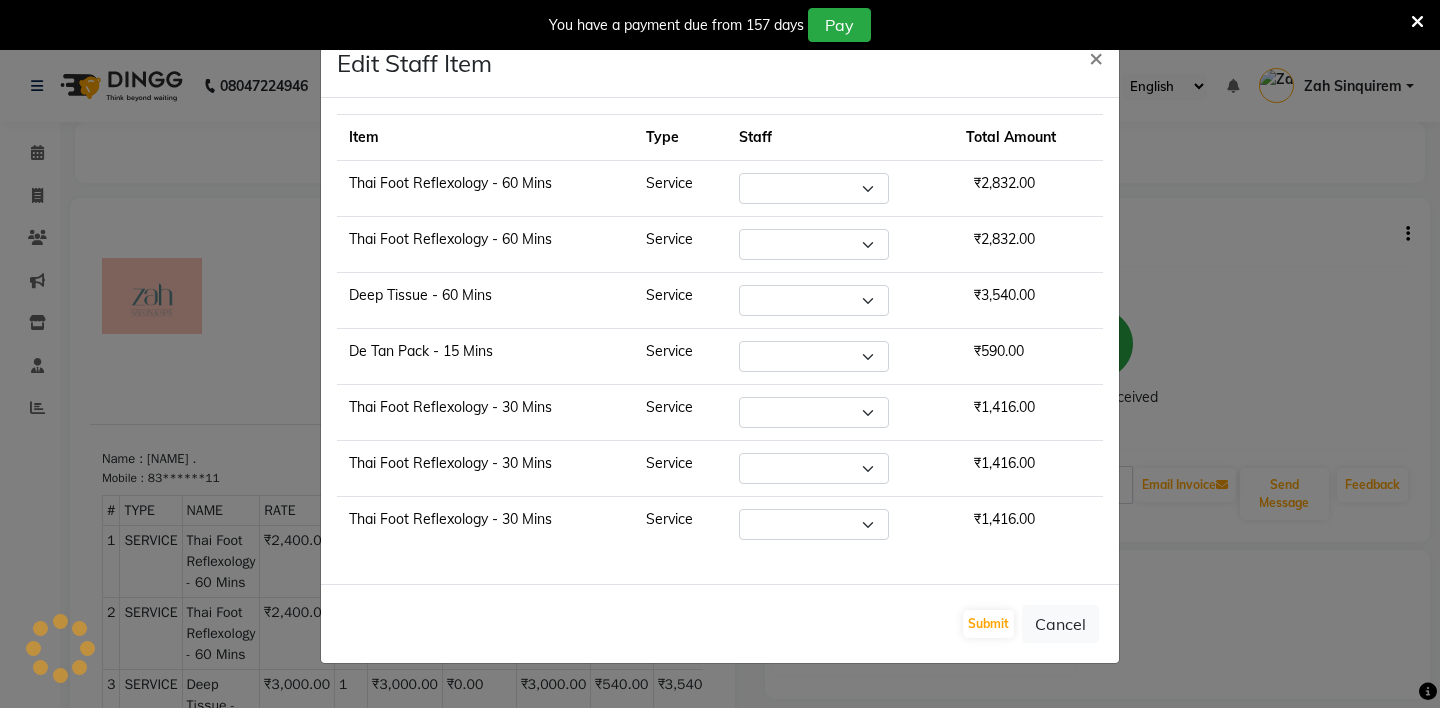 select on "38270" 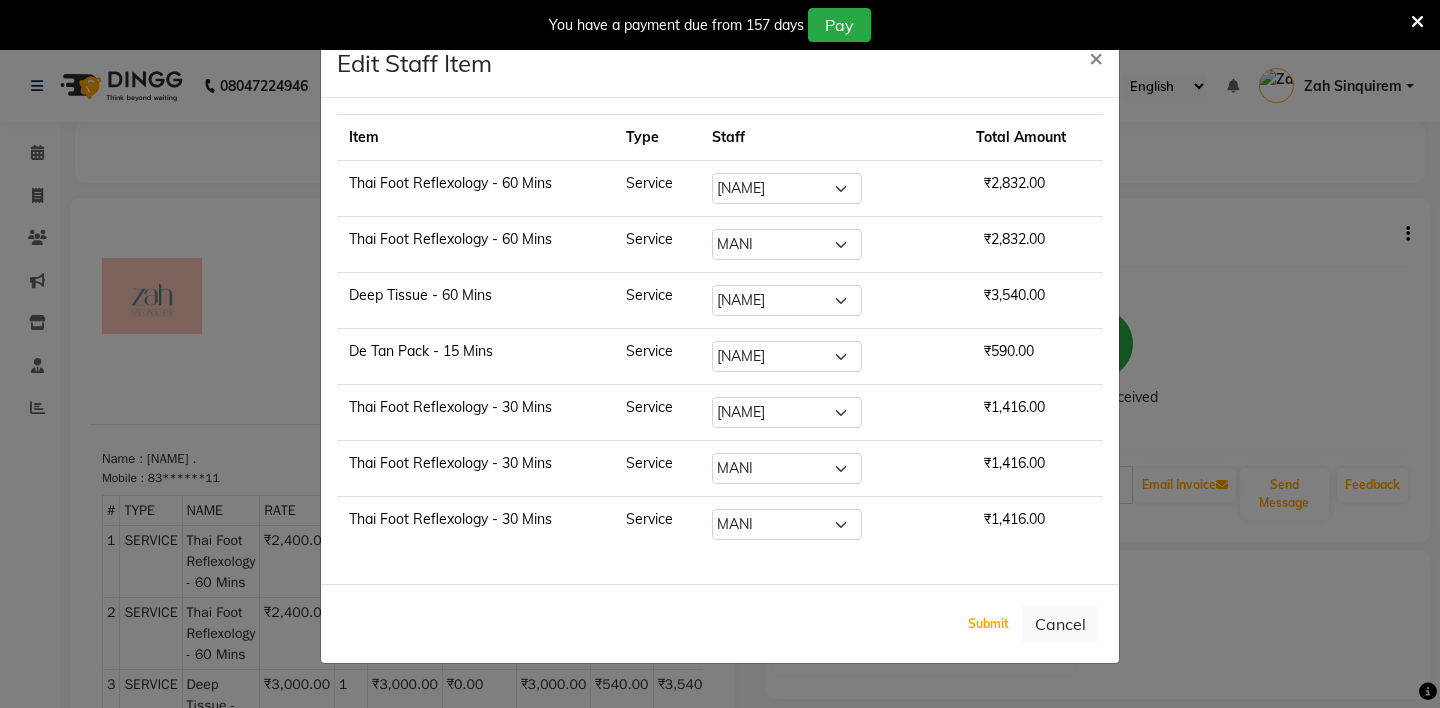 click on "Submit" 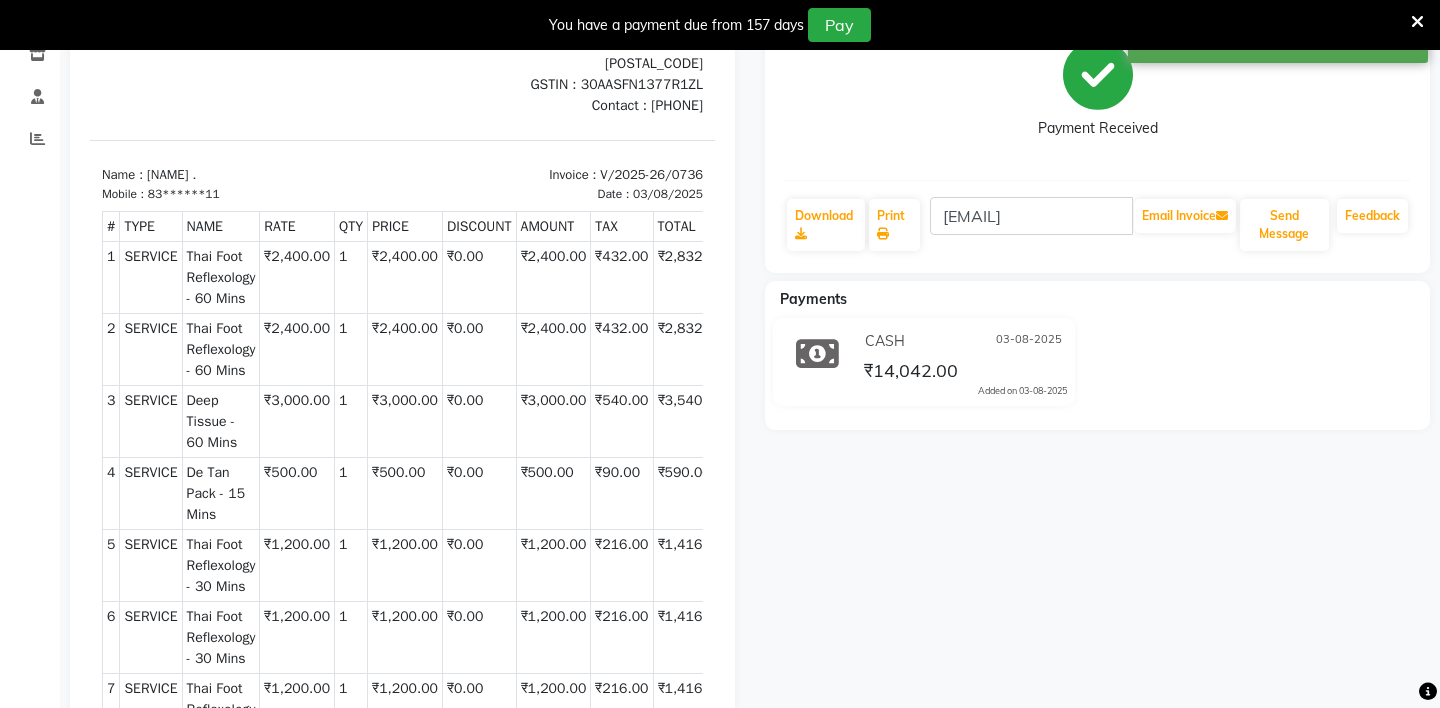 scroll, scrollTop: 0, scrollLeft: 0, axis: both 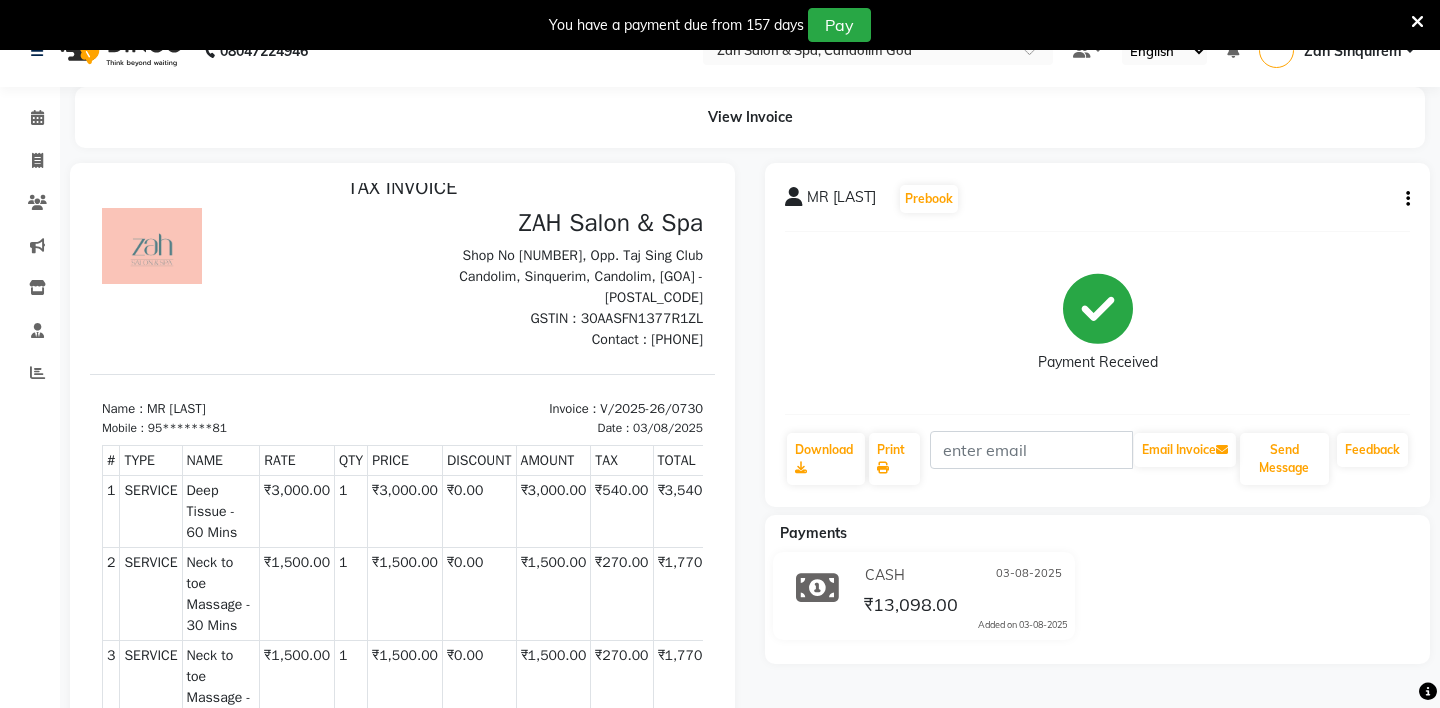 click 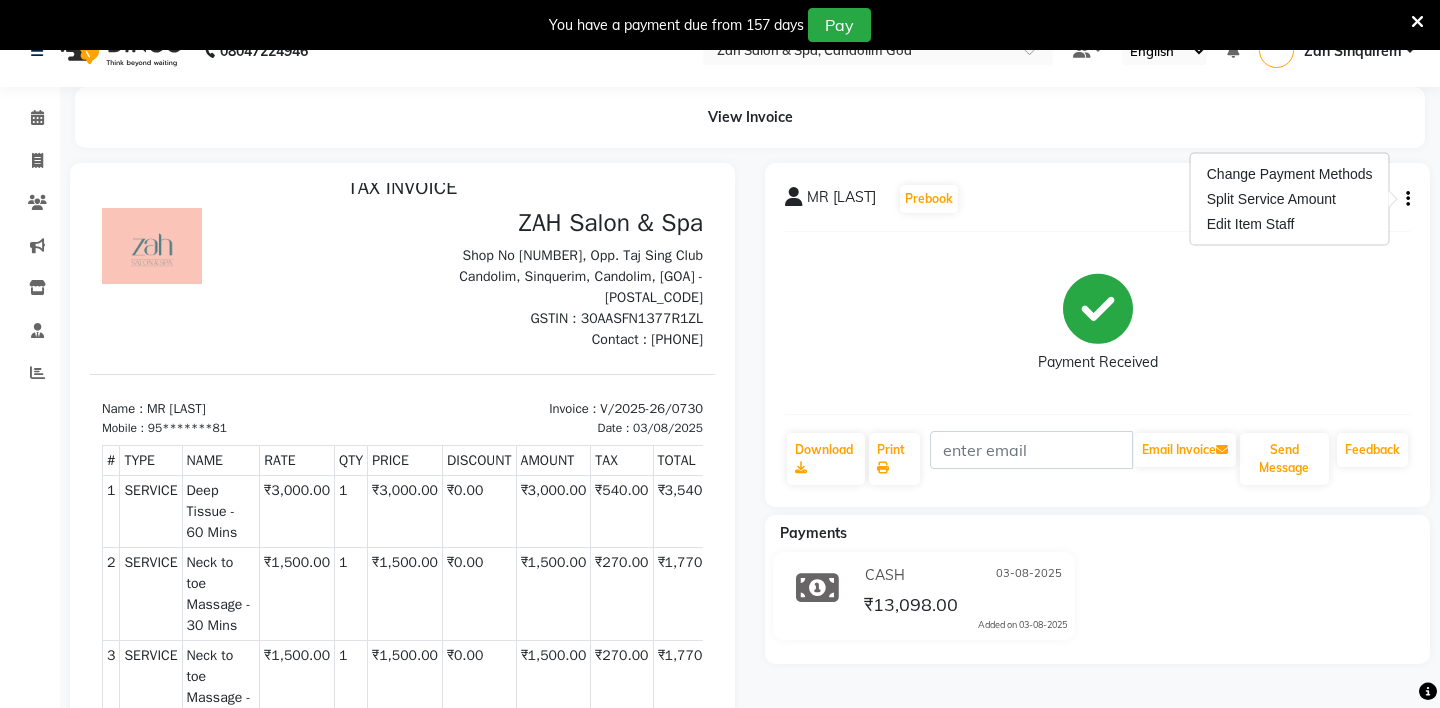 click on "Edit Item Staff" at bounding box center [1290, 224] 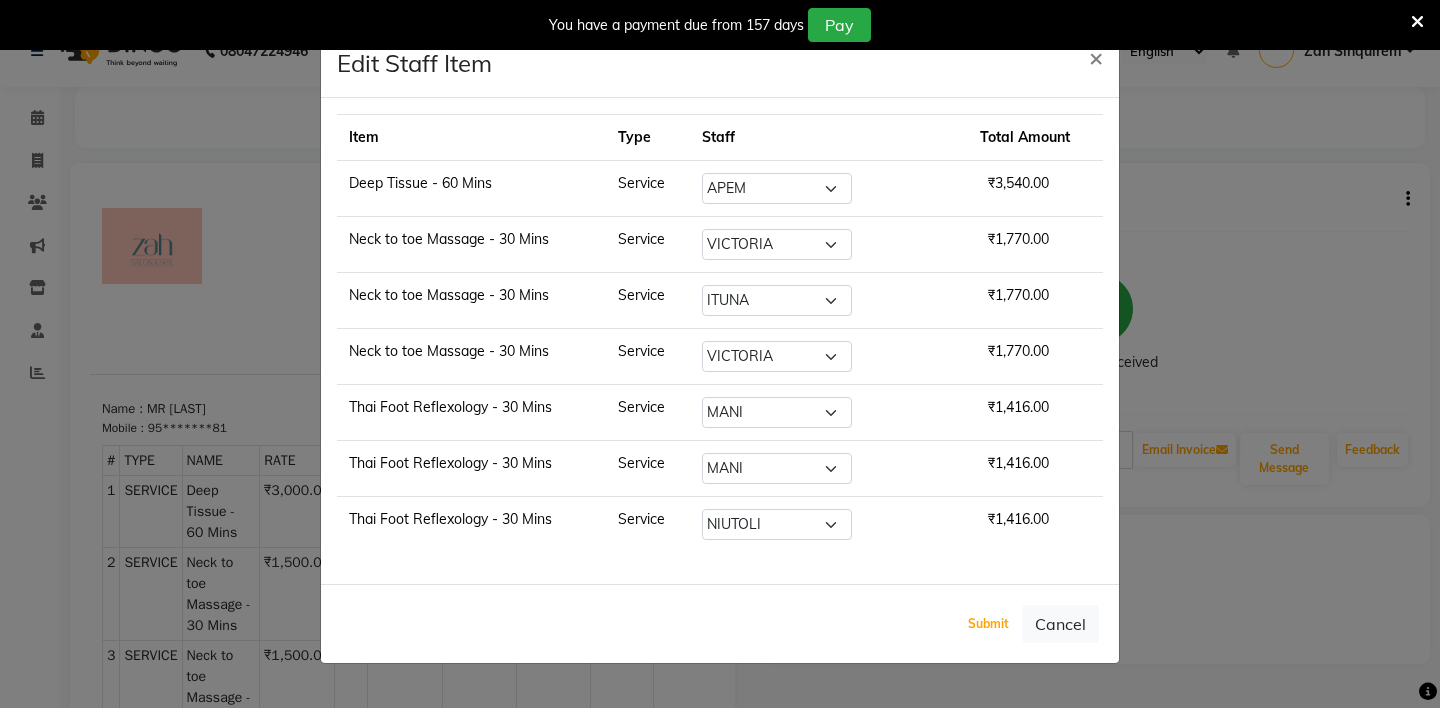 click on "Submit" 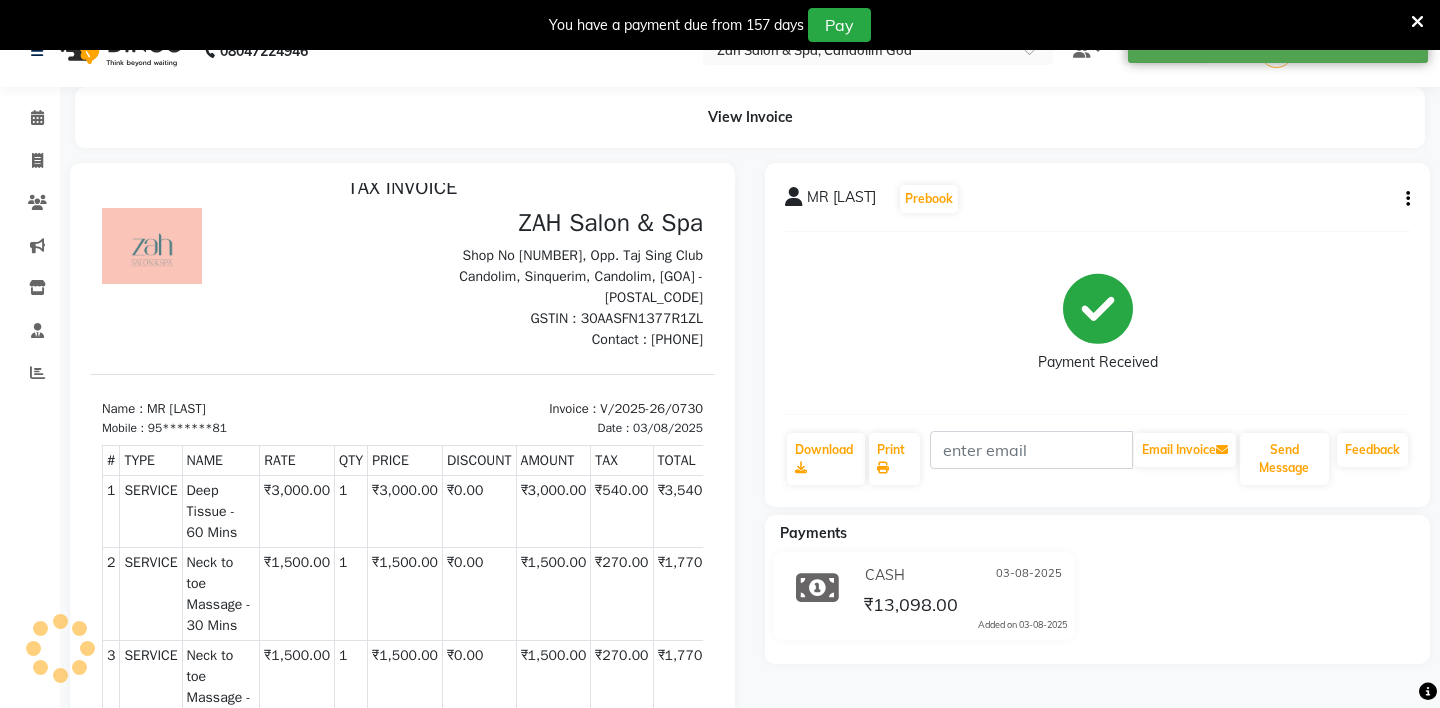 scroll, scrollTop: 0, scrollLeft: 0, axis: both 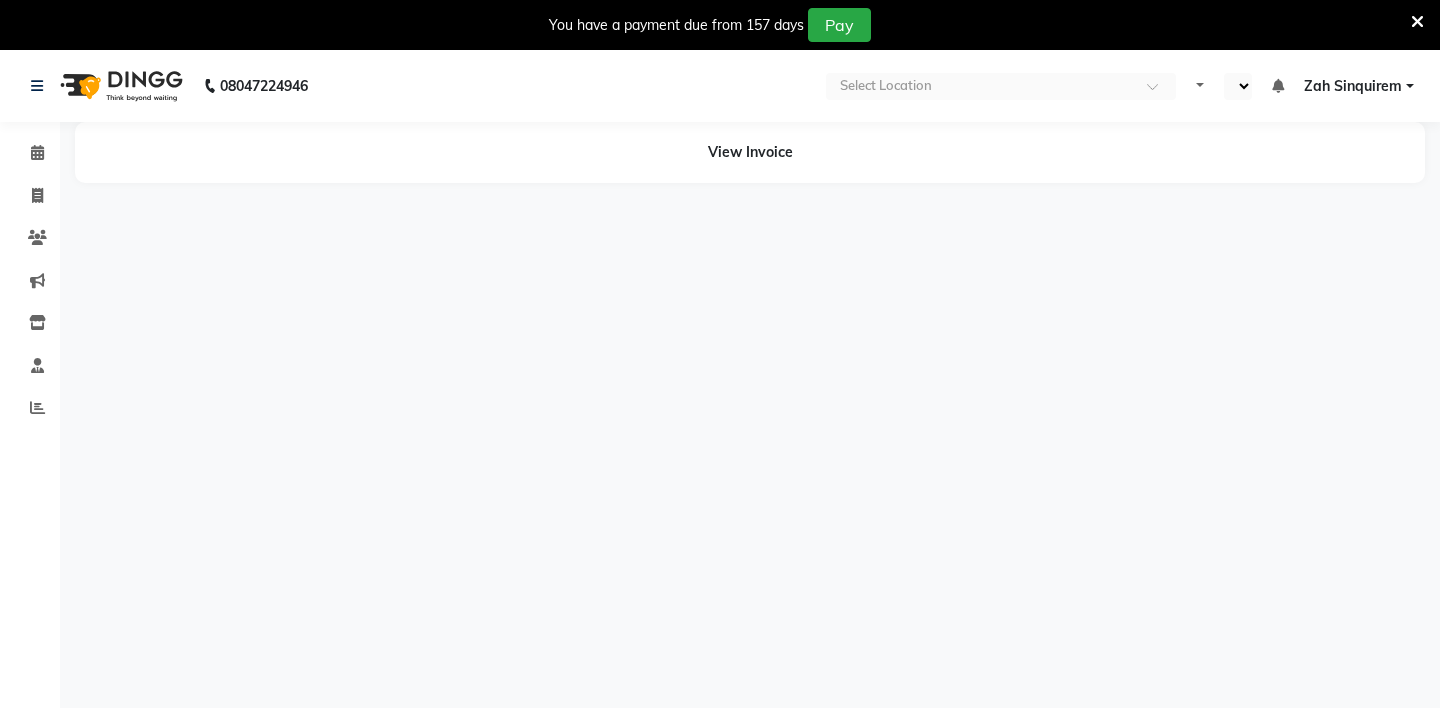 select on "en" 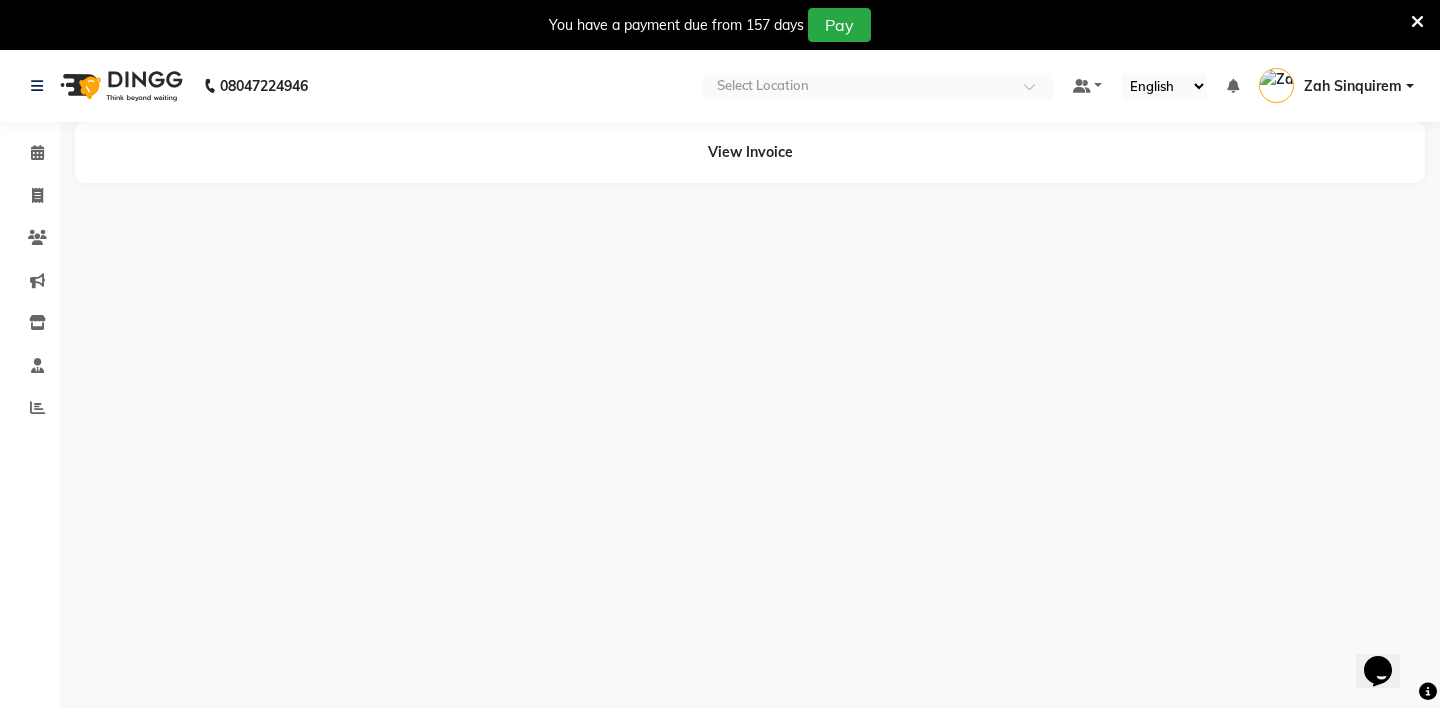scroll, scrollTop: 0, scrollLeft: 0, axis: both 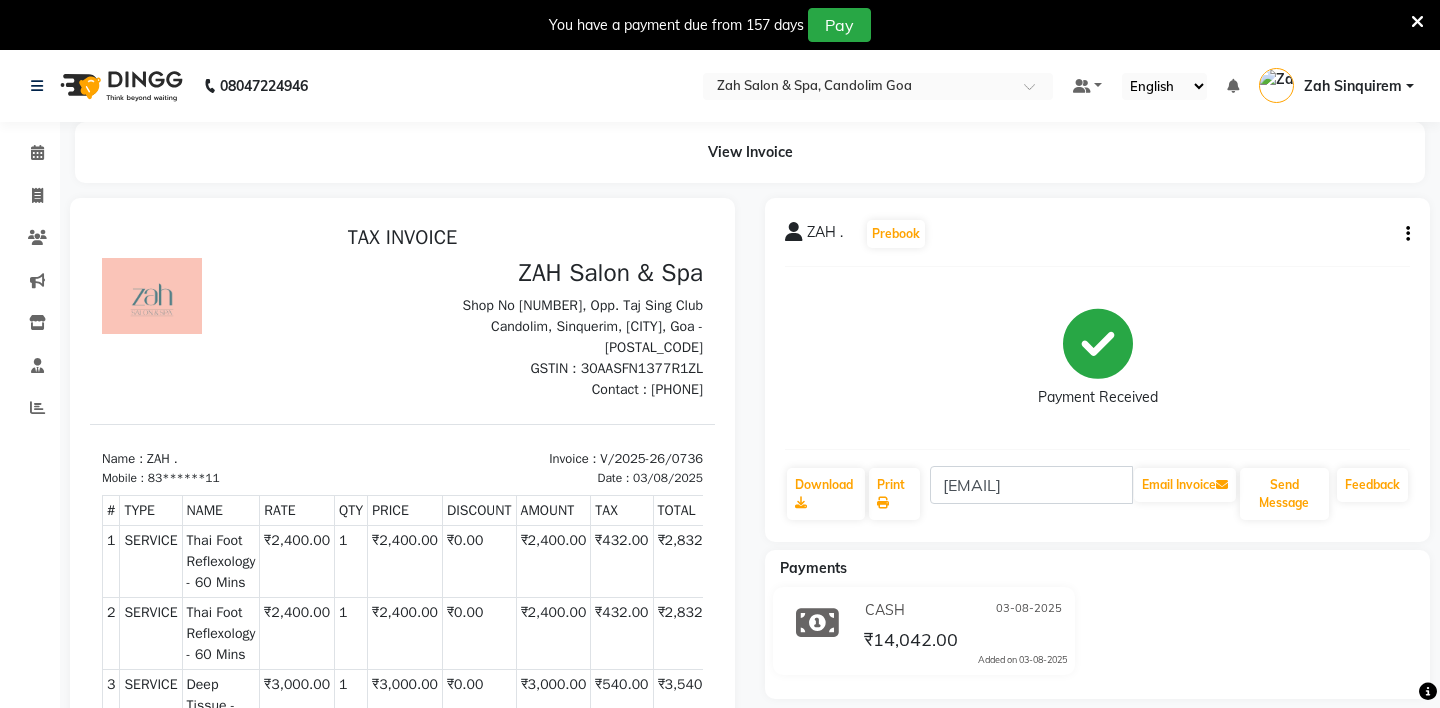 click 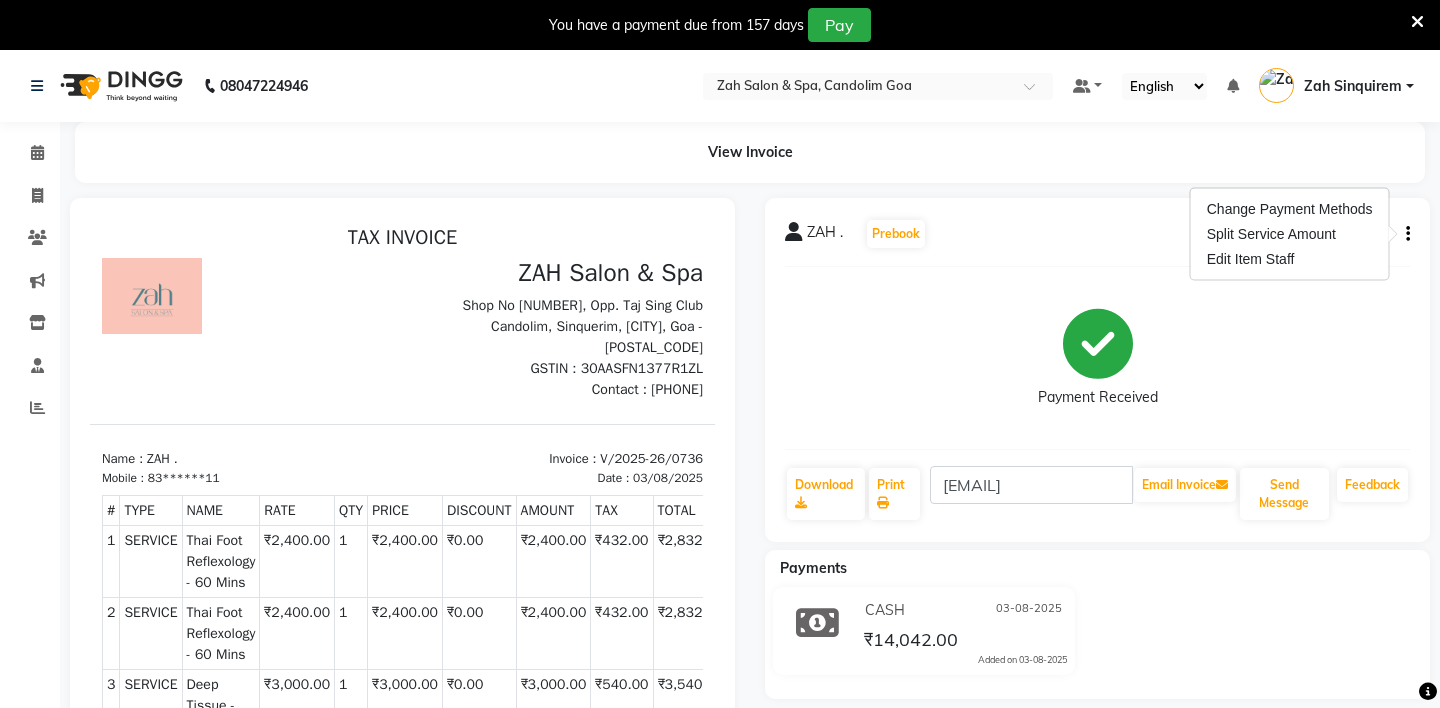 click on "Edit Item Staff" at bounding box center [1290, 259] 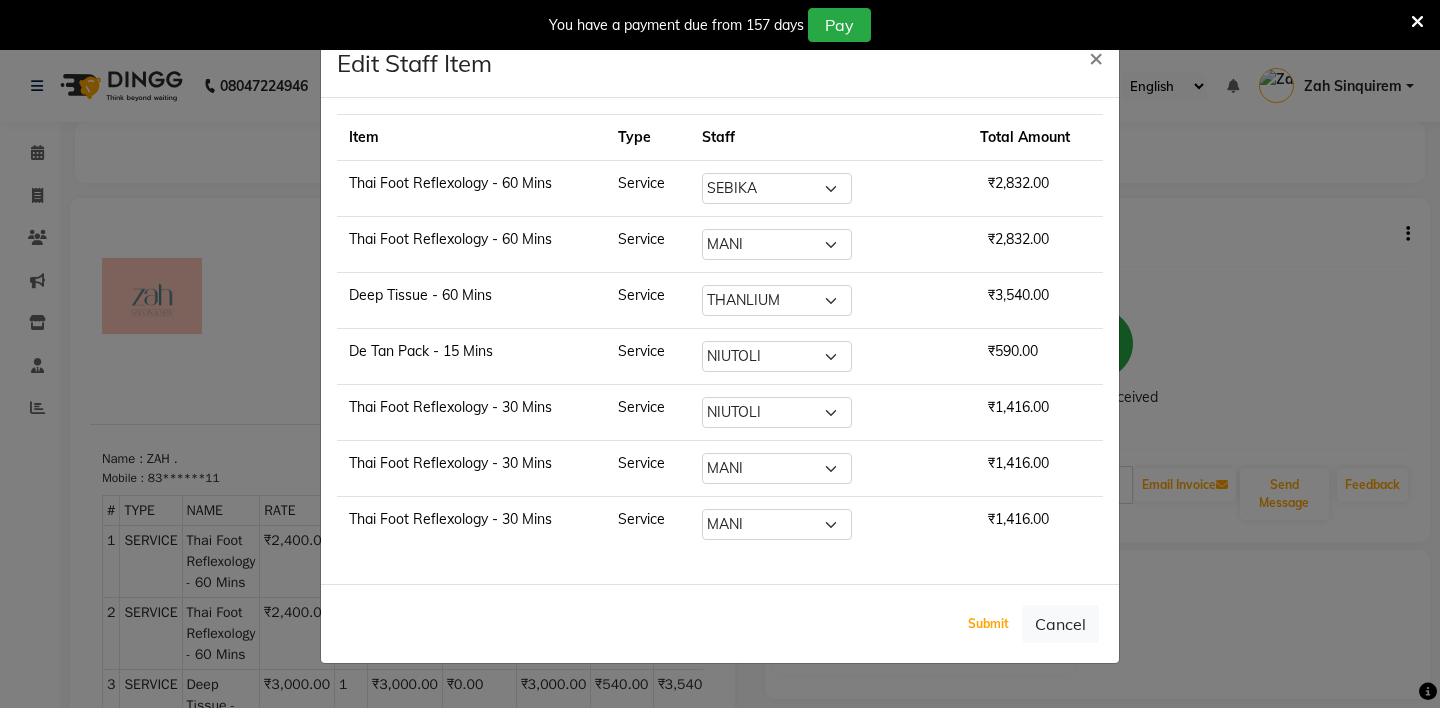 click on "Submit" 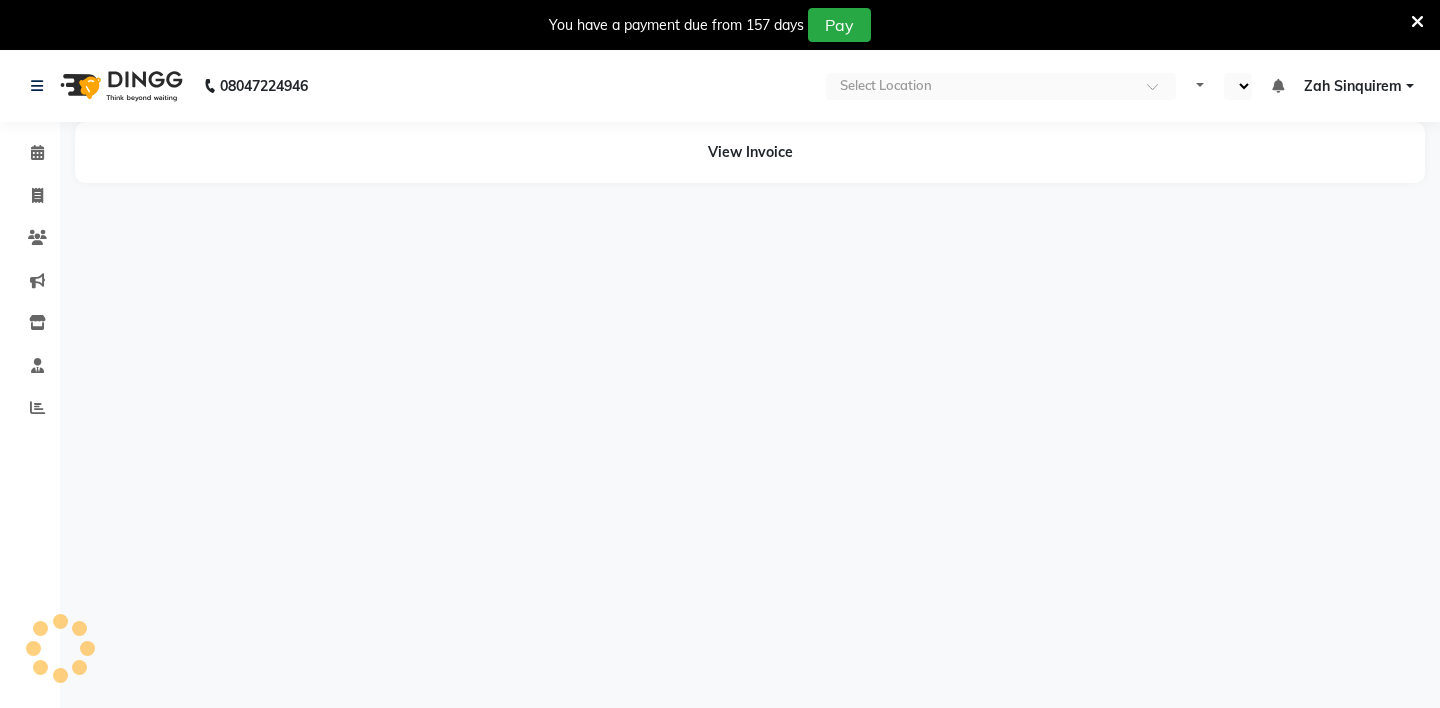 scroll, scrollTop: 0, scrollLeft: 0, axis: both 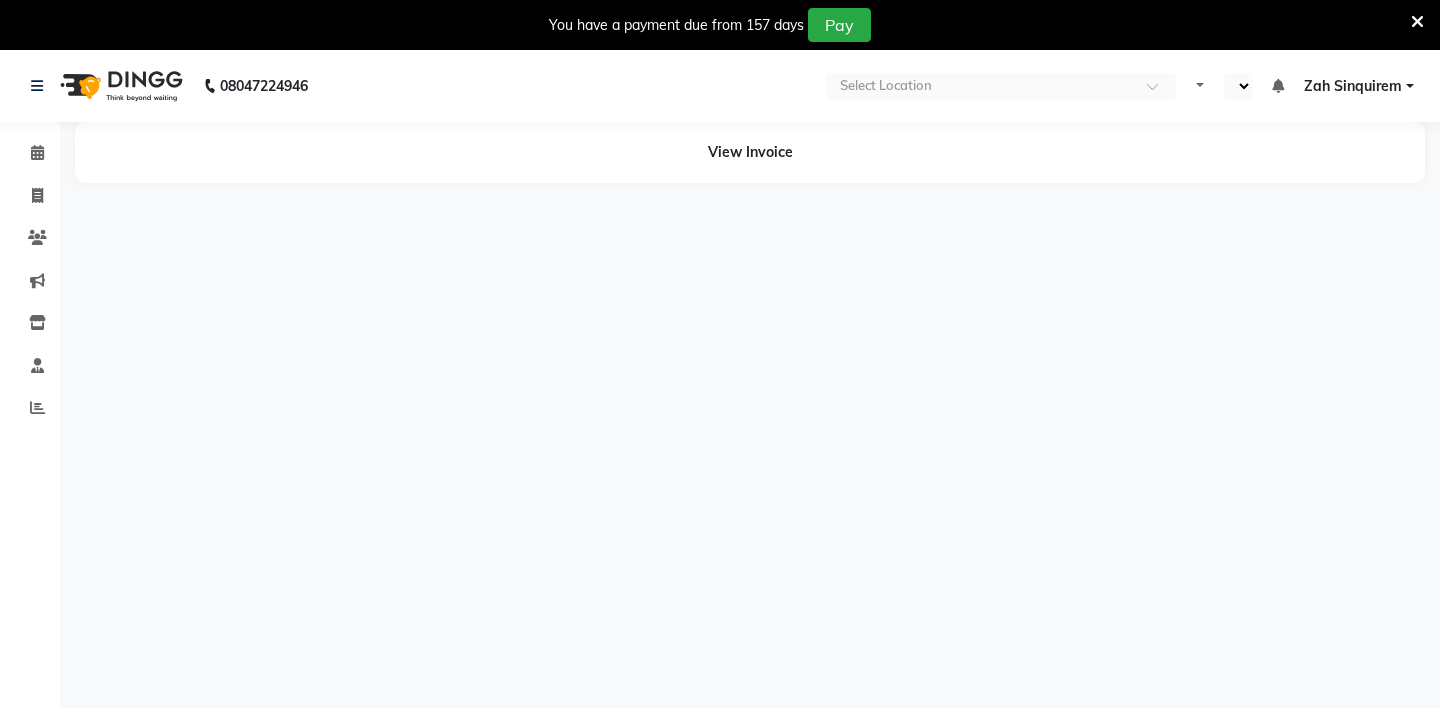 select on "en" 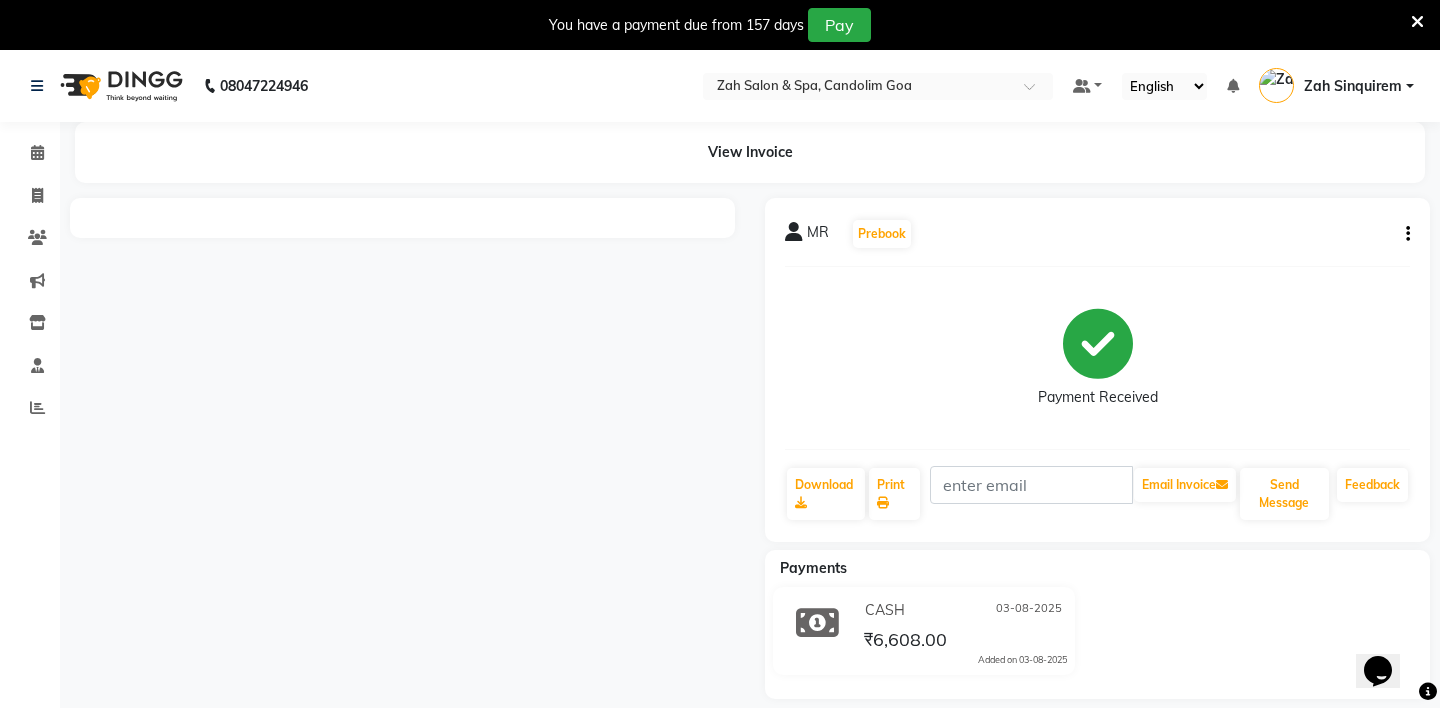 scroll, scrollTop: 0, scrollLeft: 0, axis: both 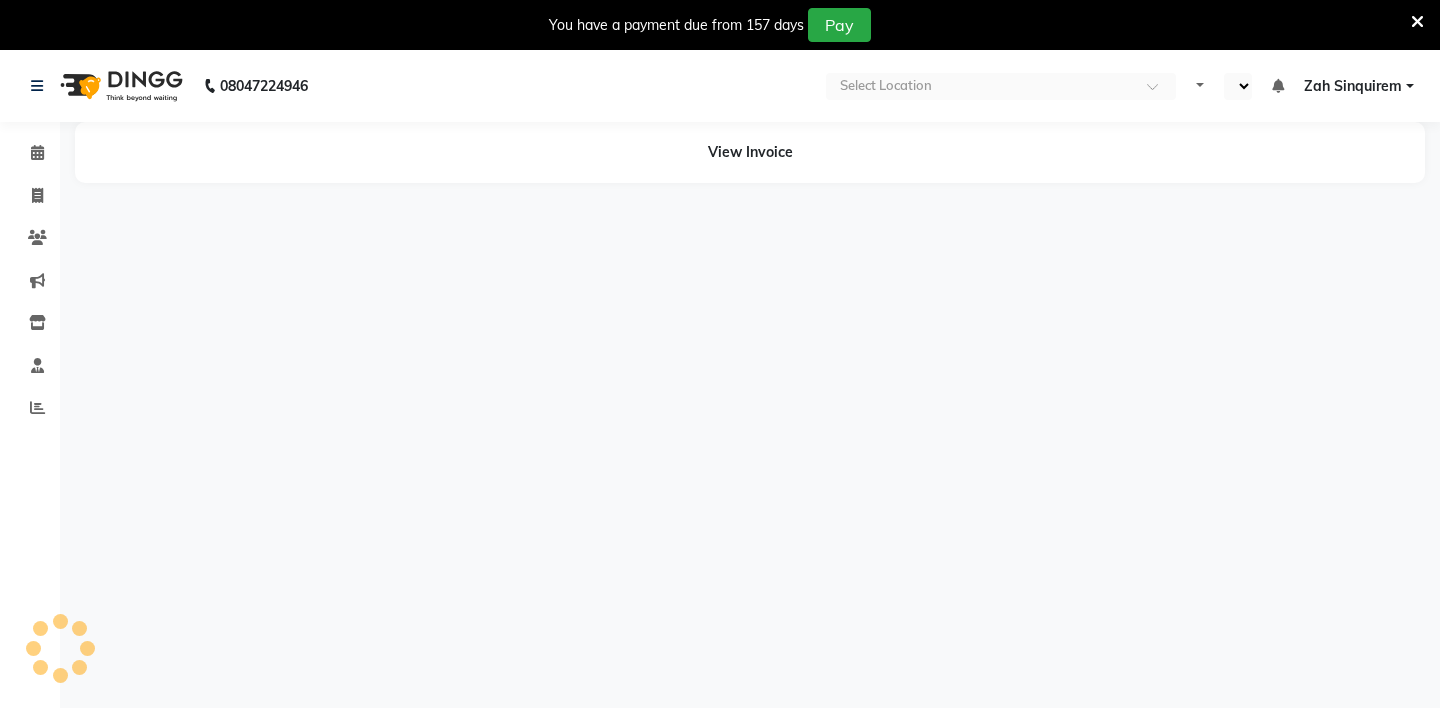 select on "en" 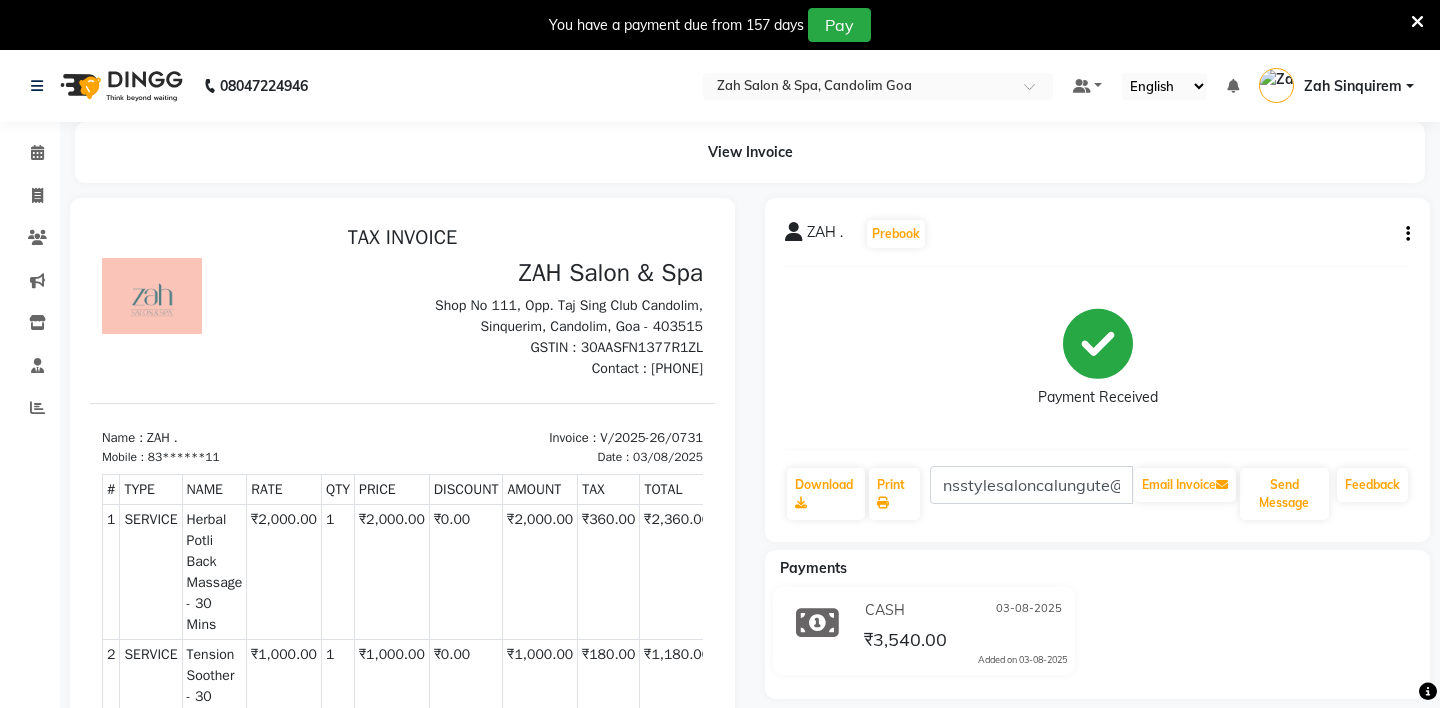 scroll, scrollTop: 0, scrollLeft: 0, axis: both 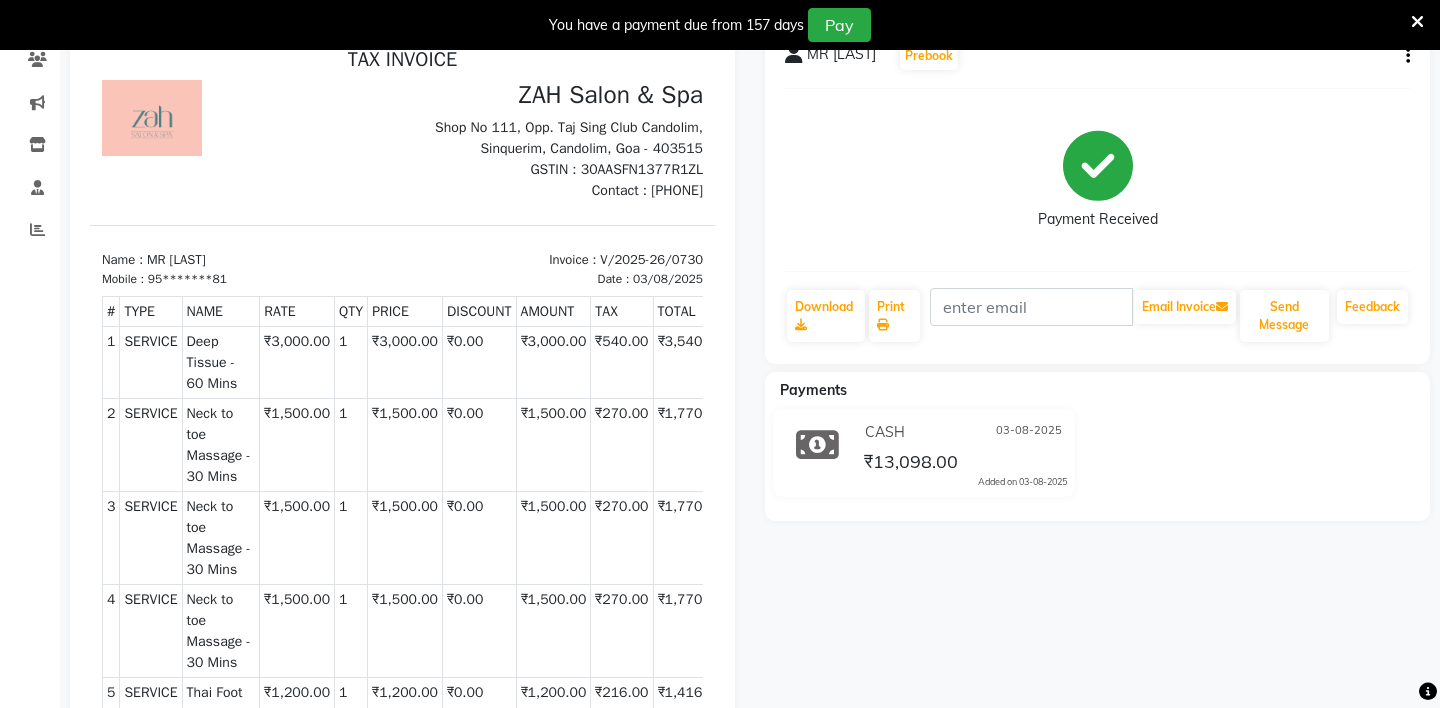click on "MR [LAST]  Prebook   Payment Received  Download  Print   Email Invoice   Send Message Feedback" 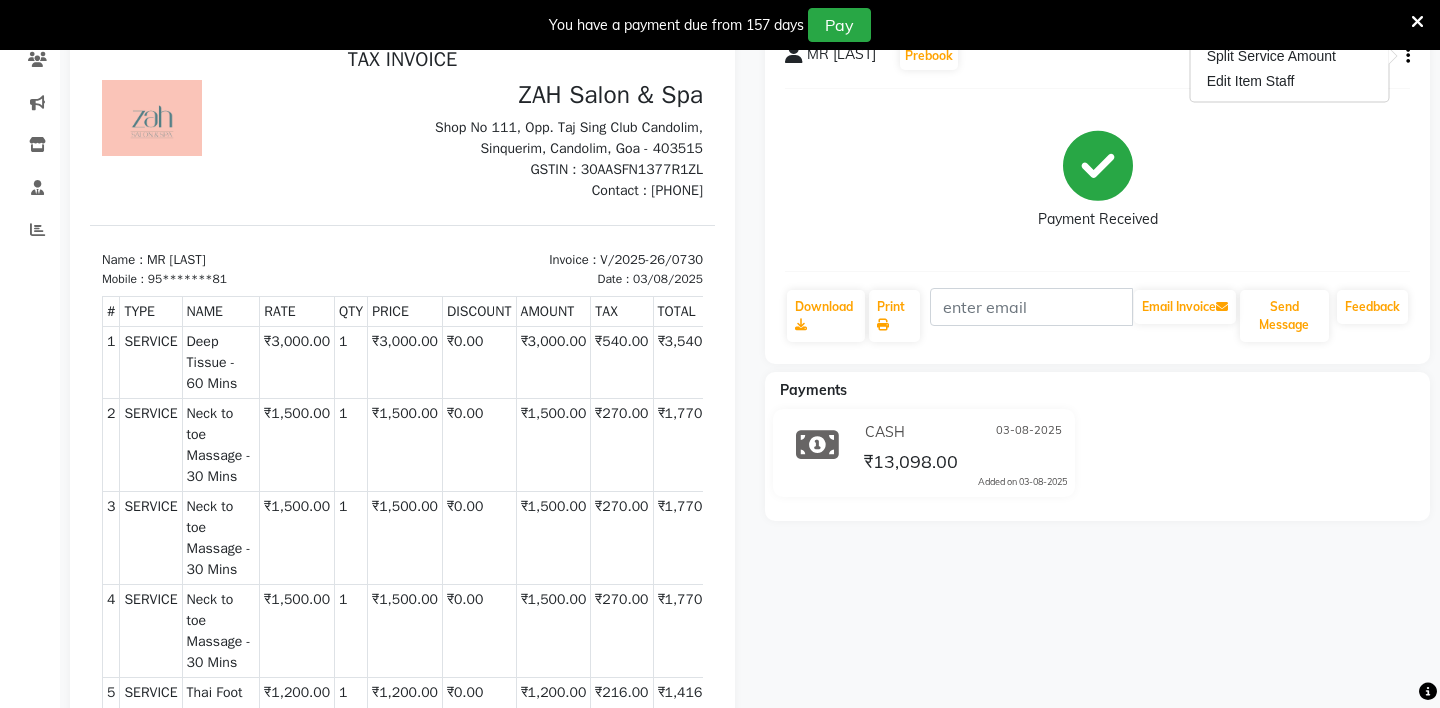 click on "Edit Item Staff" at bounding box center (1290, 81) 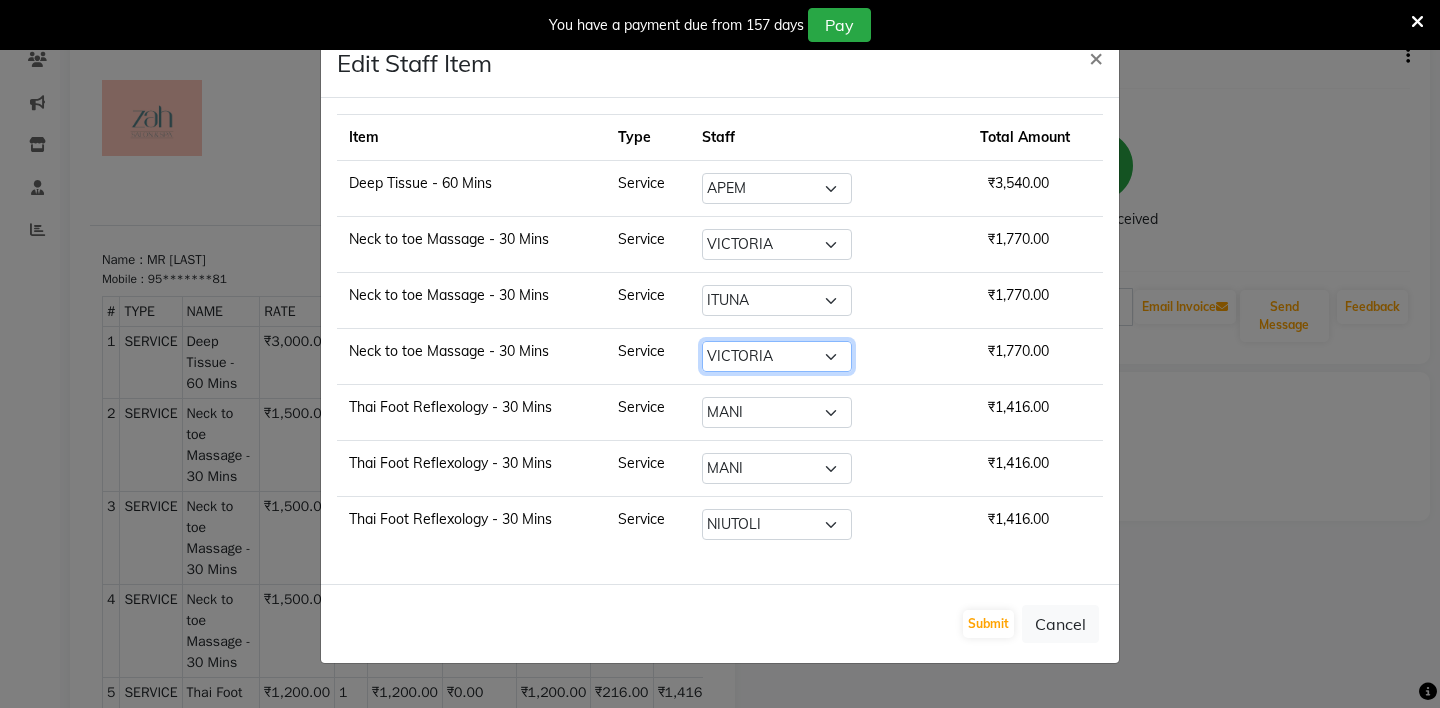 click on "Select  [FIRST] - ZAH BEAUTY RETAIL   [LAST]   [LAST]   [LAST]   [LAST]   [LAST]   [LAST]   [LAST]   [LAST]   [LAST]   [LAST]   [LAST]   [LAST]   [LAST]" 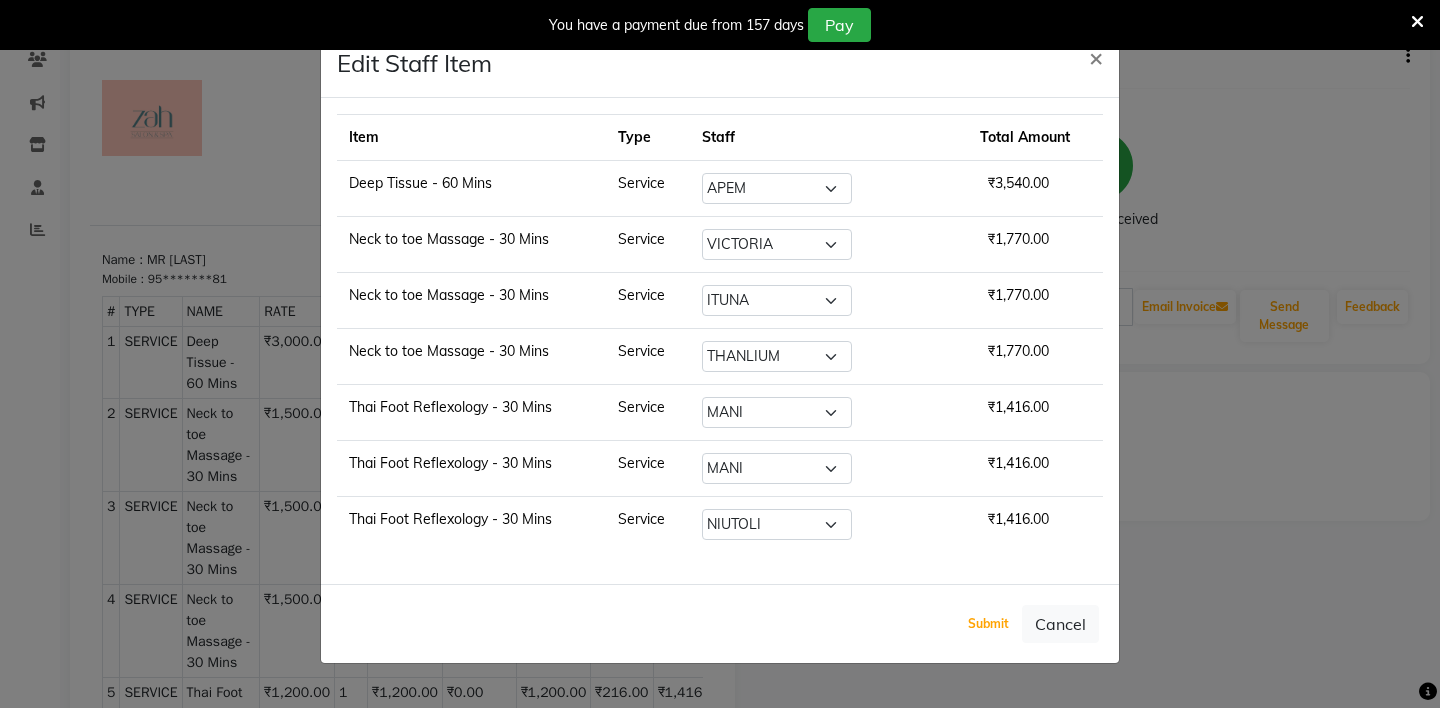 click on "Submit" 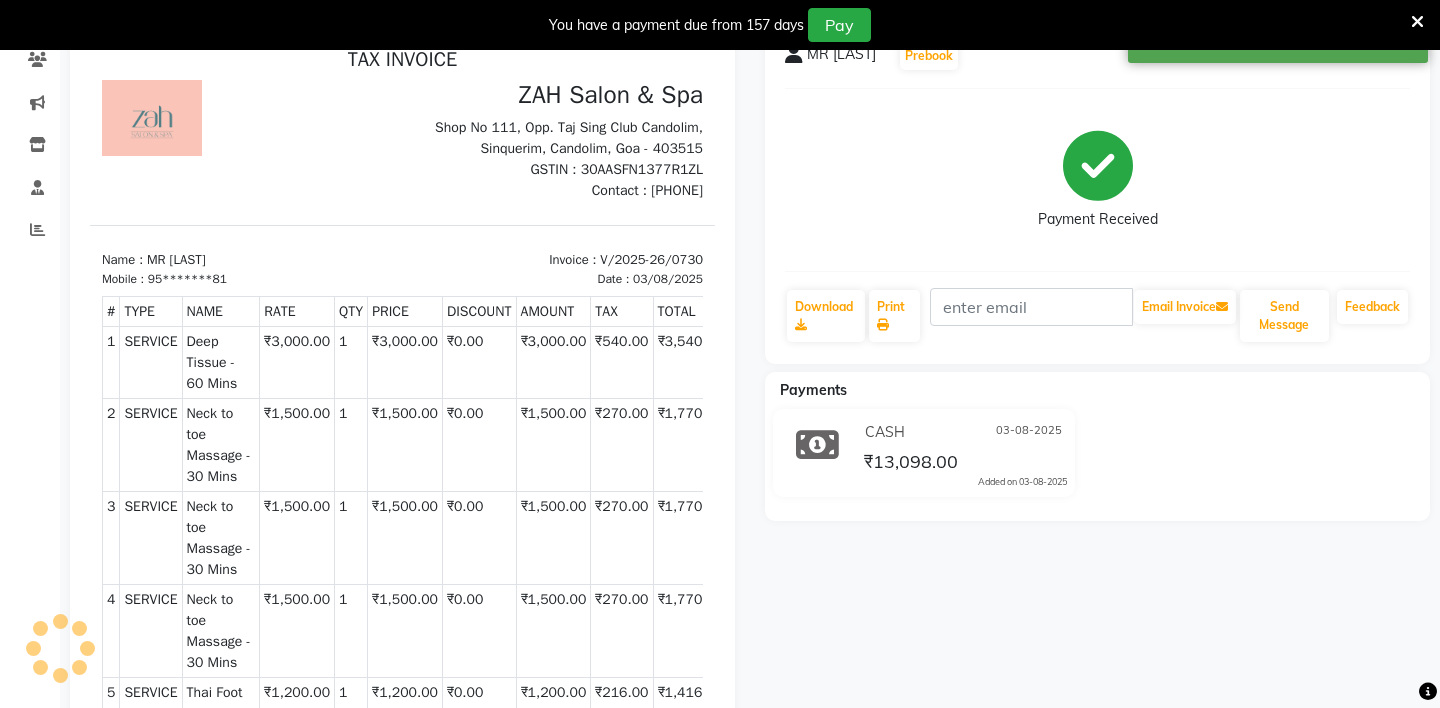 scroll, scrollTop: 0, scrollLeft: 0, axis: both 